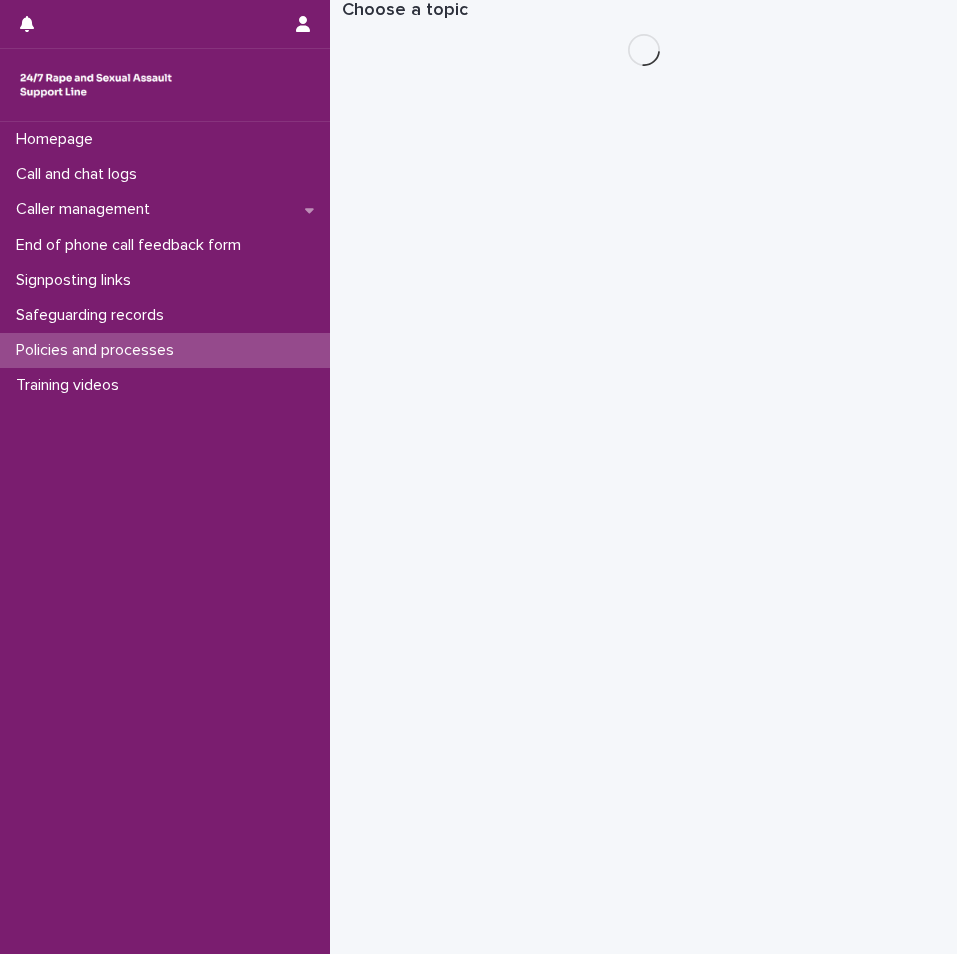 scroll, scrollTop: 0, scrollLeft: 0, axis: both 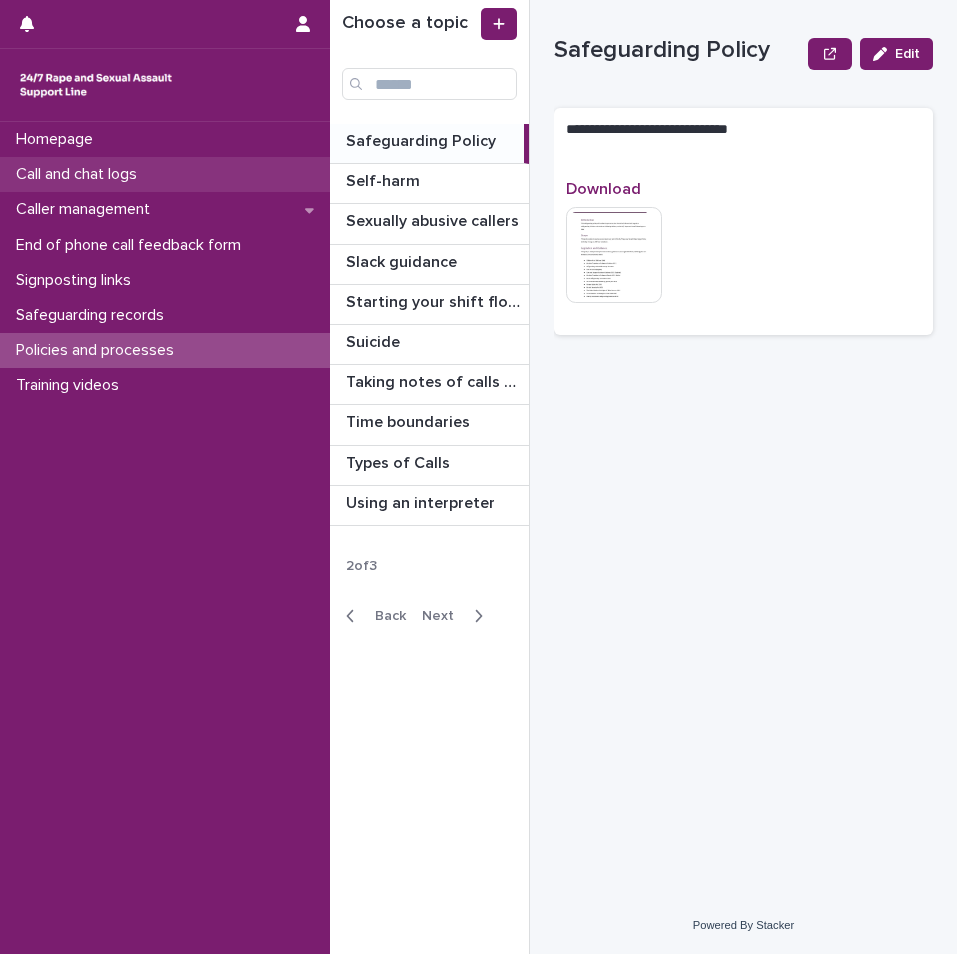 click on "Call and chat logs" at bounding box center (80, 174) 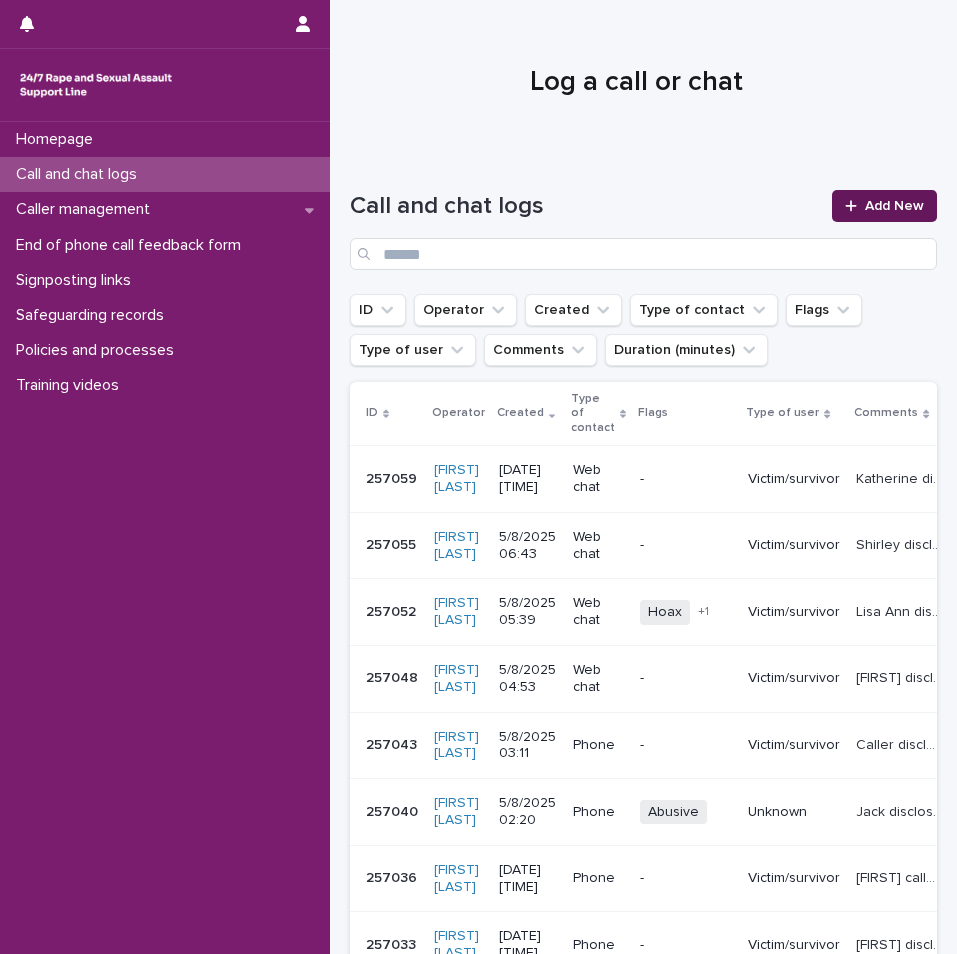 click on "Add New" at bounding box center [894, 206] 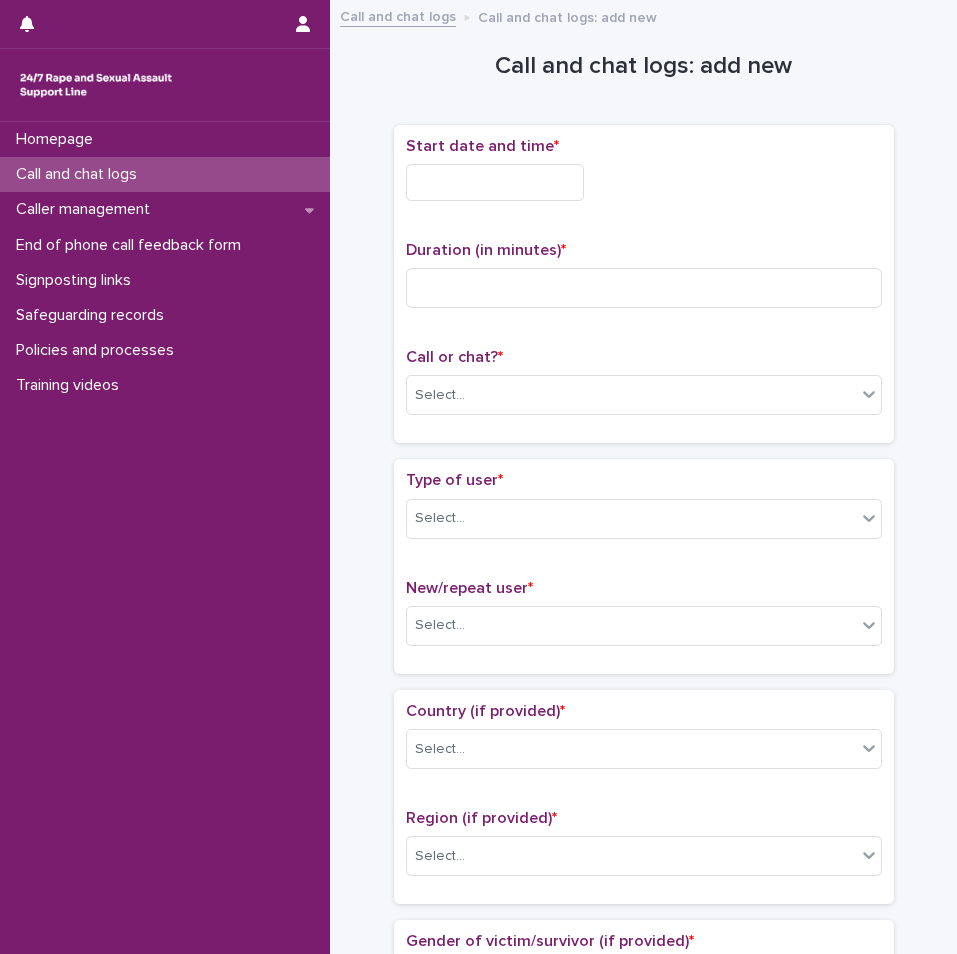click at bounding box center (495, 182) 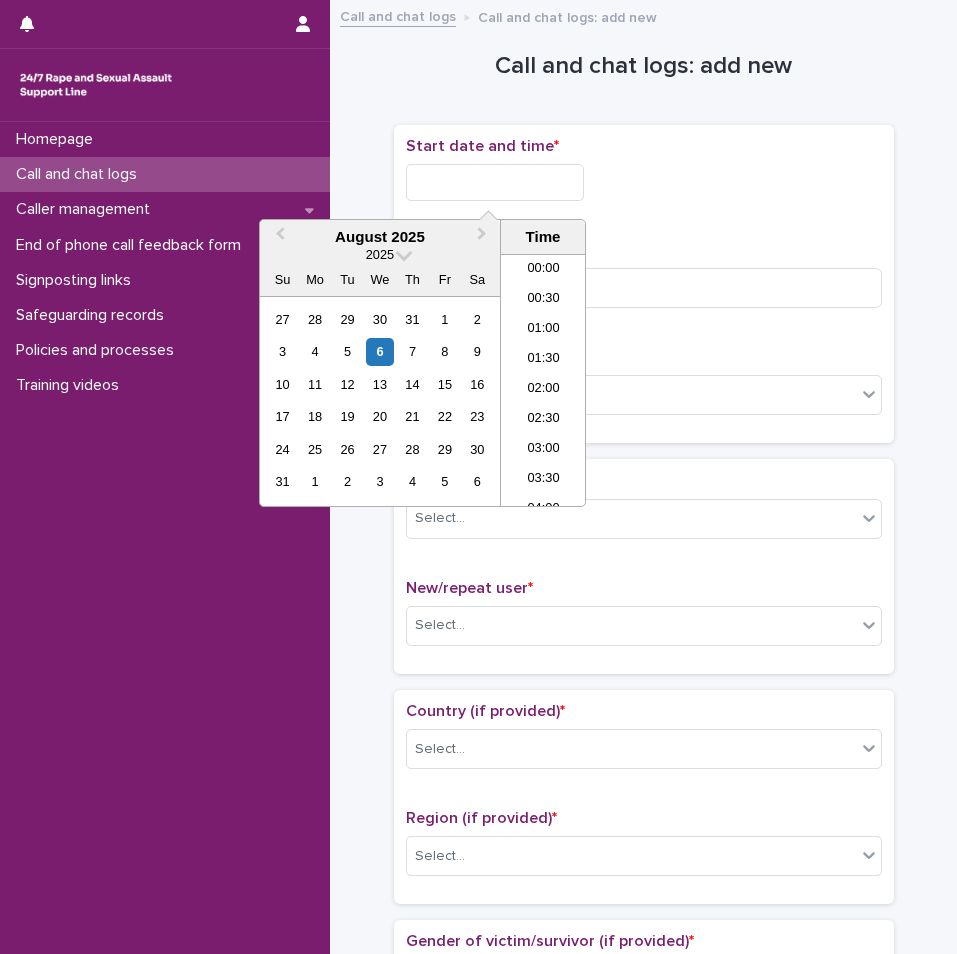 scroll, scrollTop: 1120, scrollLeft: 0, axis: vertical 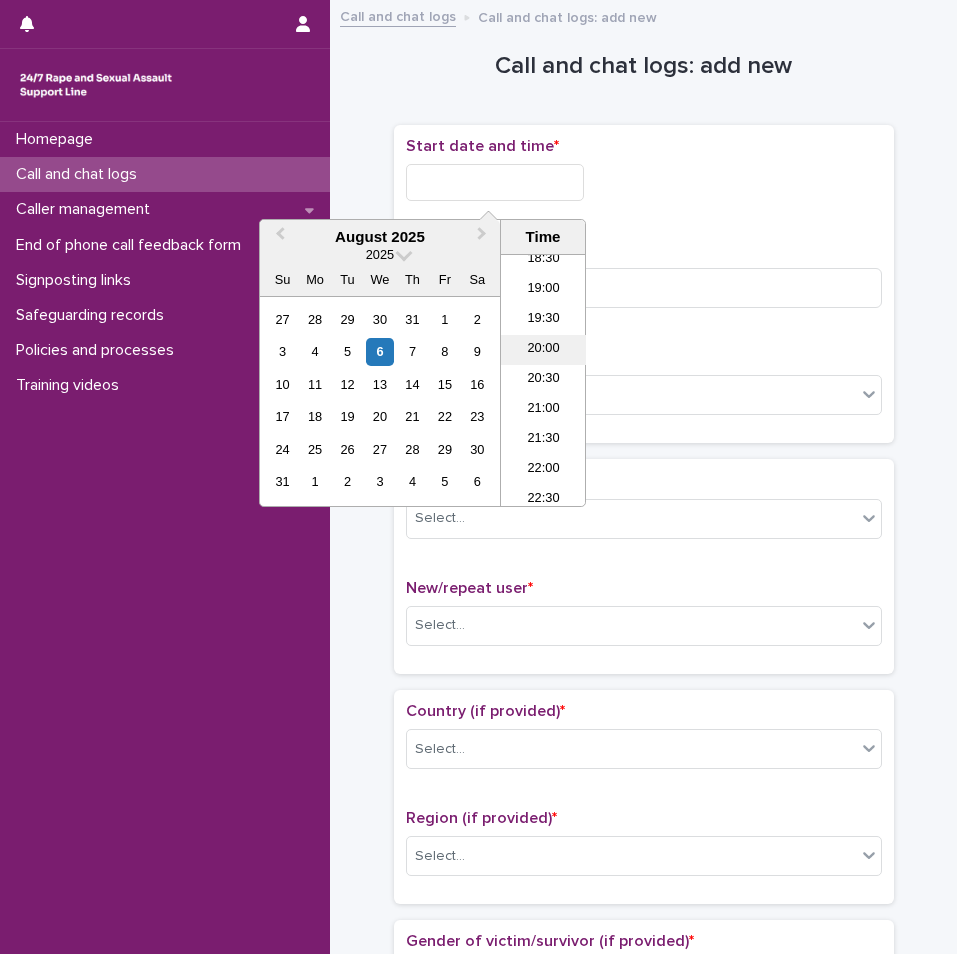 click on "20:00" at bounding box center (543, 350) 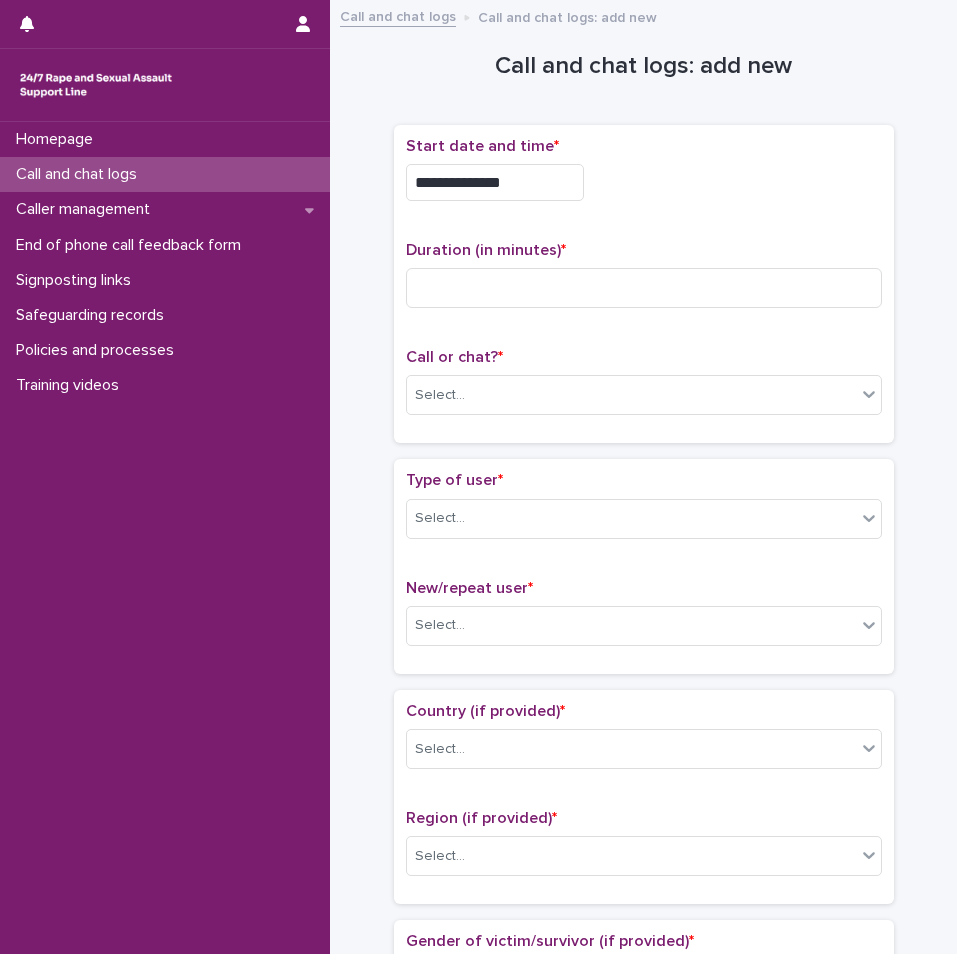 click on "**********" at bounding box center [495, 182] 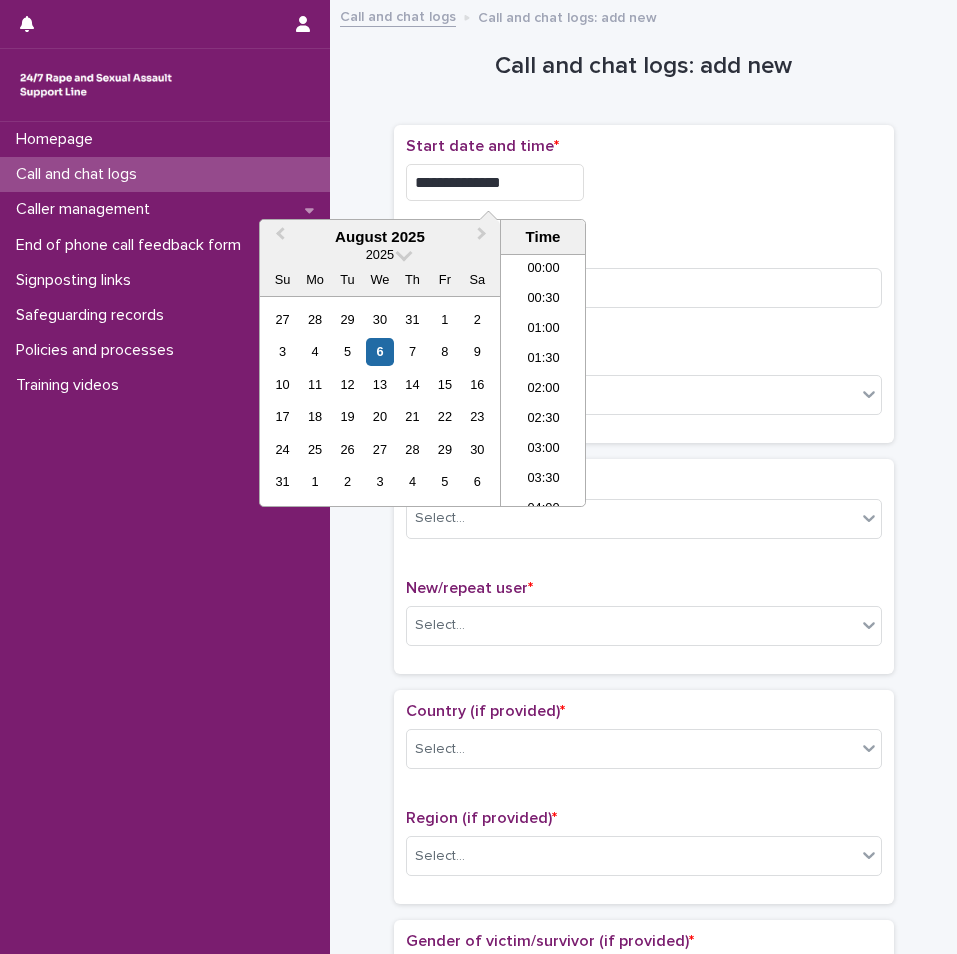 scroll, scrollTop: 1090, scrollLeft: 0, axis: vertical 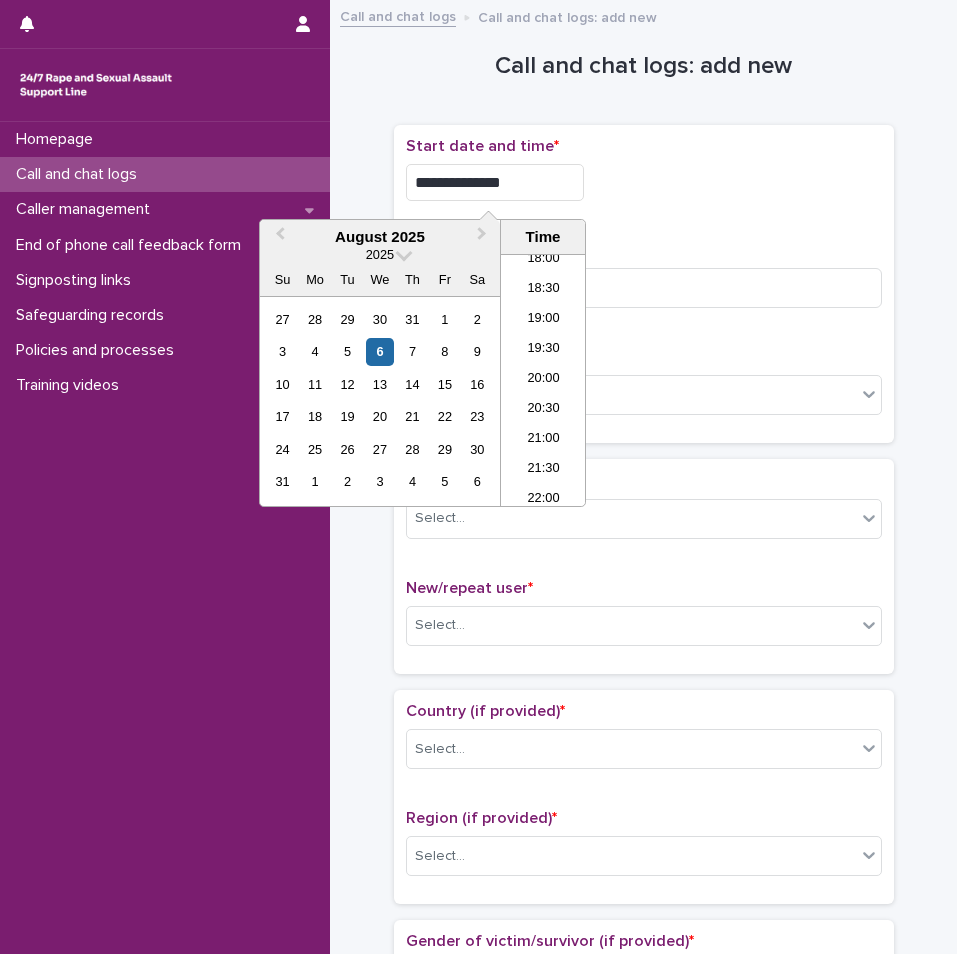type on "**********" 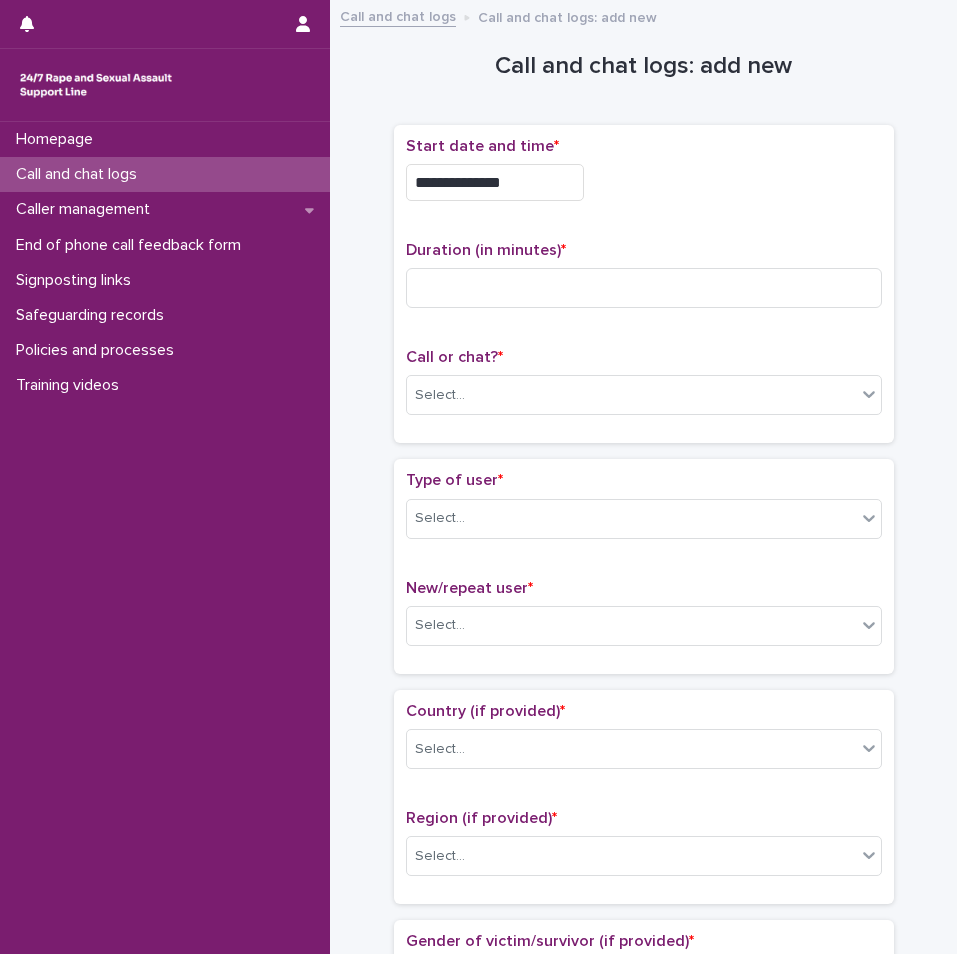 click on "**********" at bounding box center (644, 177) 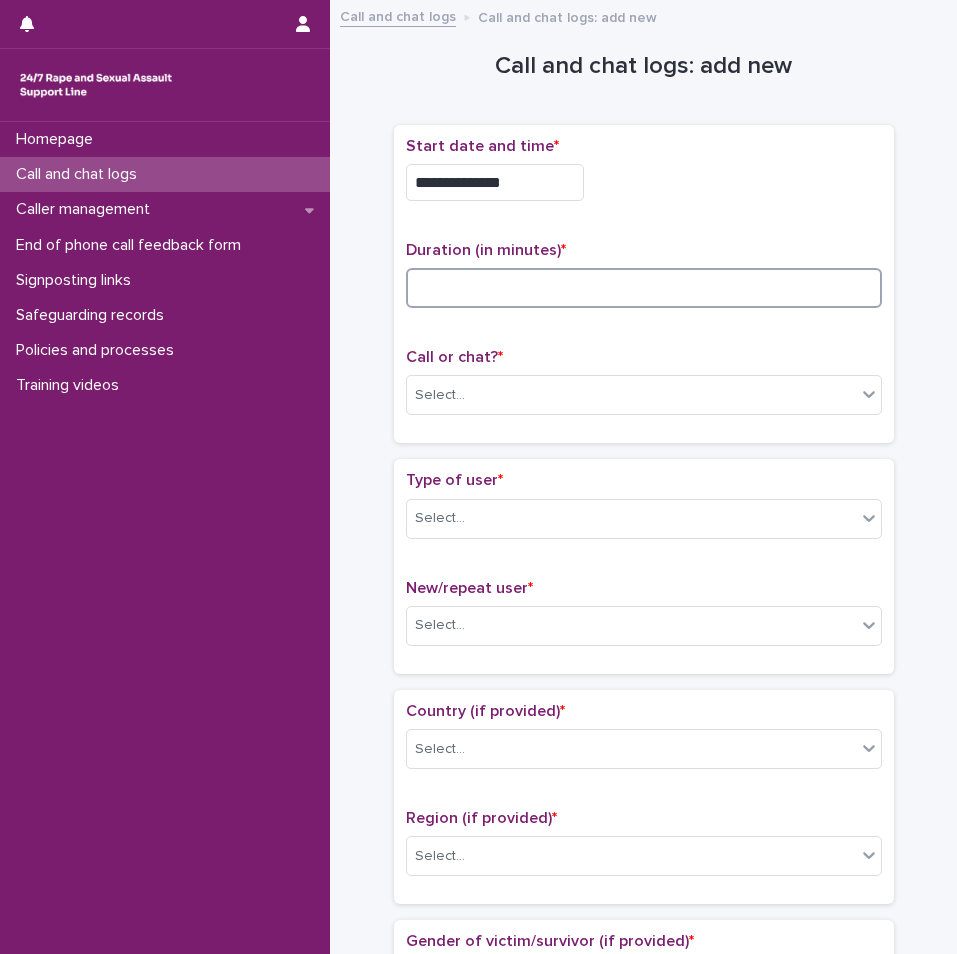 click at bounding box center (644, 288) 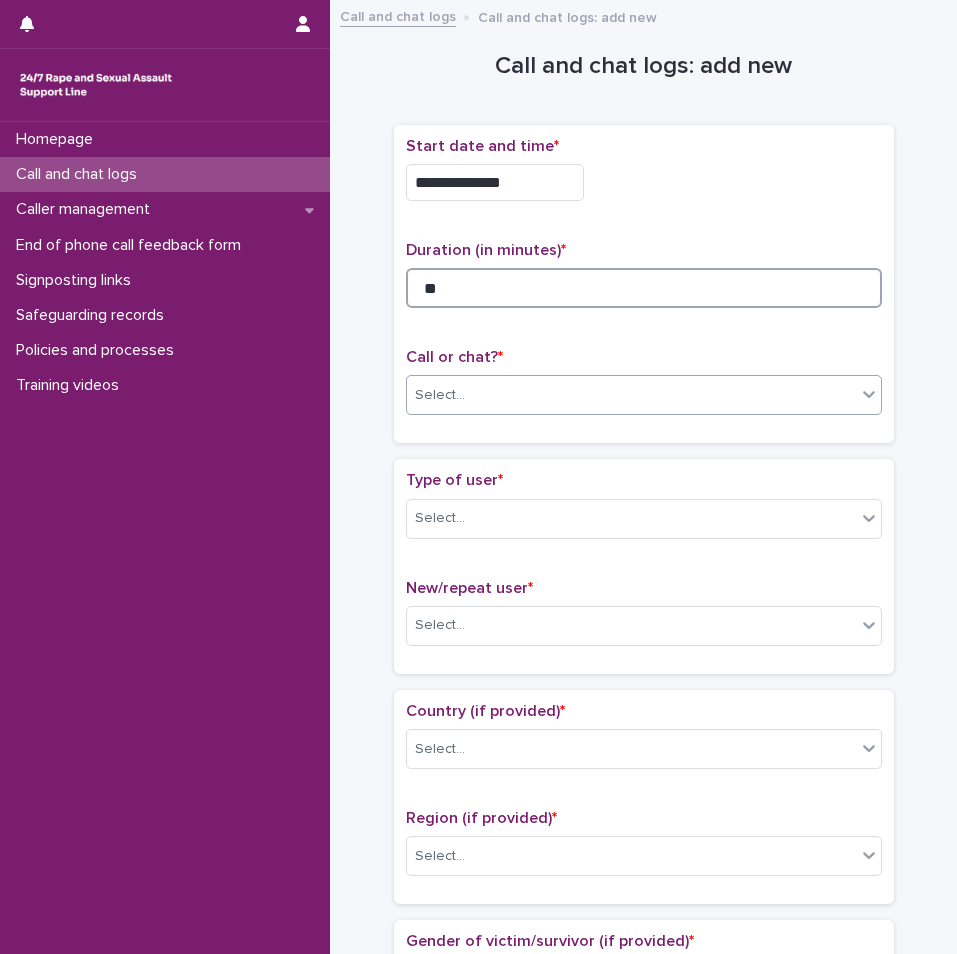 type on "**" 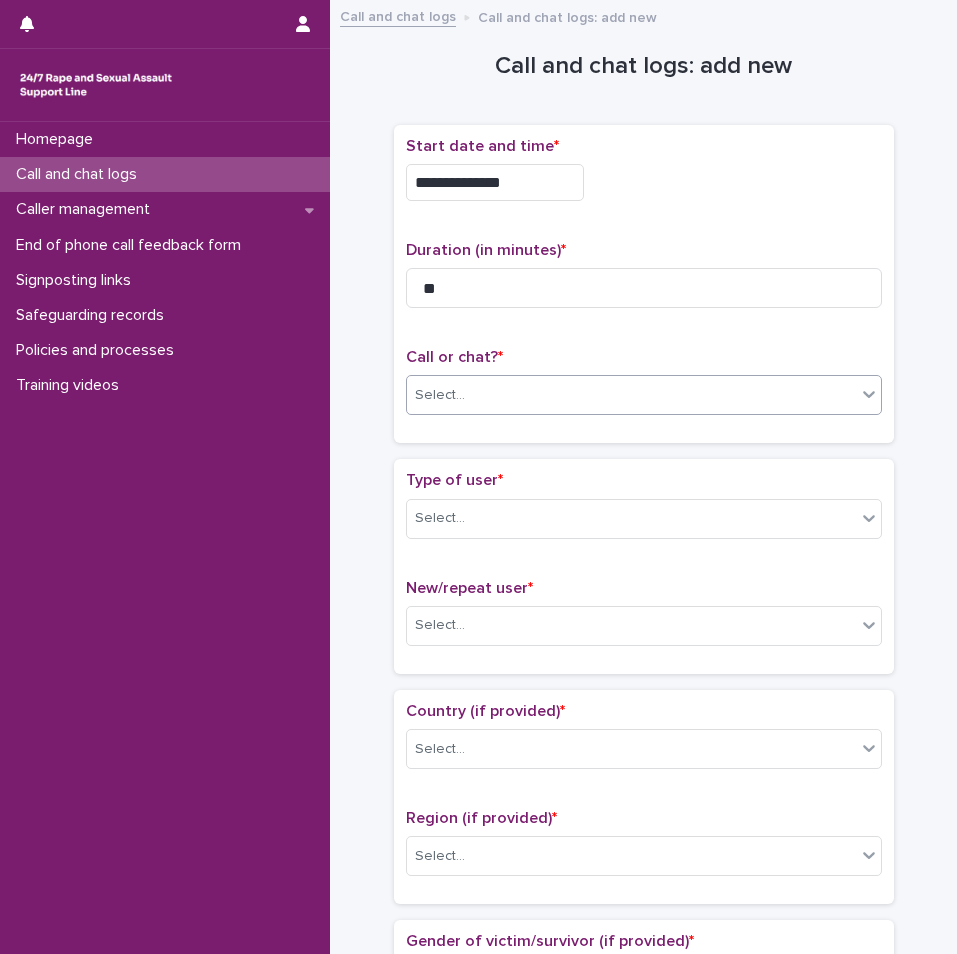 click on "Select..." at bounding box center (631, 395) 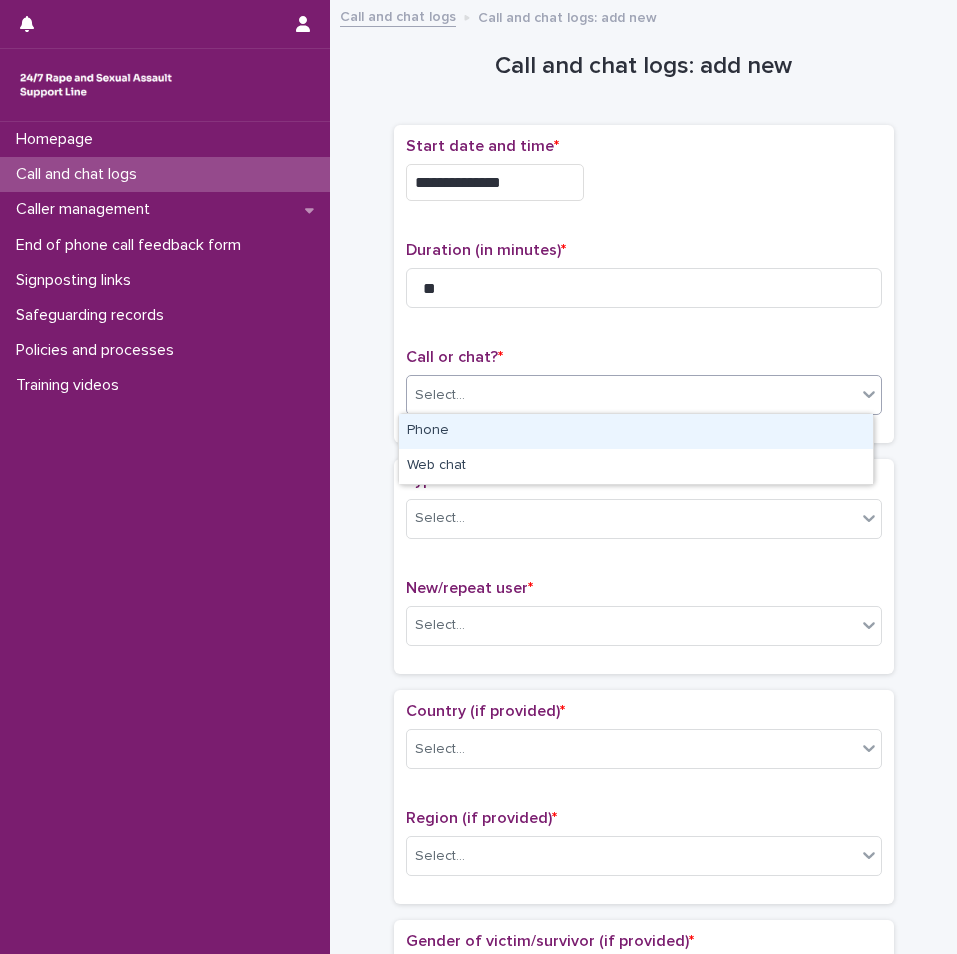 click on "Phone" at bounding box center [636, 431] 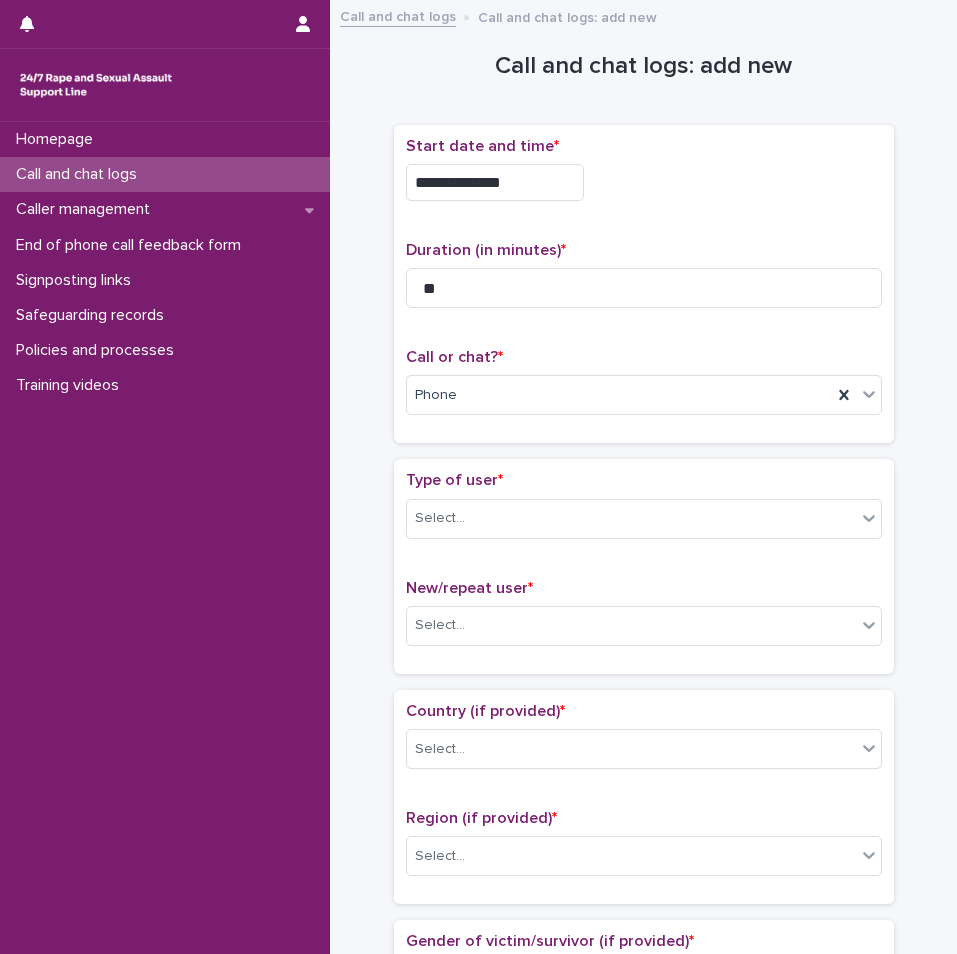 click on "Type of user * Select..." at bounding box center (644, 512) 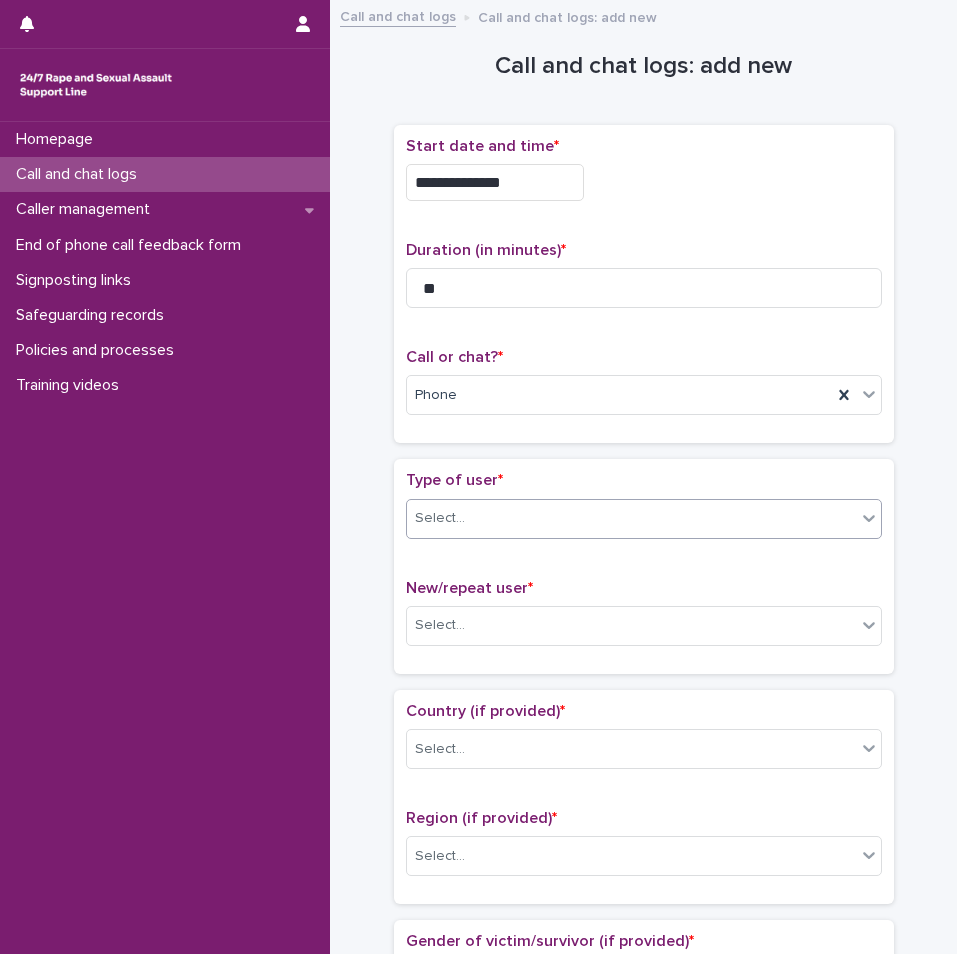 click on "Select..." at bounding box center (631, 518) 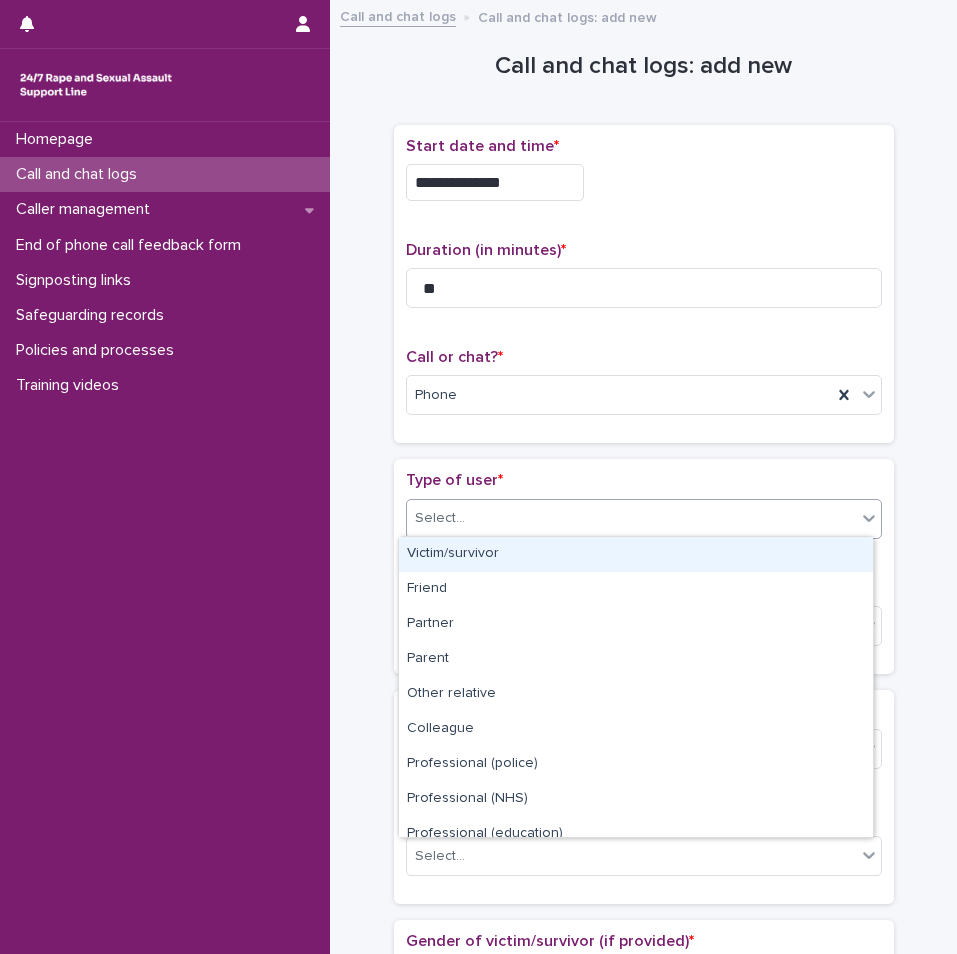 click on "Victim/survivor" at bounding box center (636, 554) 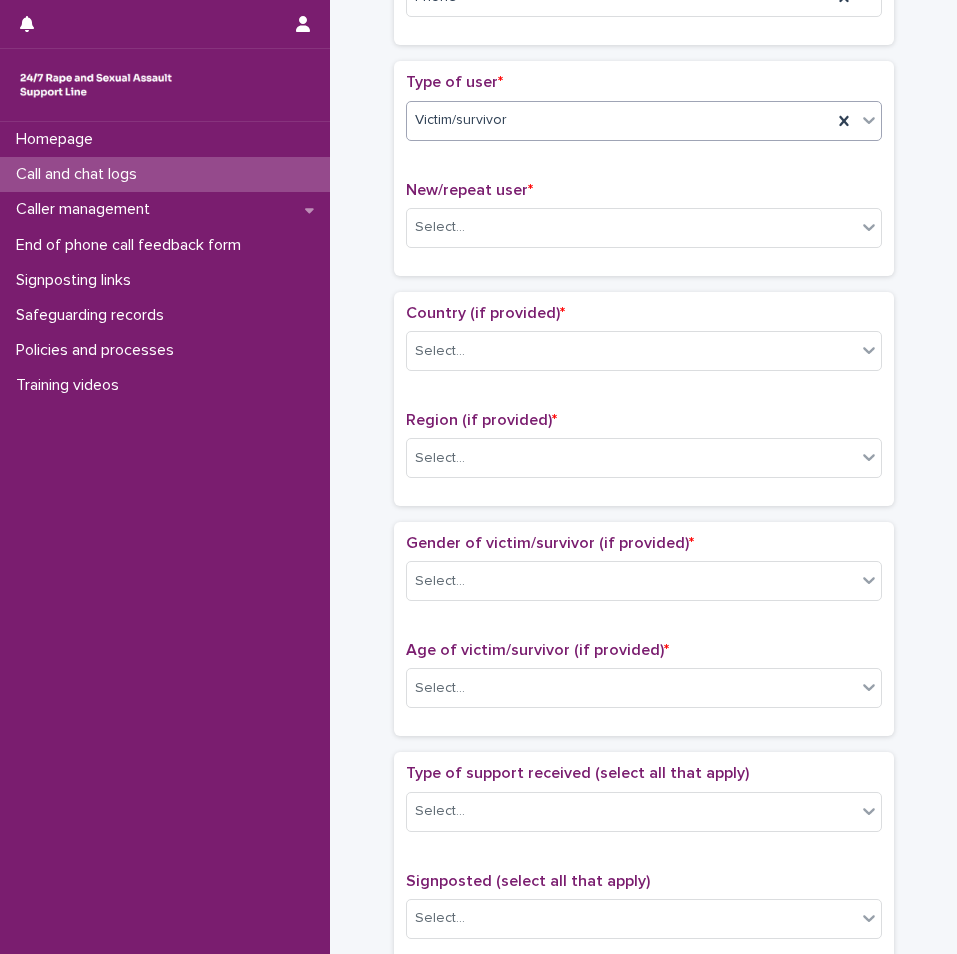 scroll, scrollTop: 400, scrollLeft: 0, axis: vertical 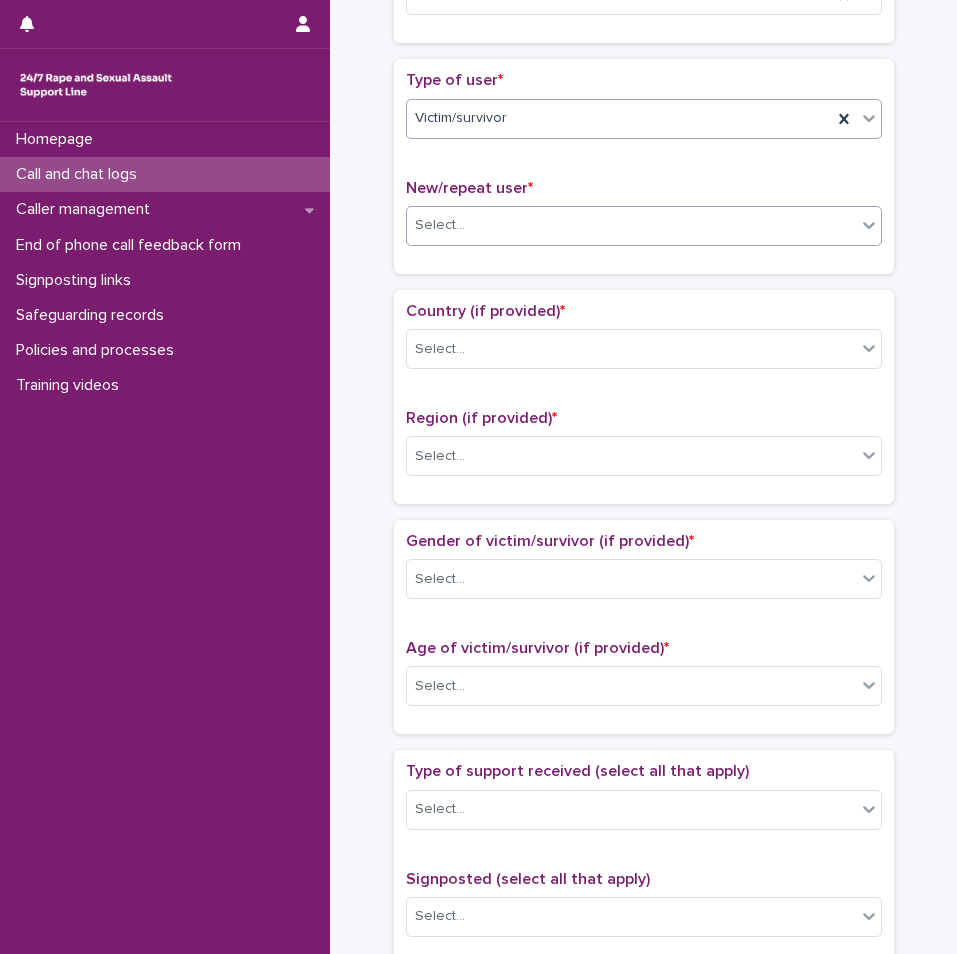 click on "Select..." at bounding box center (631, 225) 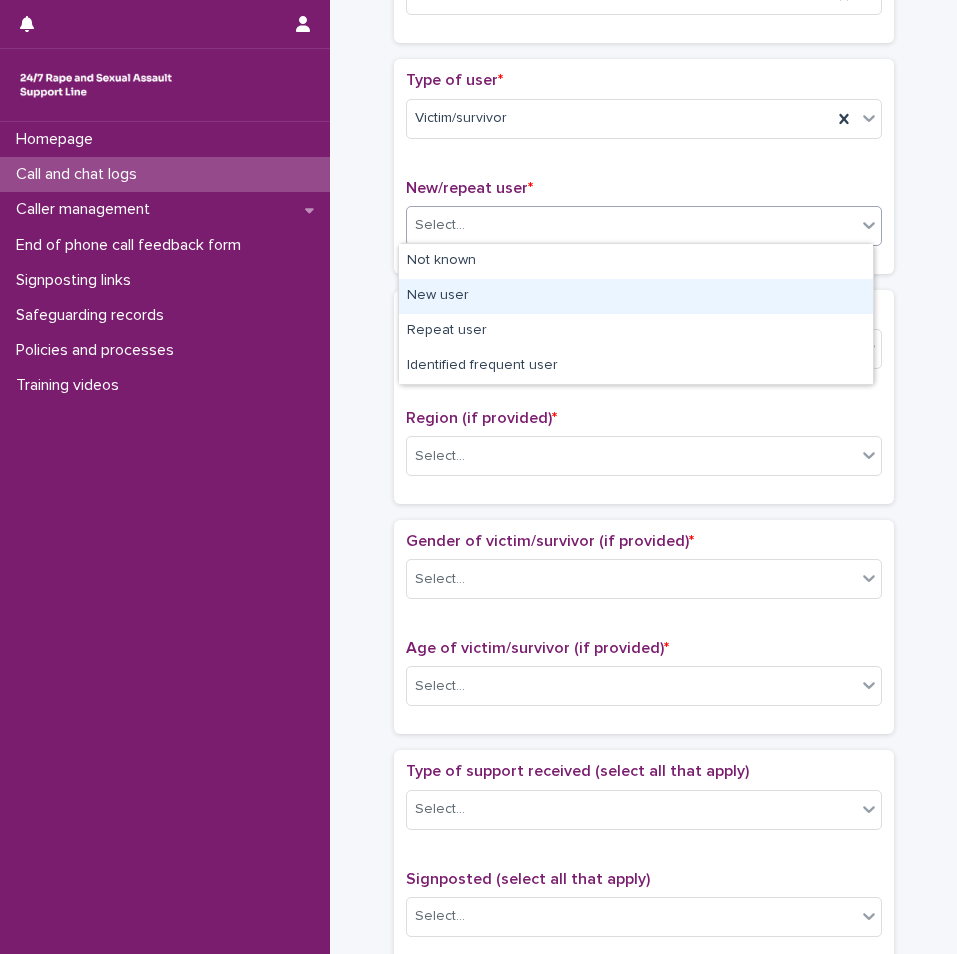 click on "New user" at bounding box center [636, 296] 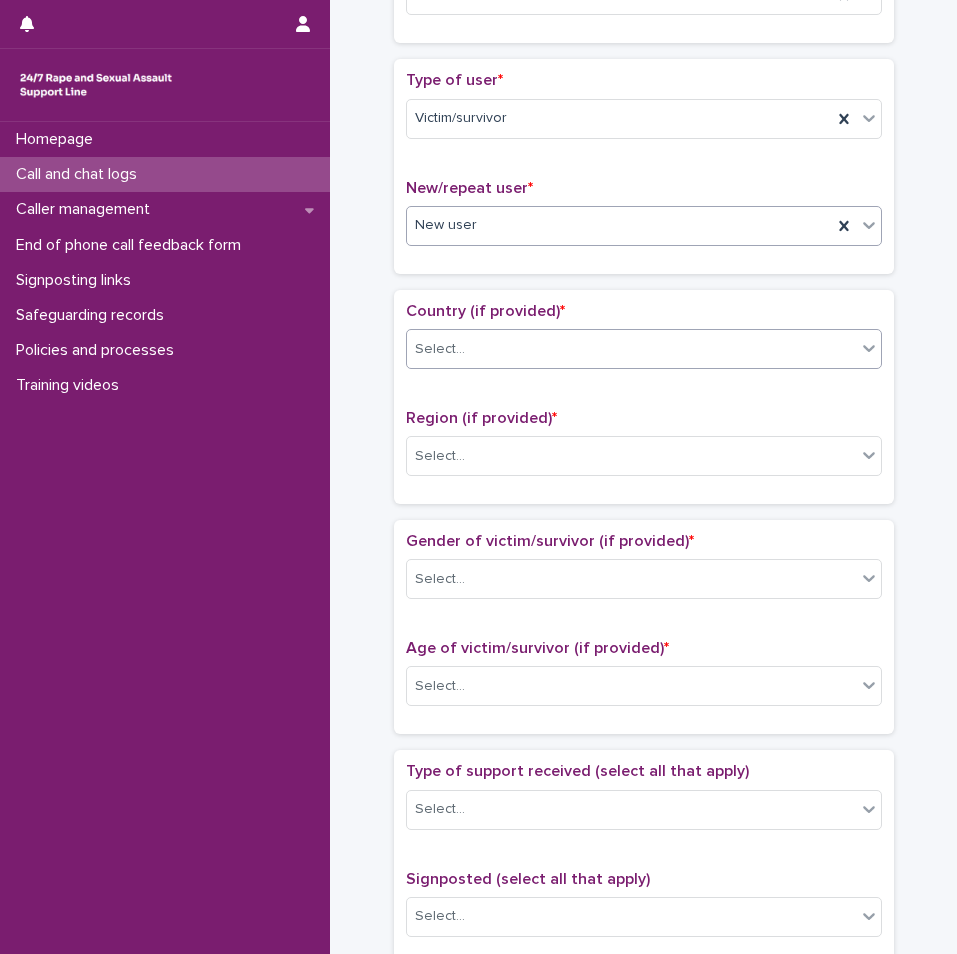 click on "Select..." at bounding box center (631, 349) 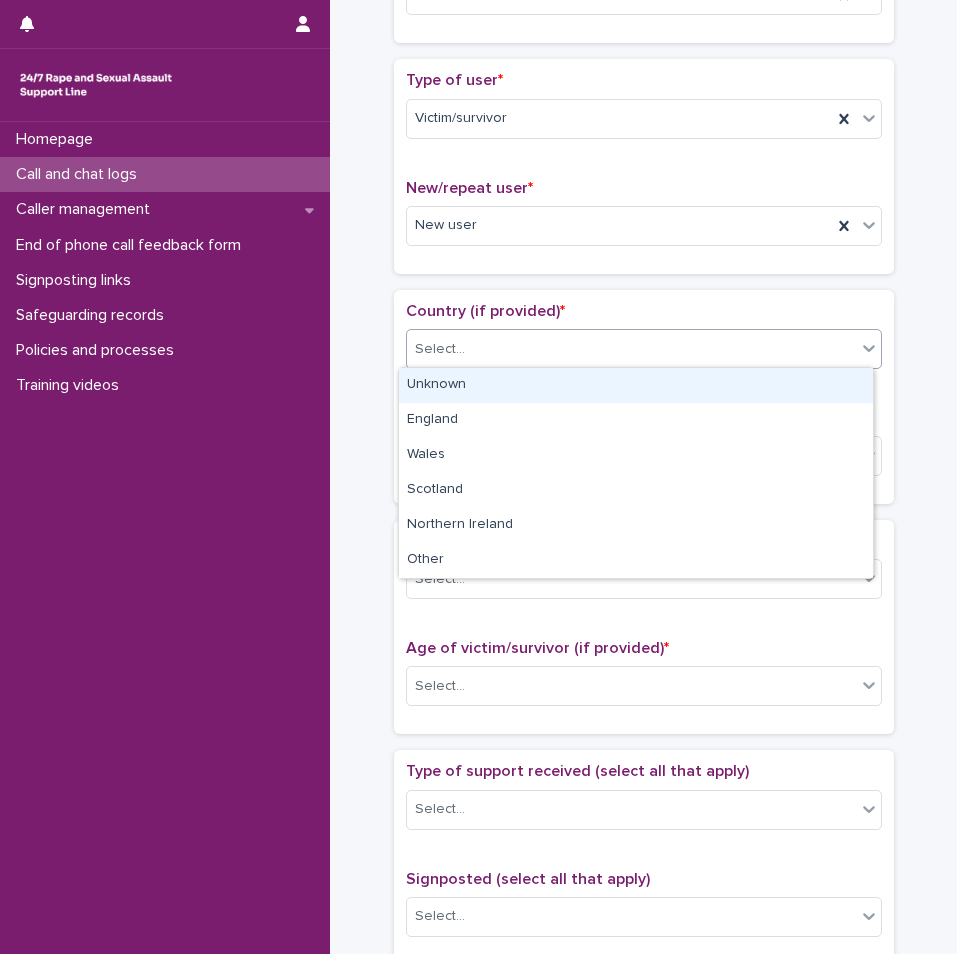 click on "Unknown" at bounding box center (636, 385) 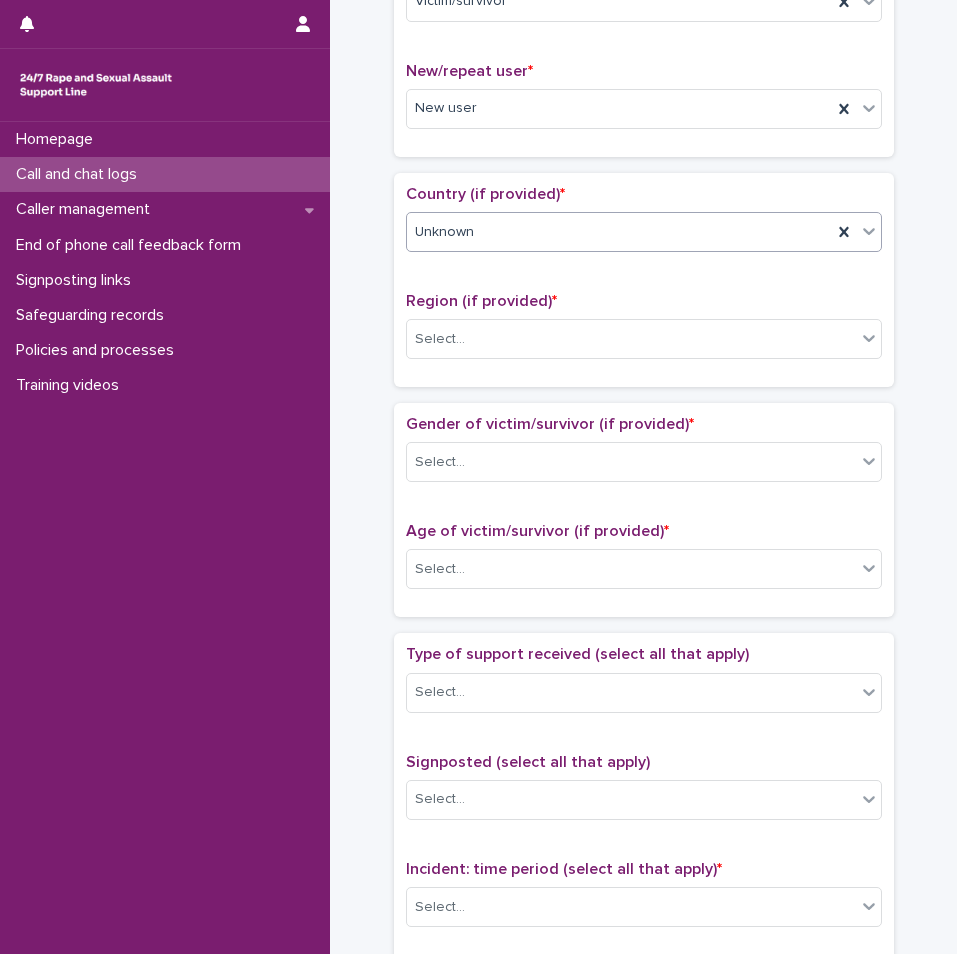 scroll, scrollTop: 700, scrollLeft: 0, axis: vertical 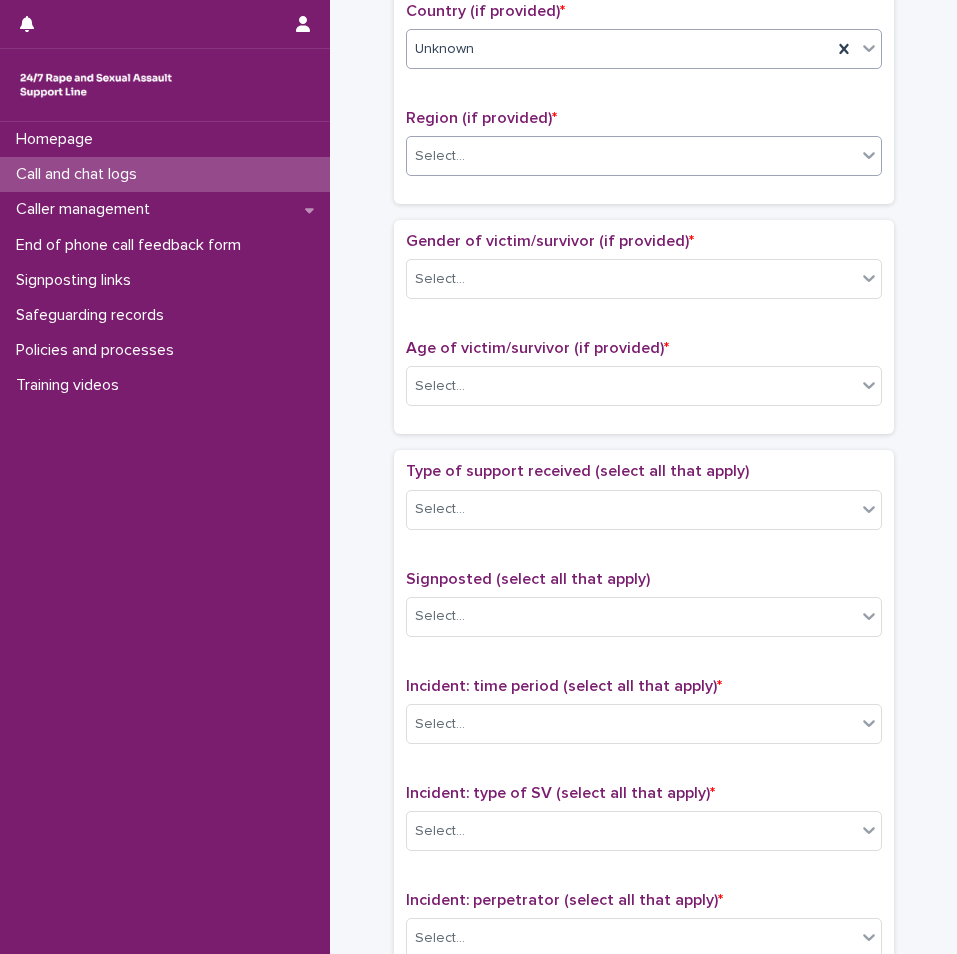 click on "Select..." at bounding box center (631, 156) 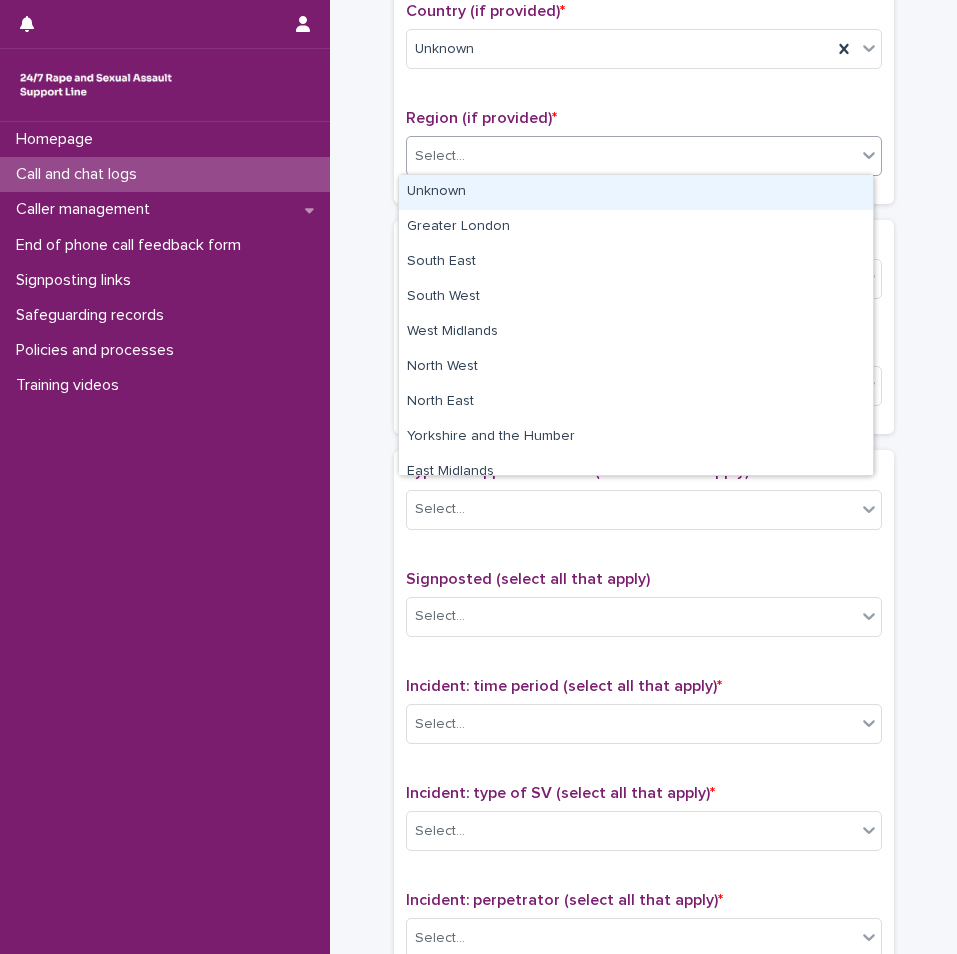 click on "Unknown" at bounding box center (636, 192) 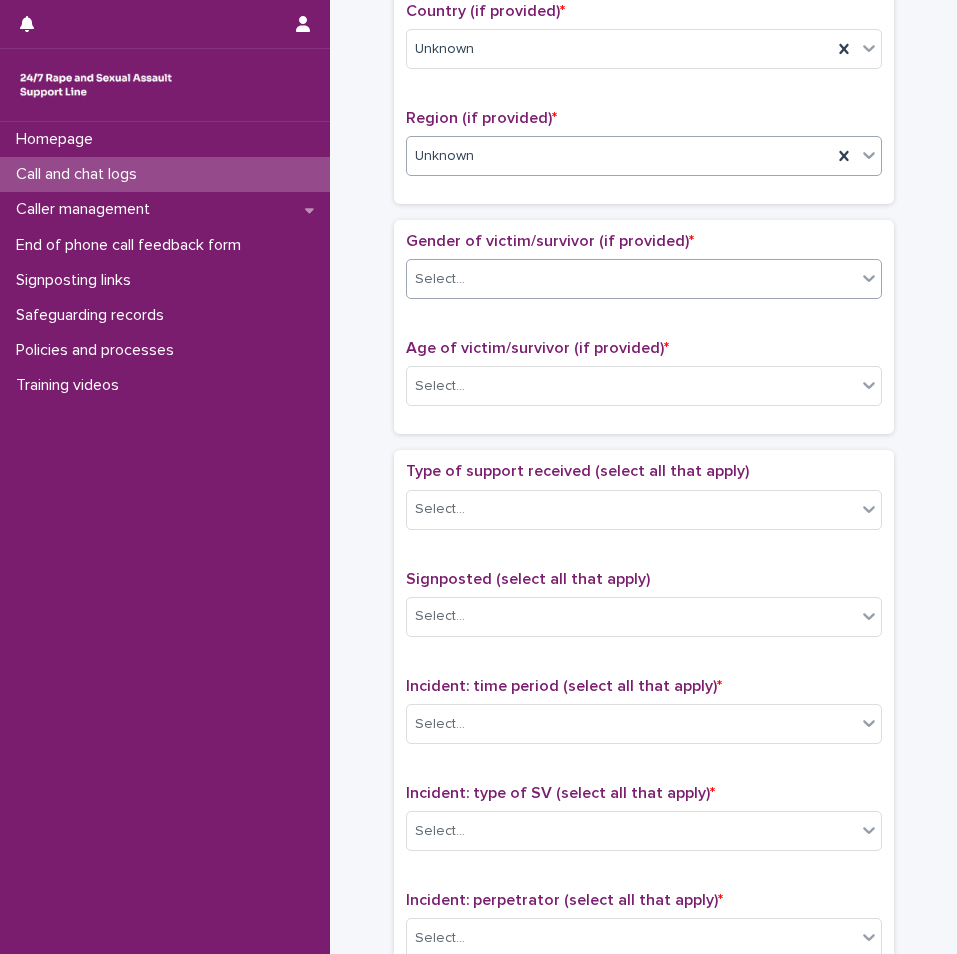 click on "Select..." at bounding box center (631, 279) 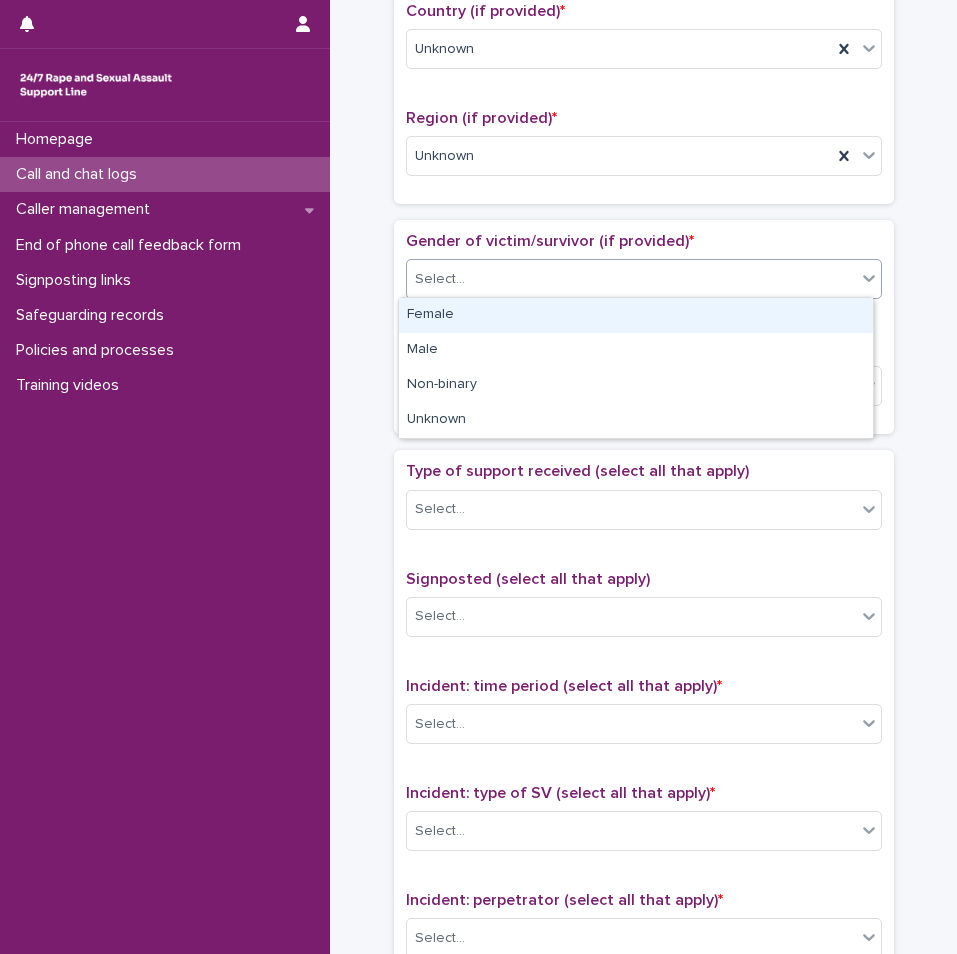 click on "Female" at bounding box center [636, 315] 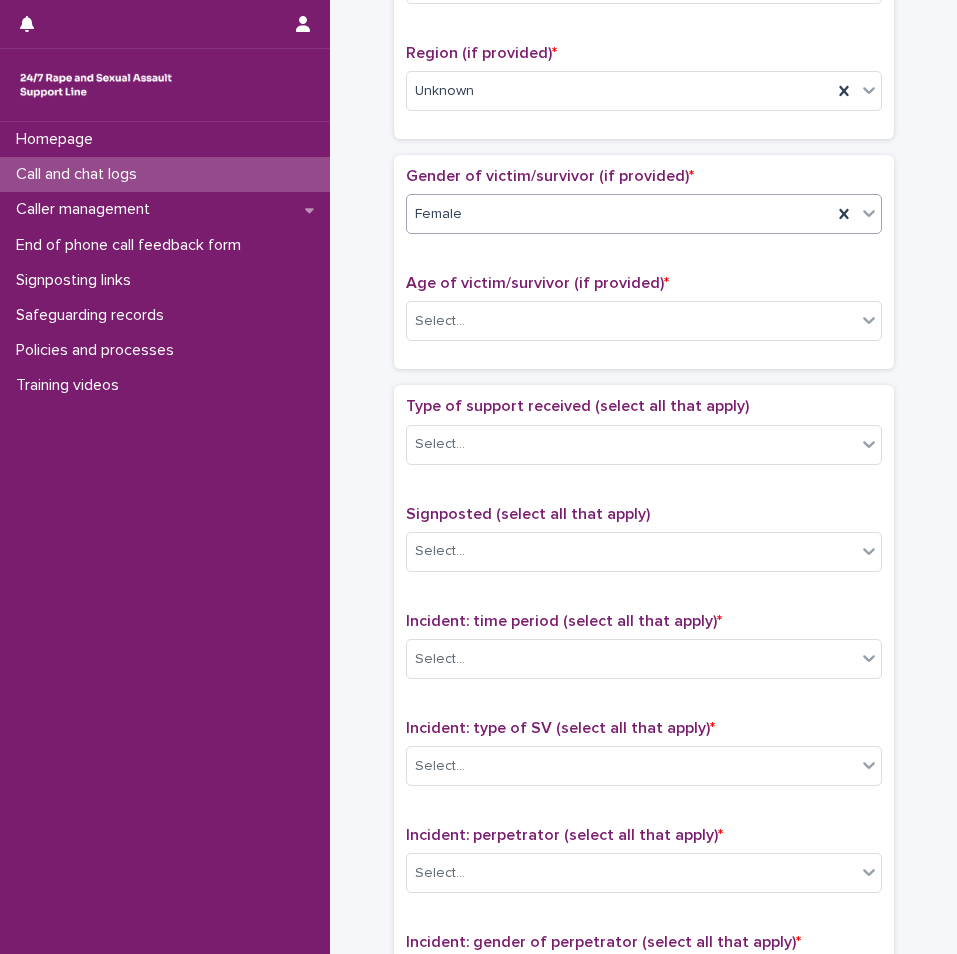 scroll, scrollTop: 900, scrollLeft: 0, axis: vertical 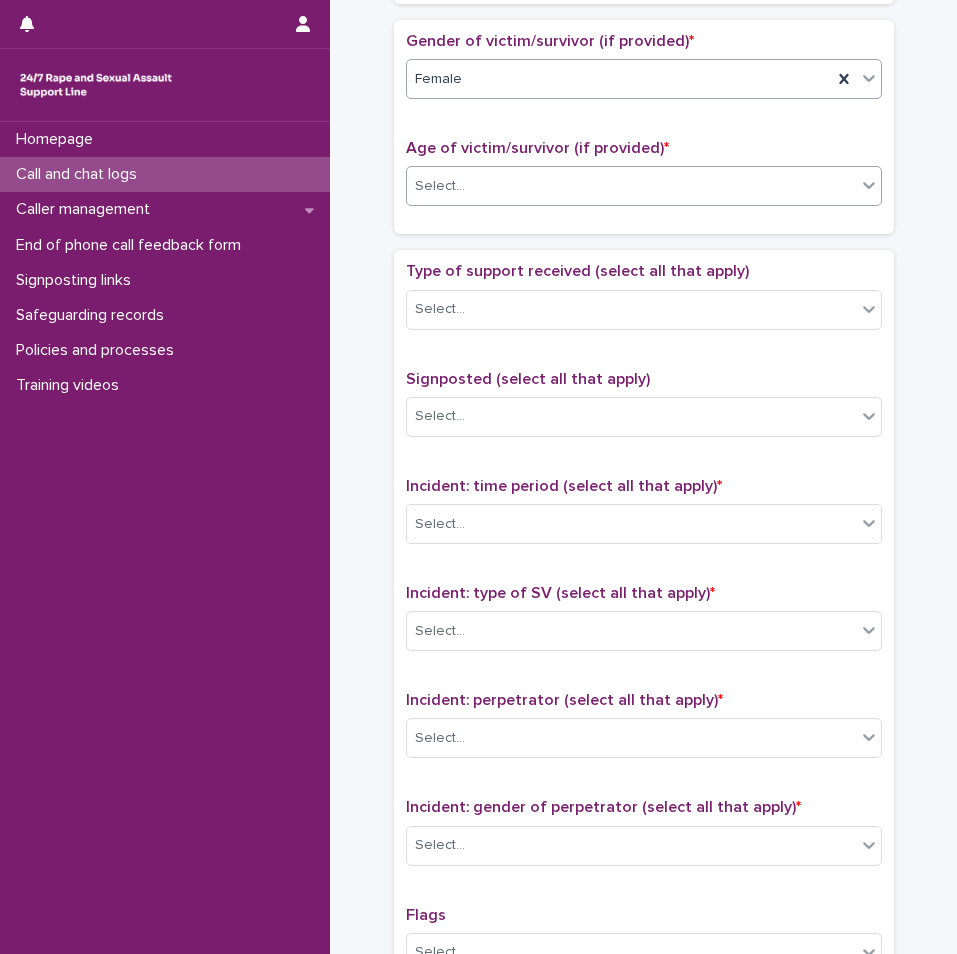 click on "Select..." at bounding box center (631, 186) 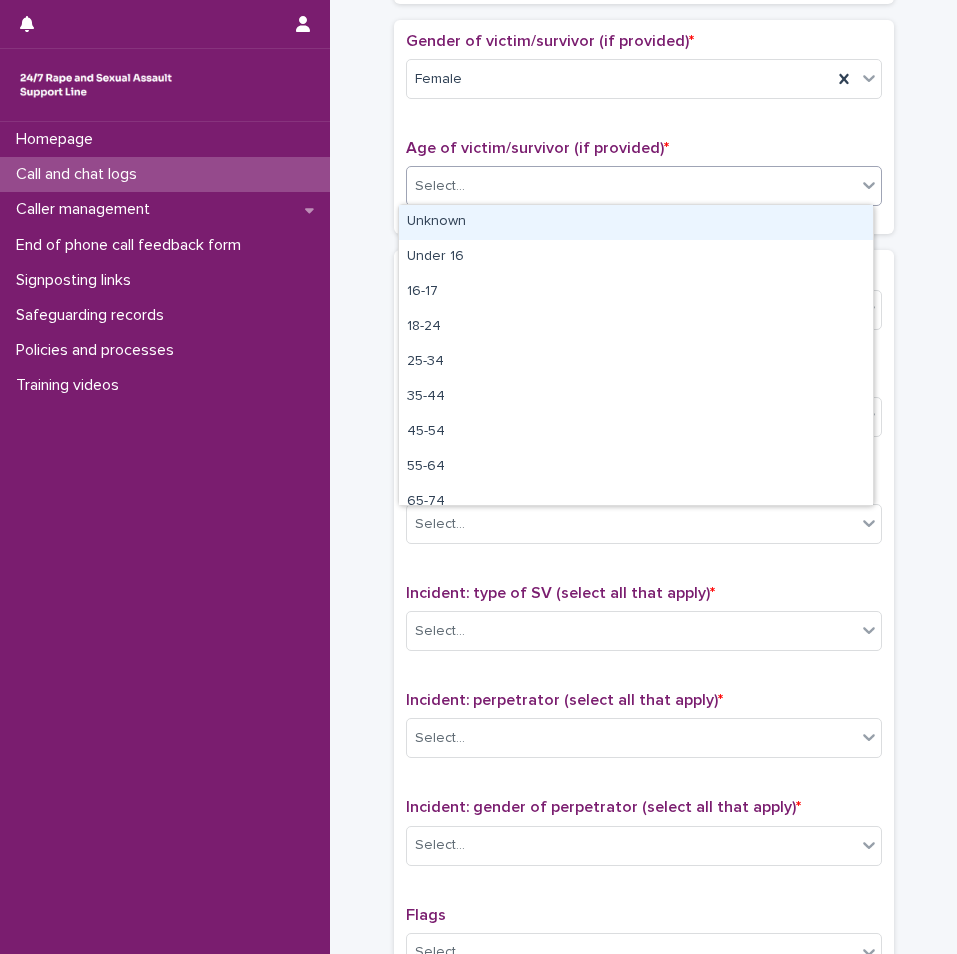 click on "Unknown" at bounding box center (636, 222) 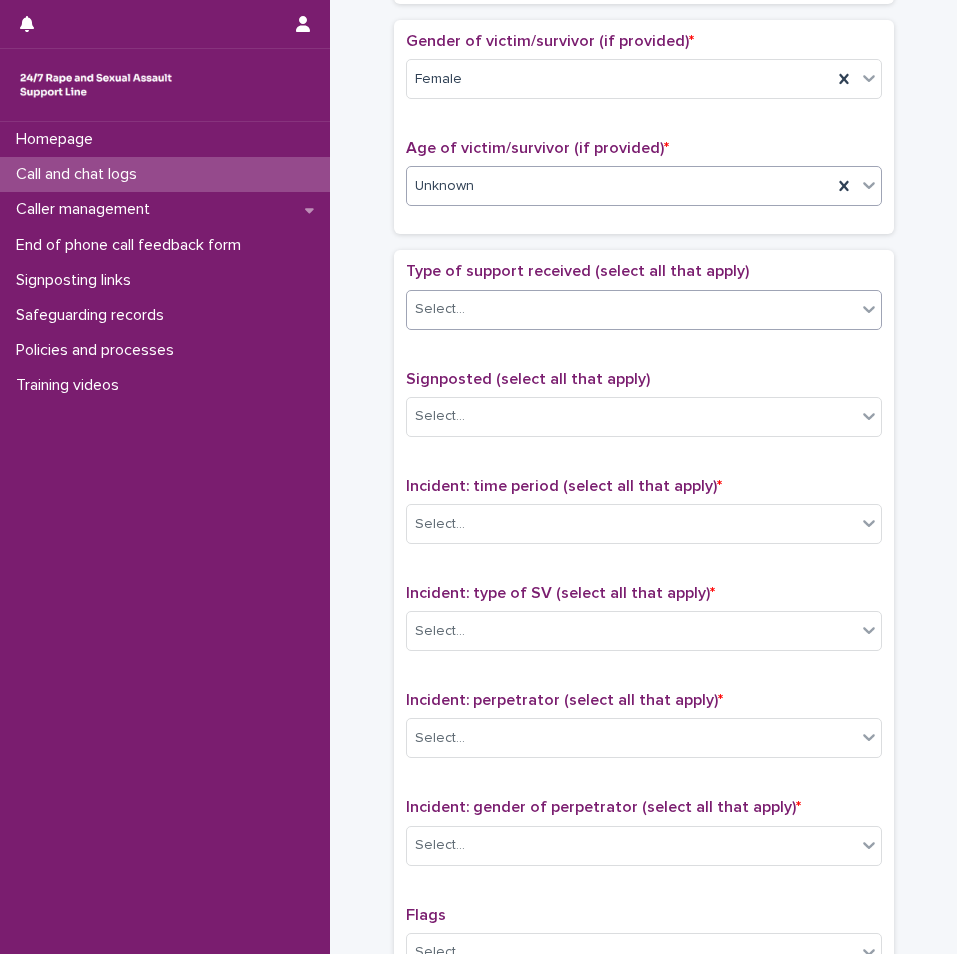 click on "Select..." at bounding box center [631, 309] 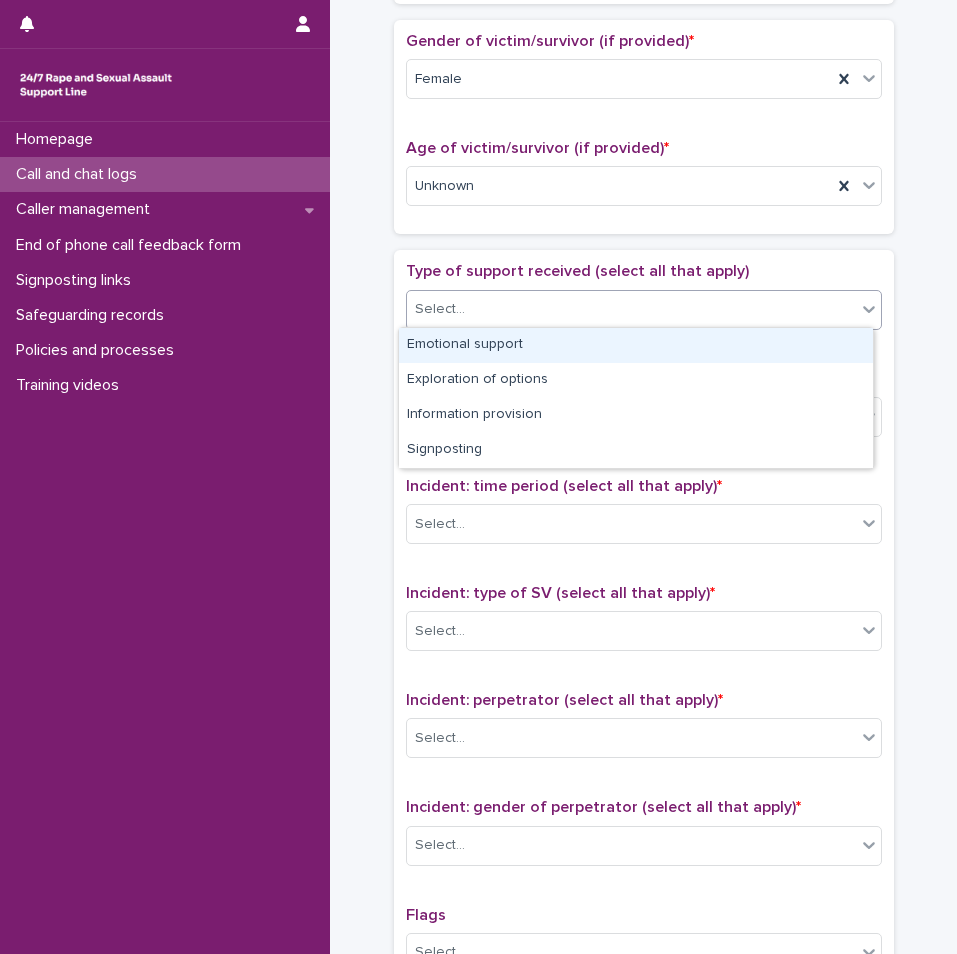 click on "Emotional support" at bounding box center [636, 345] 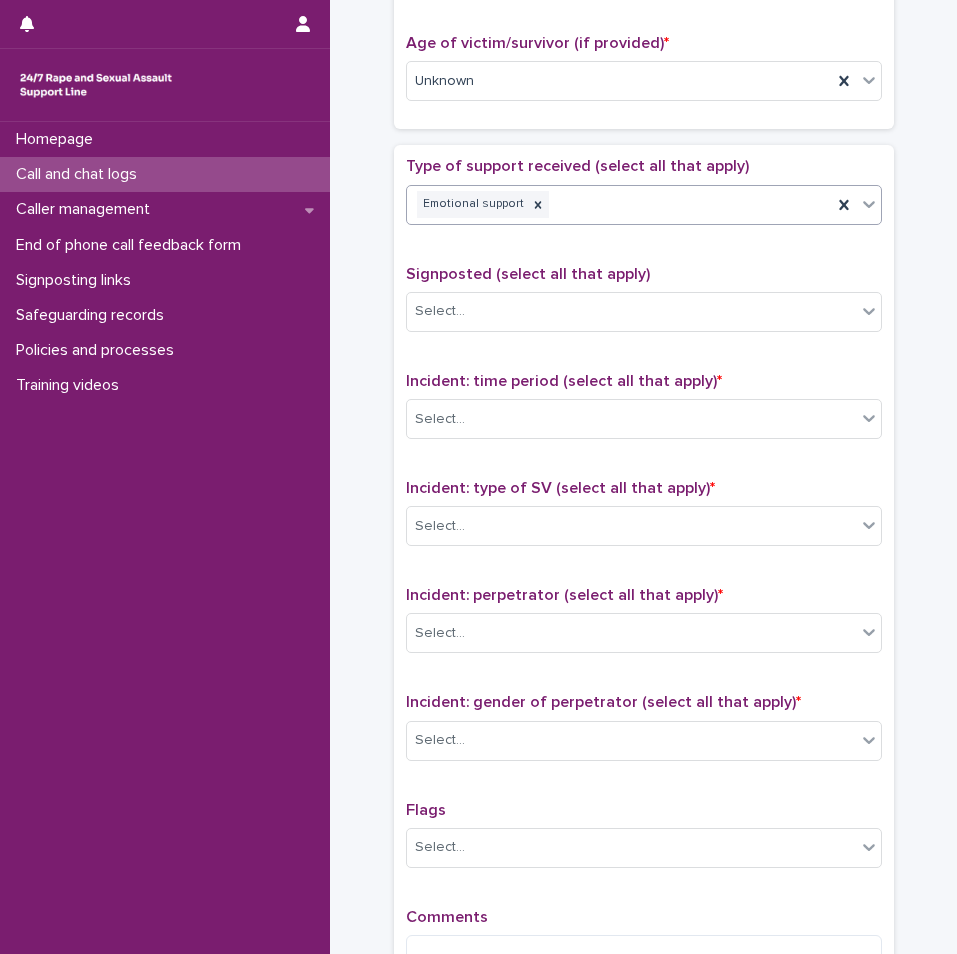 scroll, scrollTop: 1100, scrollLeft: 0, axis: vertical 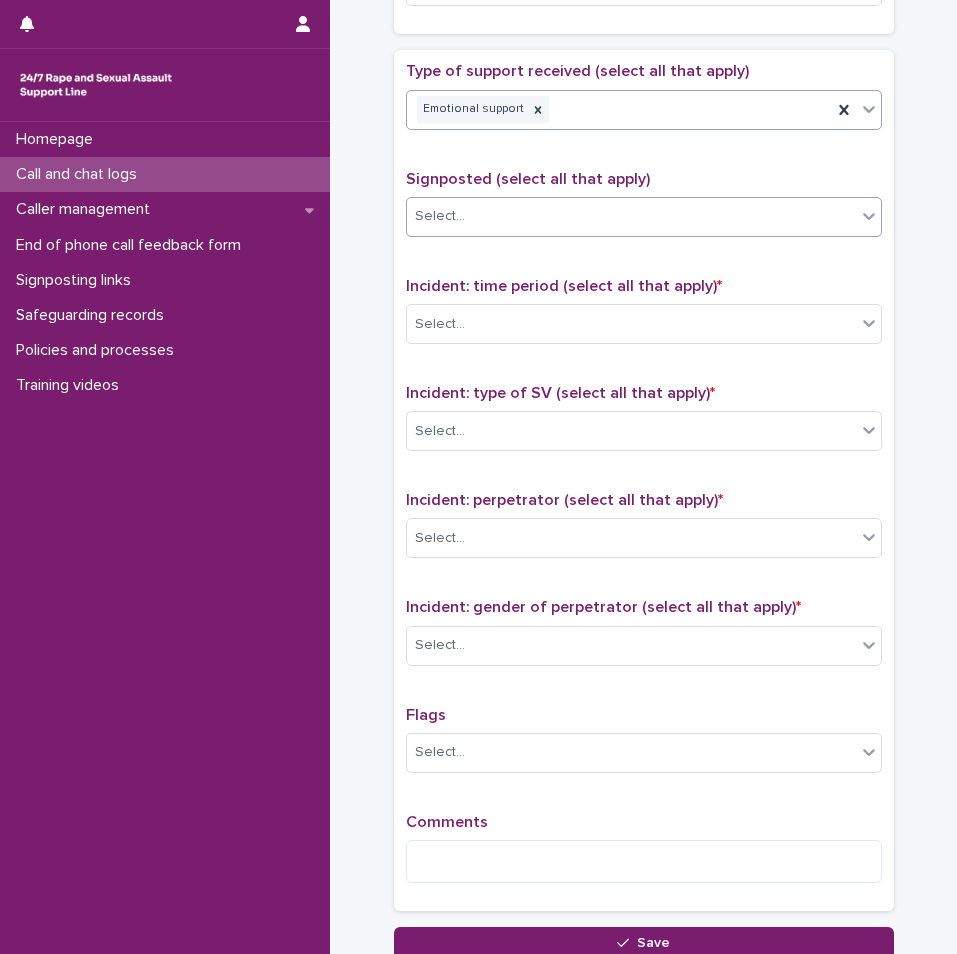 click on "Select..." at bounding box center (631, 216) 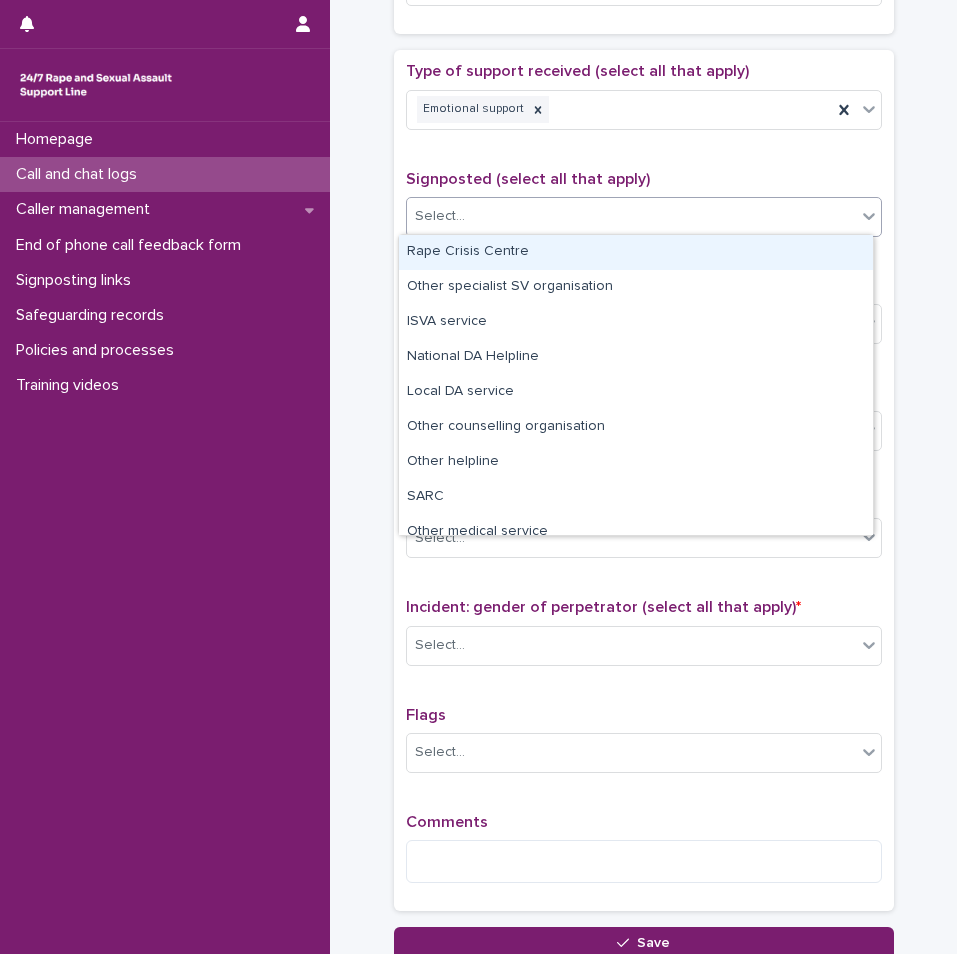click on "Signposted (select all that apply)" at bounding box center (528, 179) 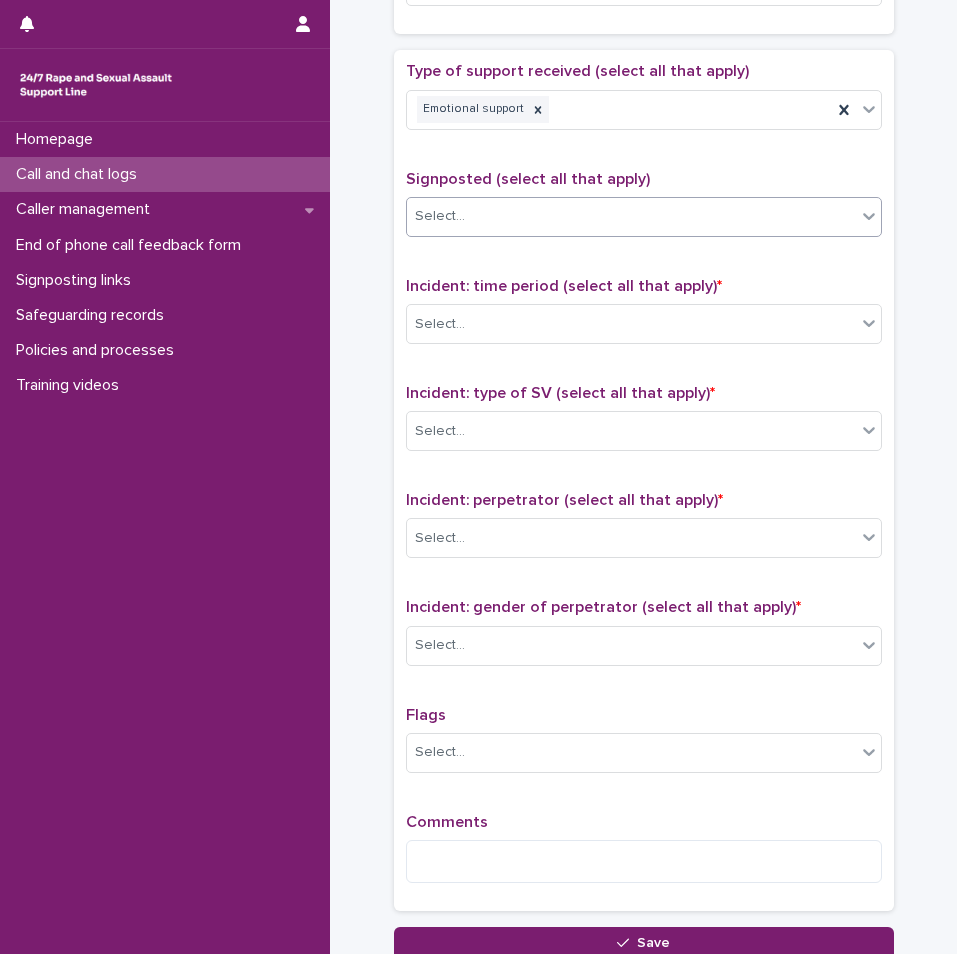 scroll, scrollTop: 1259, scrollLeft: 0, axis: vertical 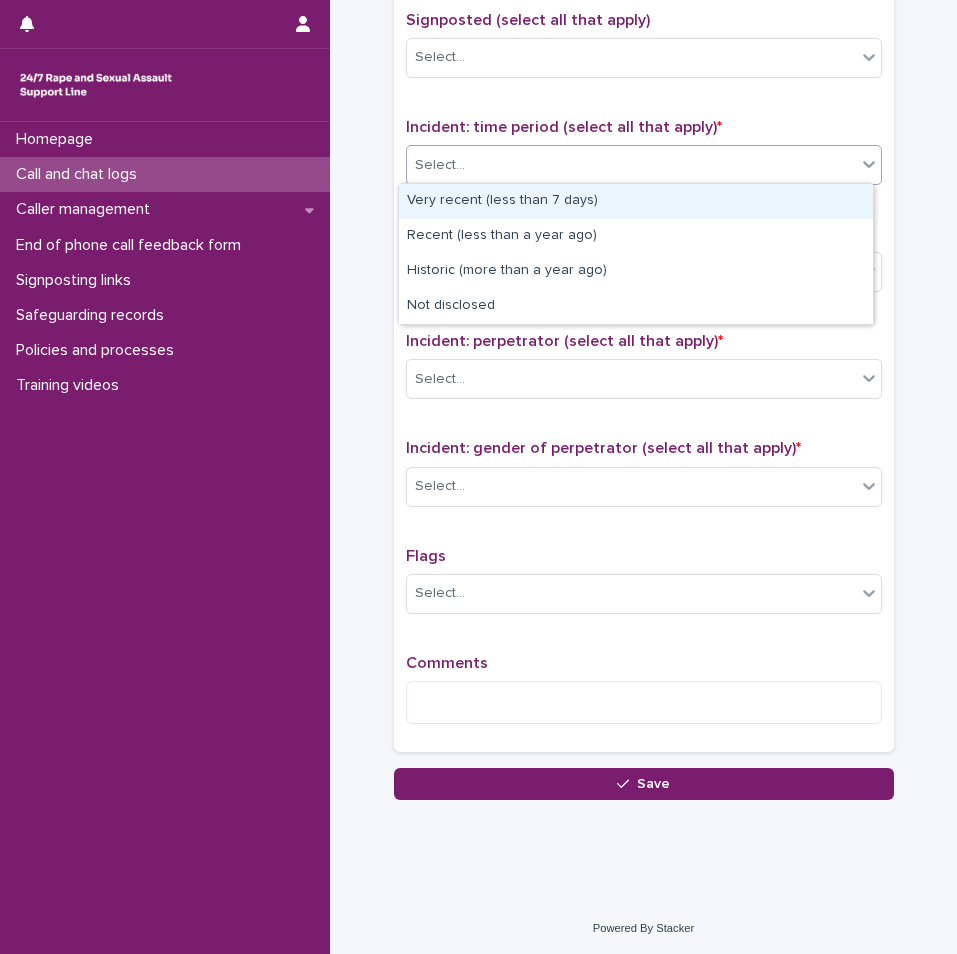 click on "Select..." at bounding box center [631, 165] 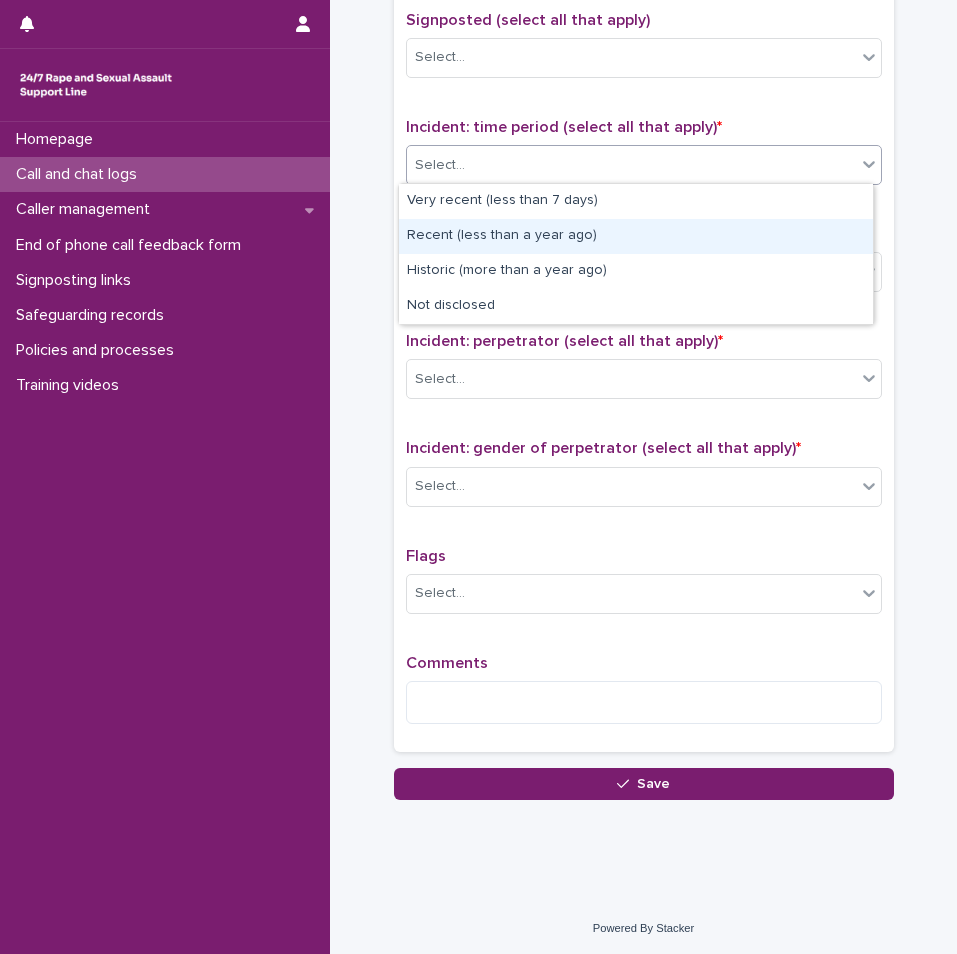 click on "Recent (less than a year ago)" at bounding box center [636, 236] 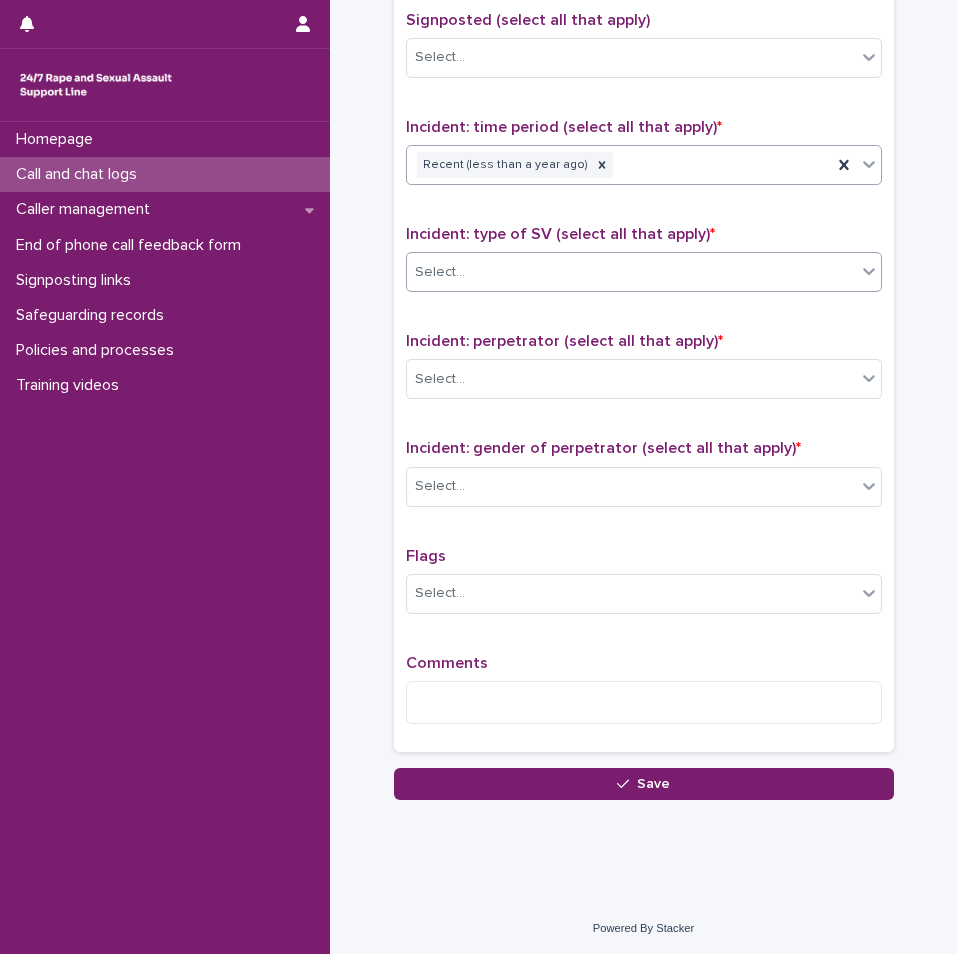 click on "Select..." at bounding box center [631, 272] 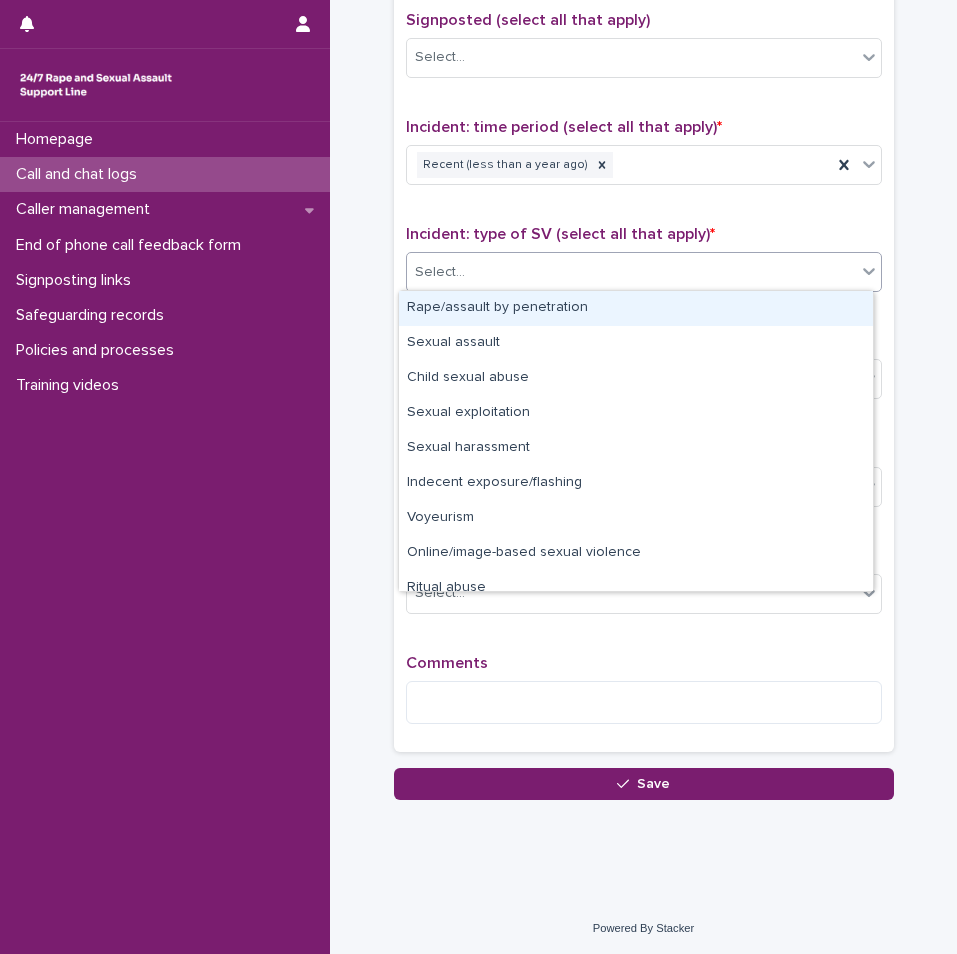 click on "Rape/assault by penetration" at bounding box center [636, 308] 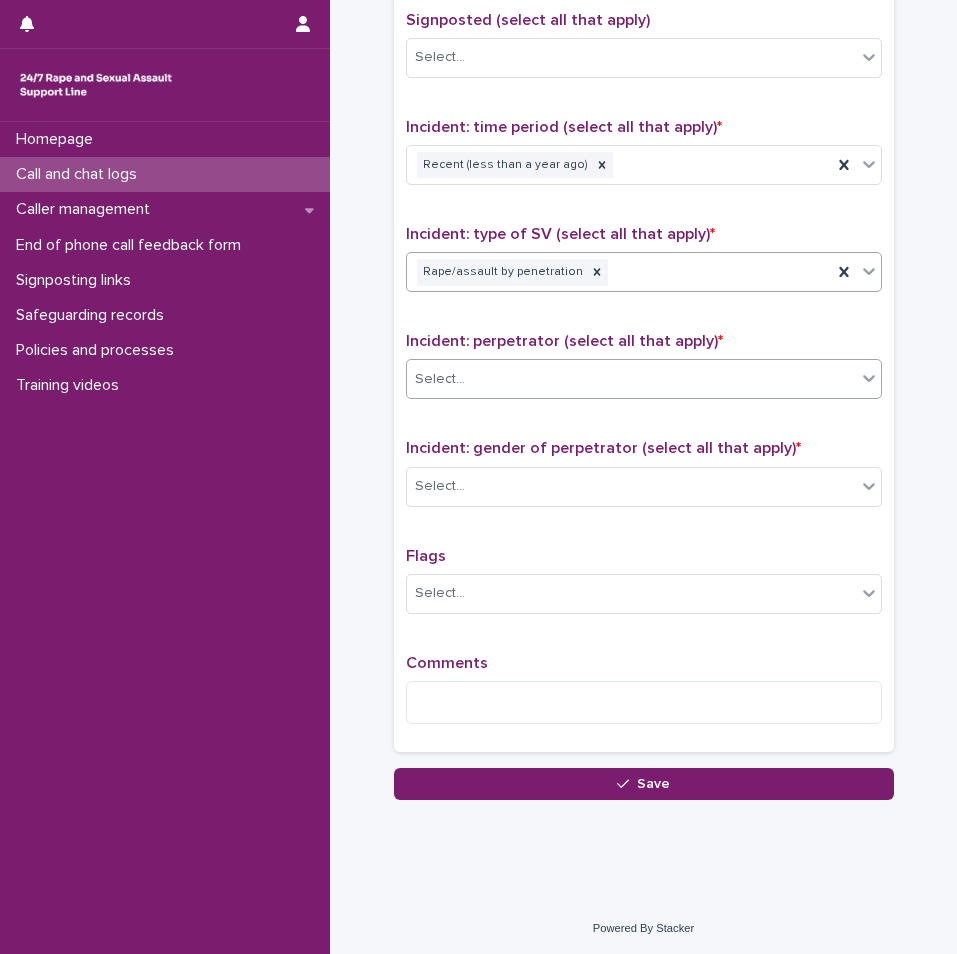 click on "Select..." at bounding box center (440, 379) 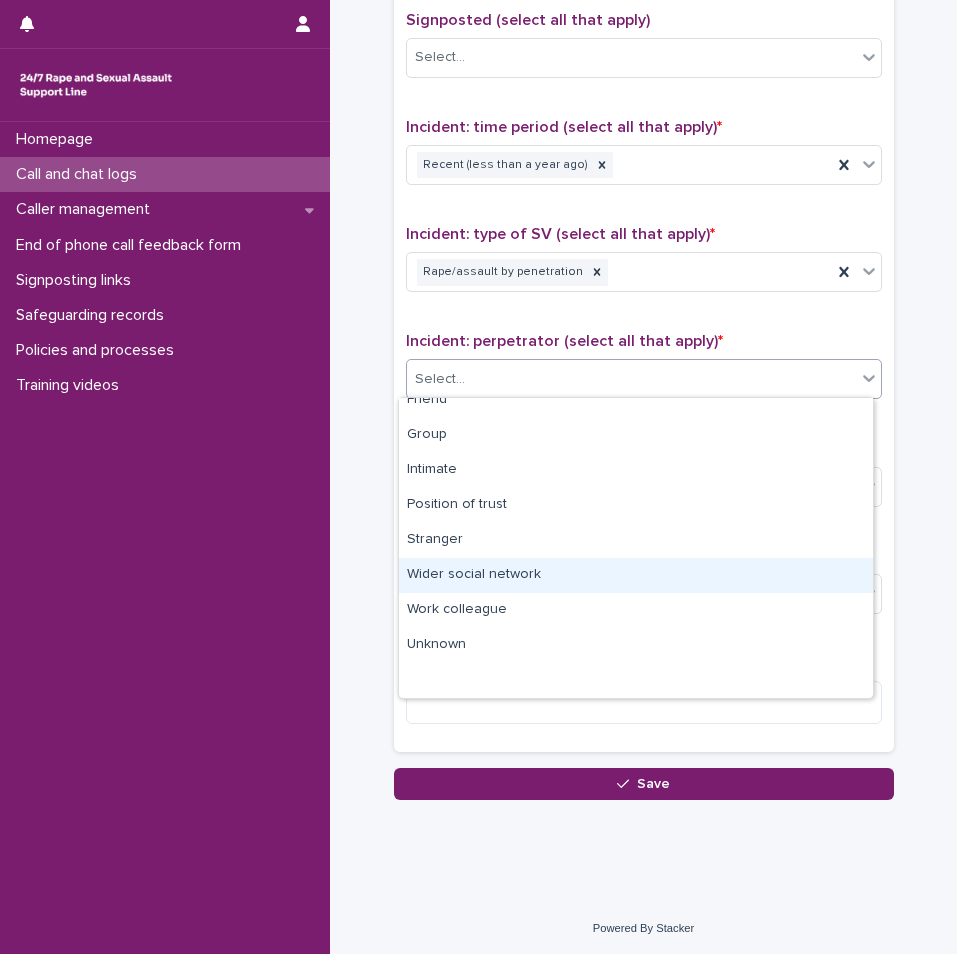 scroll, scrollTop: 0, scrollLeft: 0, axis: both 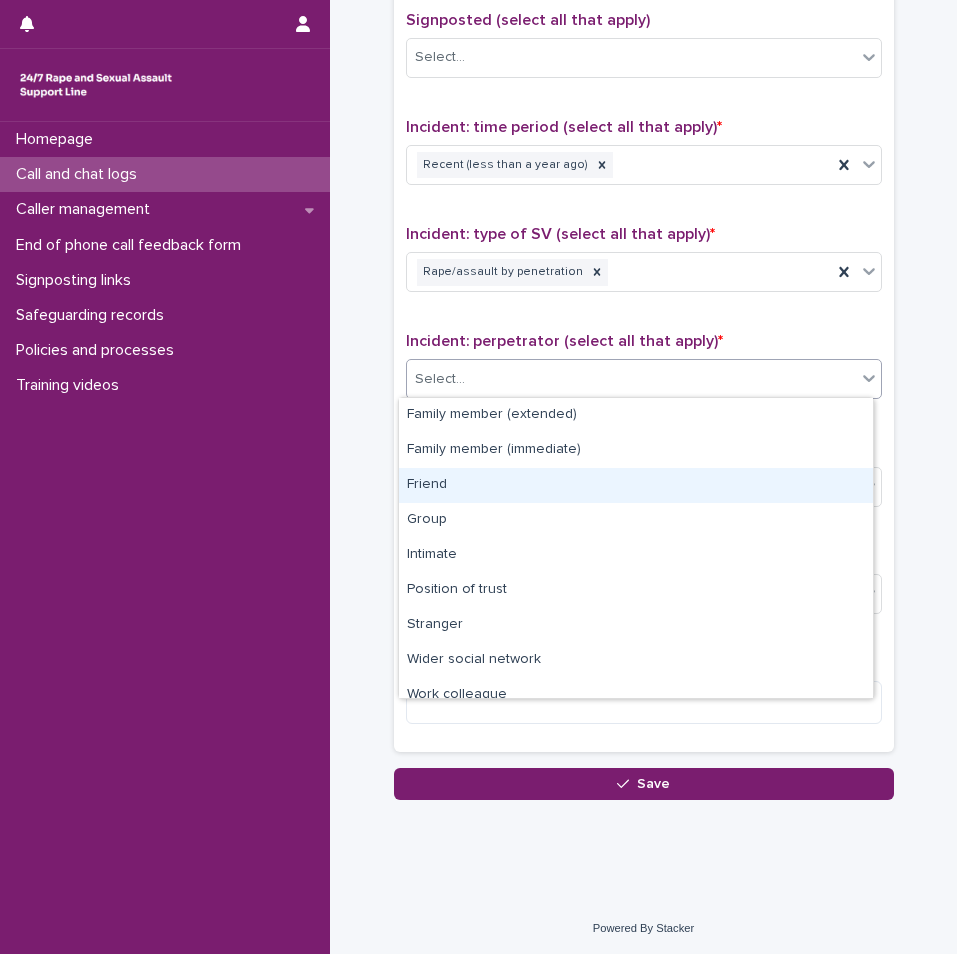 drag, startPoint x: 461, startPoint y: 617, endPoint x: 469, endPoint y: 488, distance: 129.24782 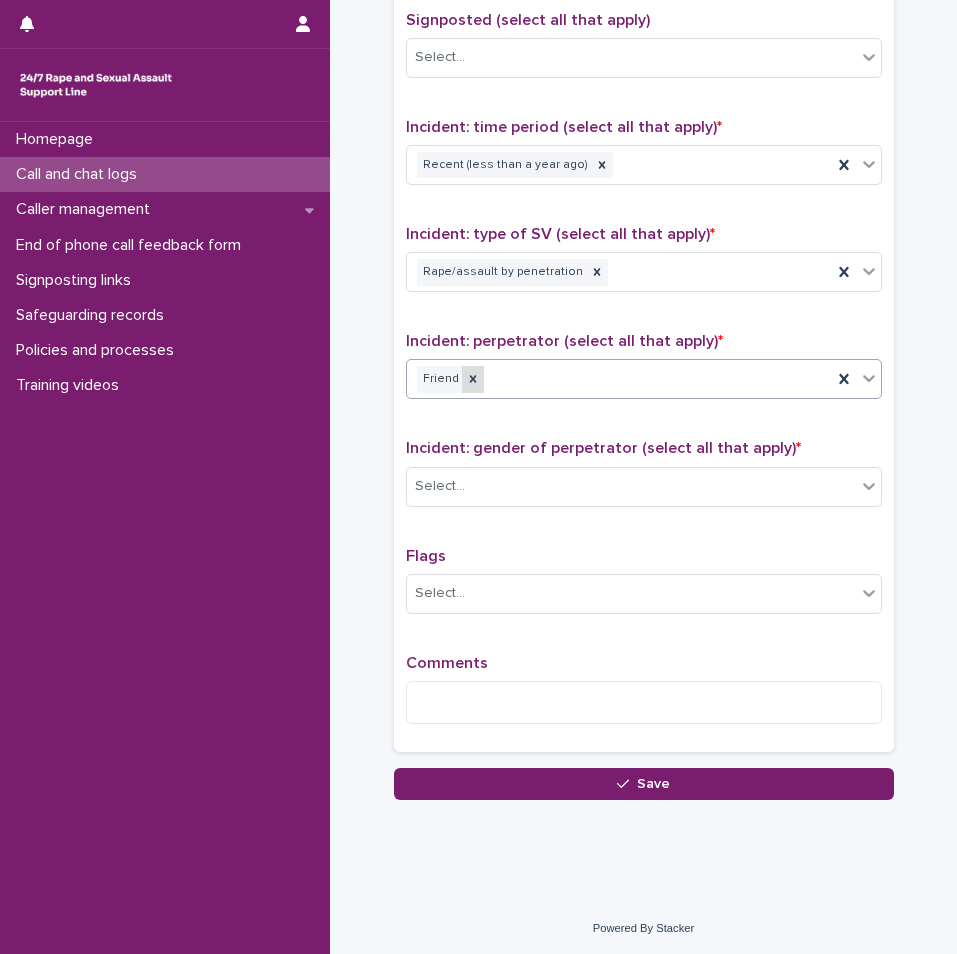 click 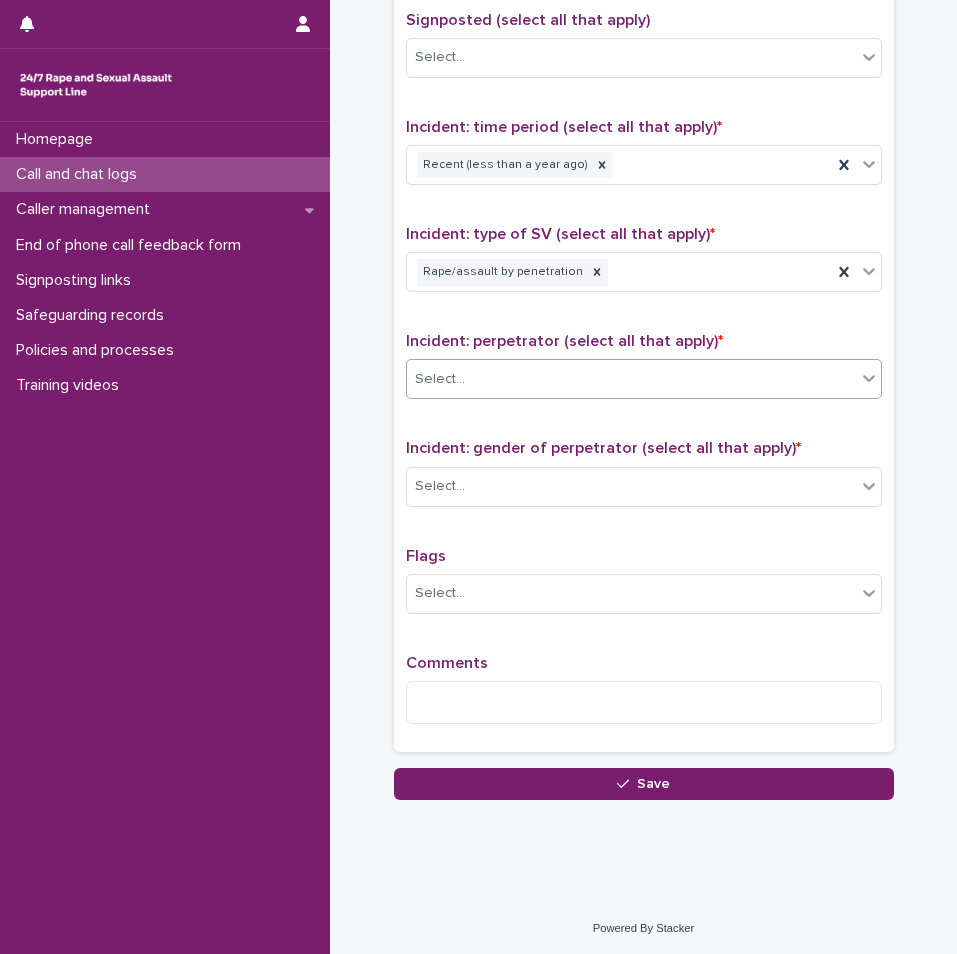 click on "Select..." at bounding box center (631, 379) 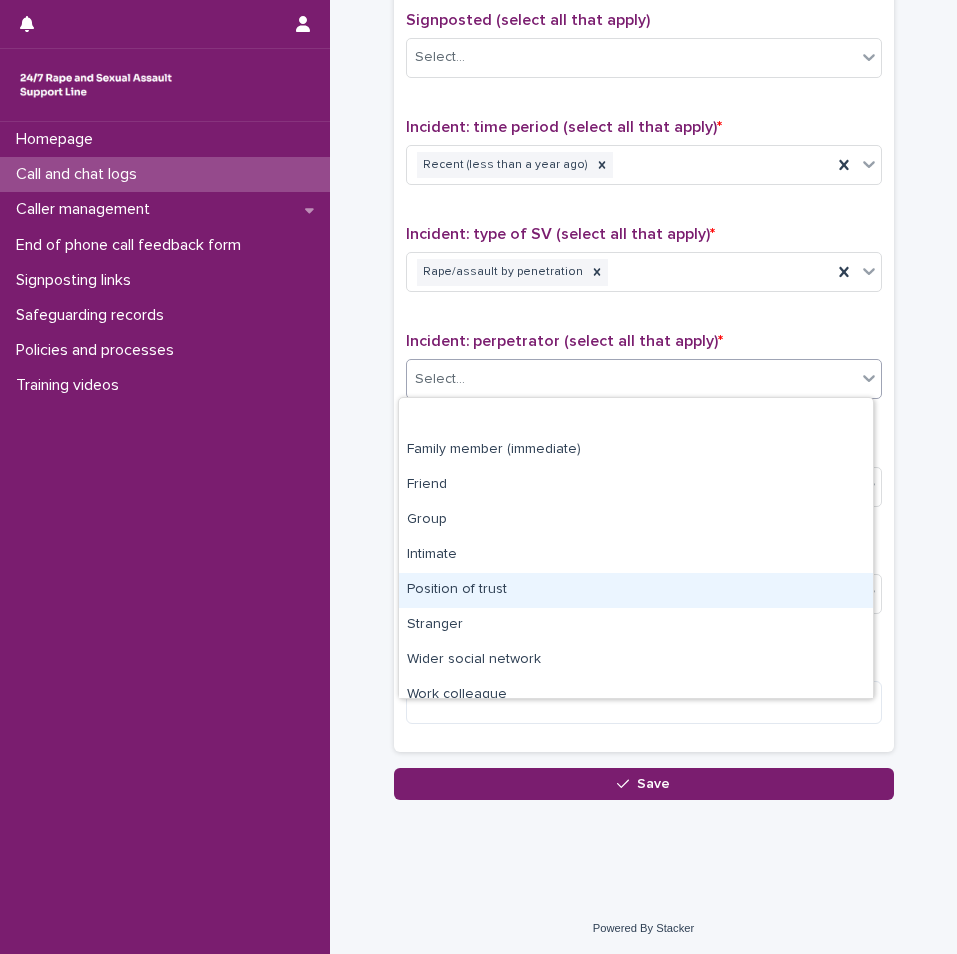 scroll, scrollTop: 85, scrollLeft: 0, axis: vertical 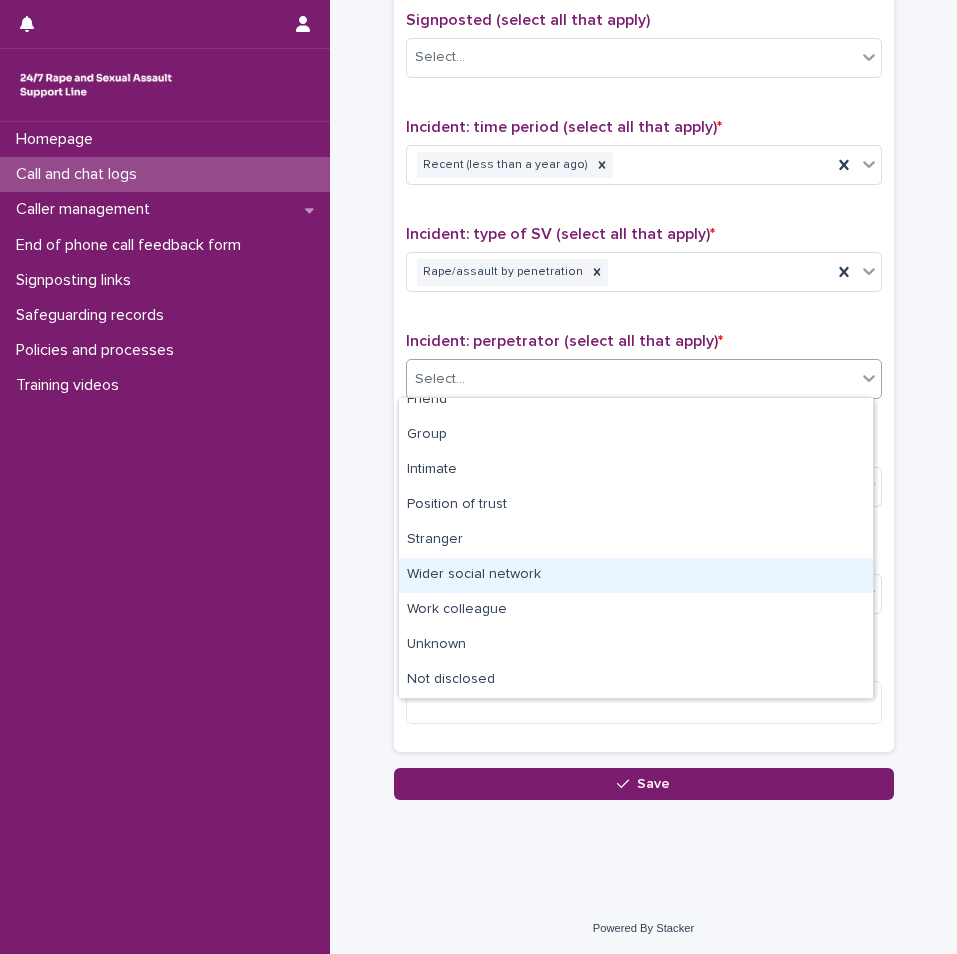 click on "Wider social network" at bounding box center (636, 575) 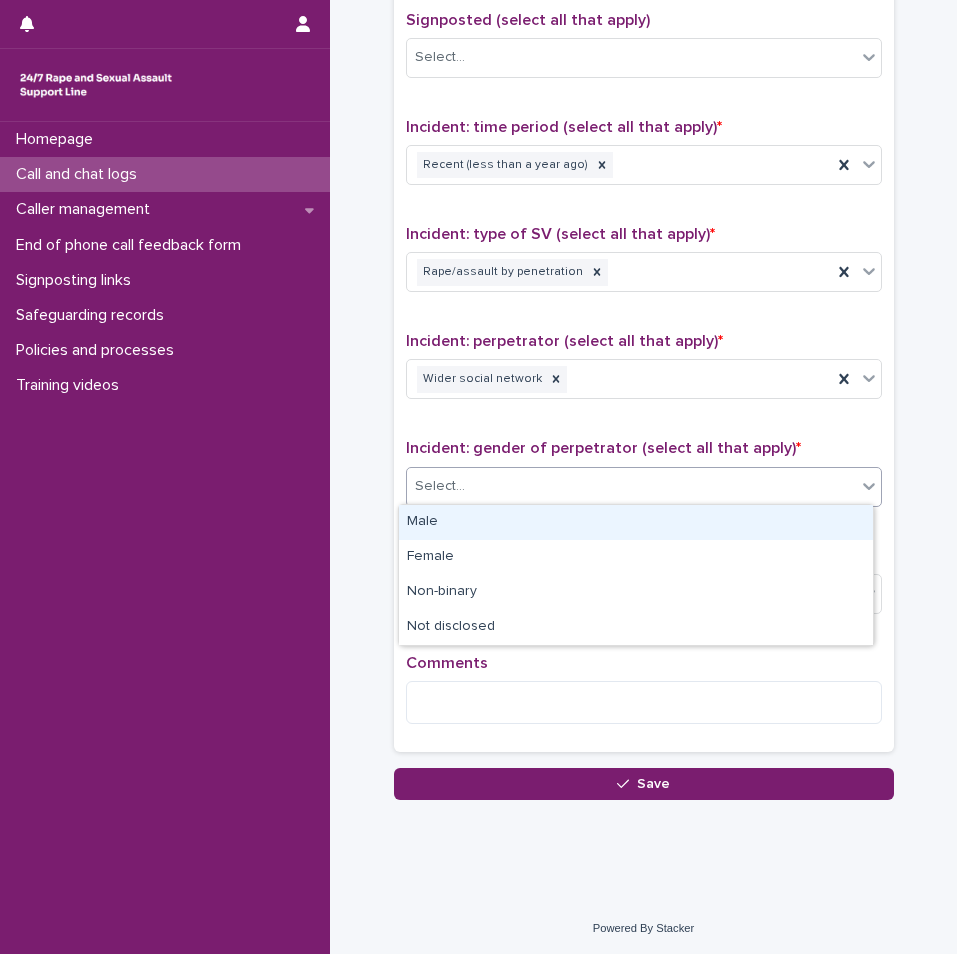 click on "Select..." at bounding box center (631, 486) 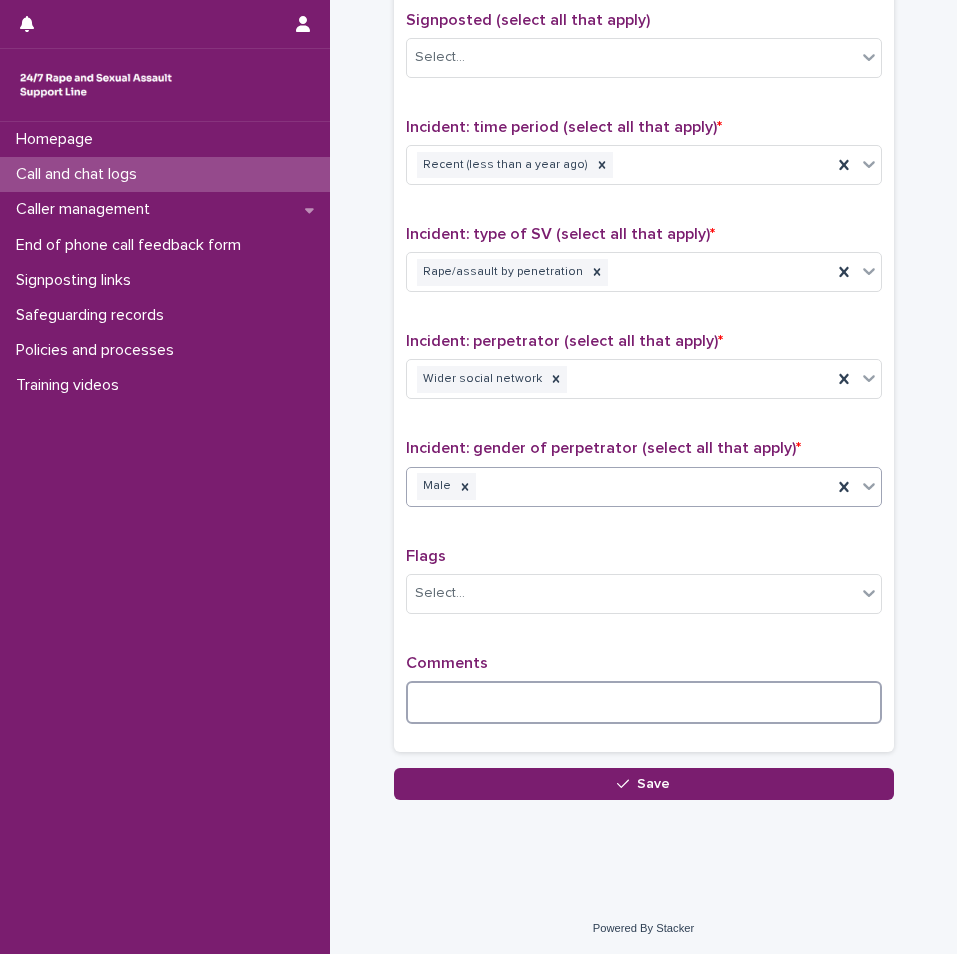 click at bounding box center [644, 702] 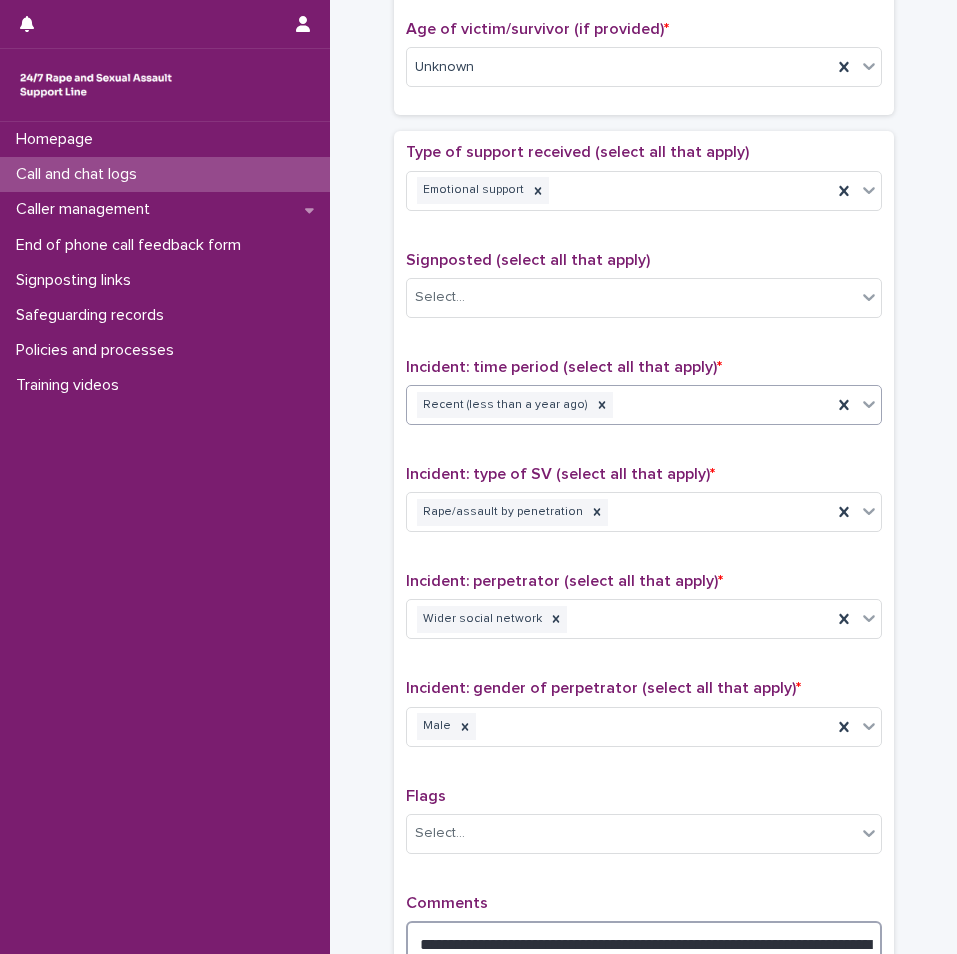 scroll, scrollTop: 1309, scrollLeft: 0, axis: vertical 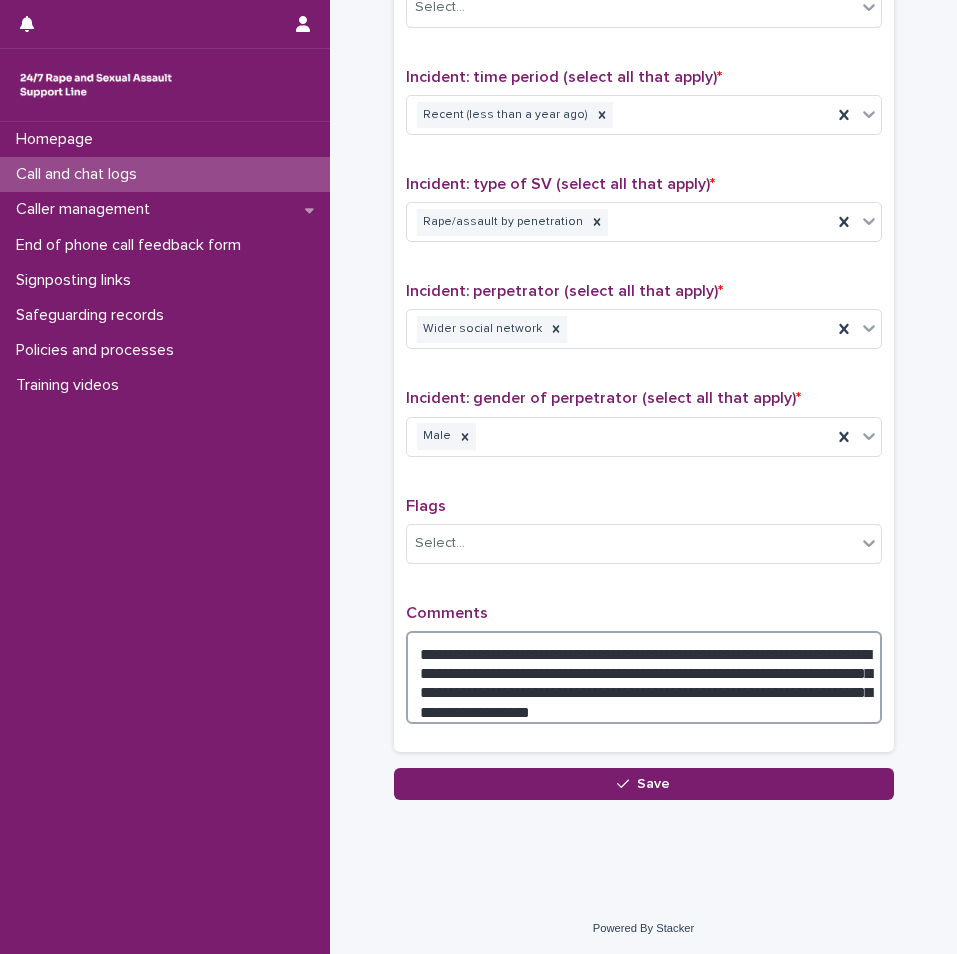 type on "**********" 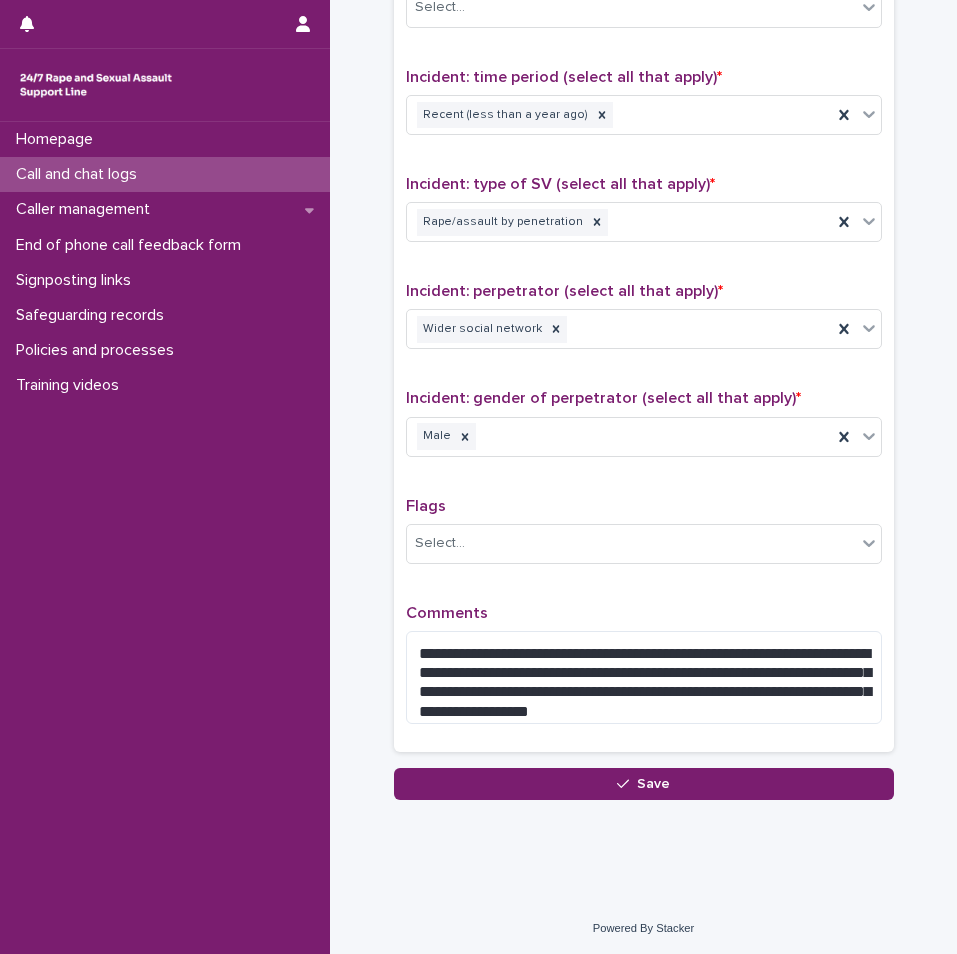 click on "Homepage Call and chat logs Caller management End of phone call feedback form Signposting links Safeguarding records Policies and processes Training videos" at bounding box center (165, 538) 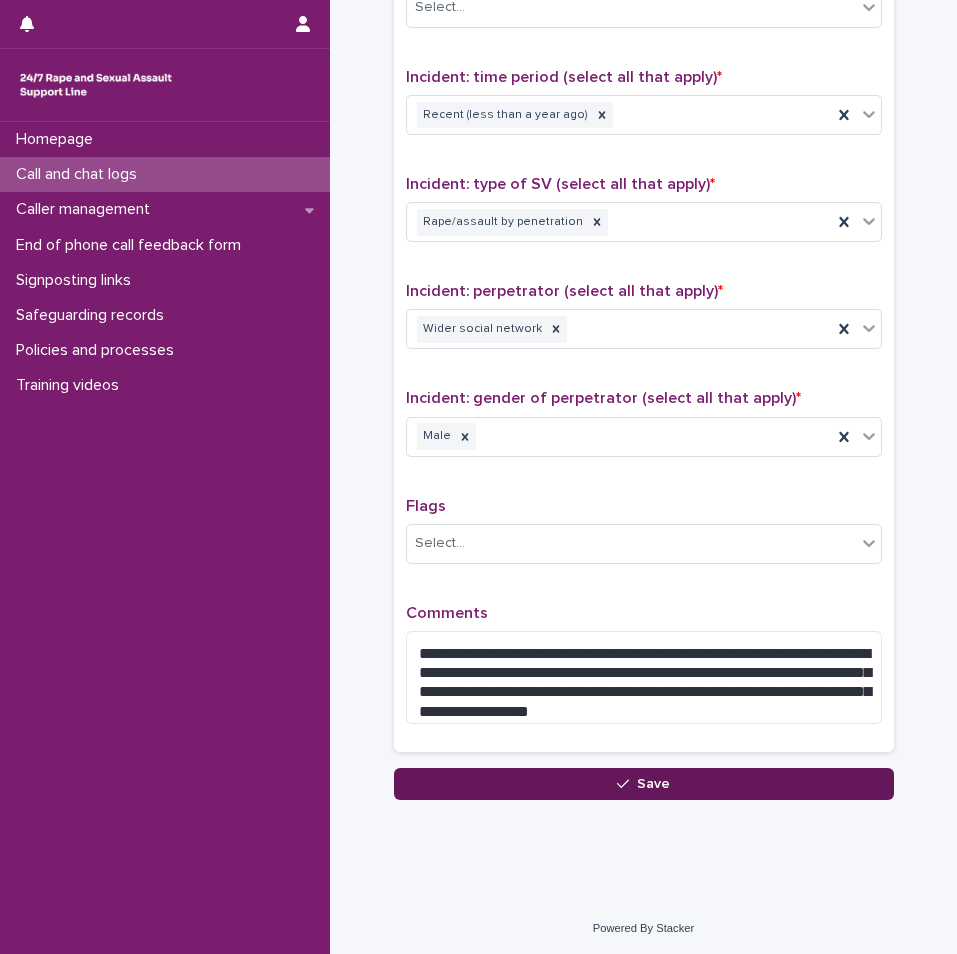 click on "Save" at bounding box center (644, 784) 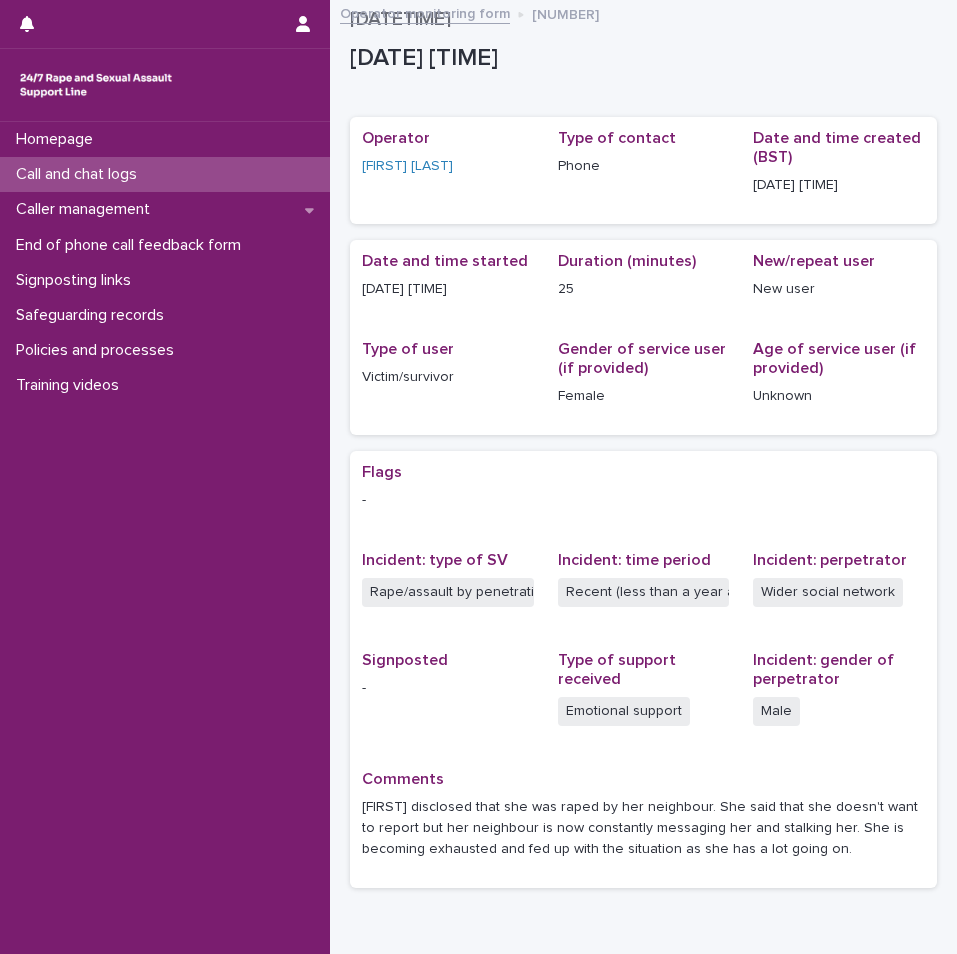 scroll, scrollTop: 0, scrollLeft: 0, axis: both 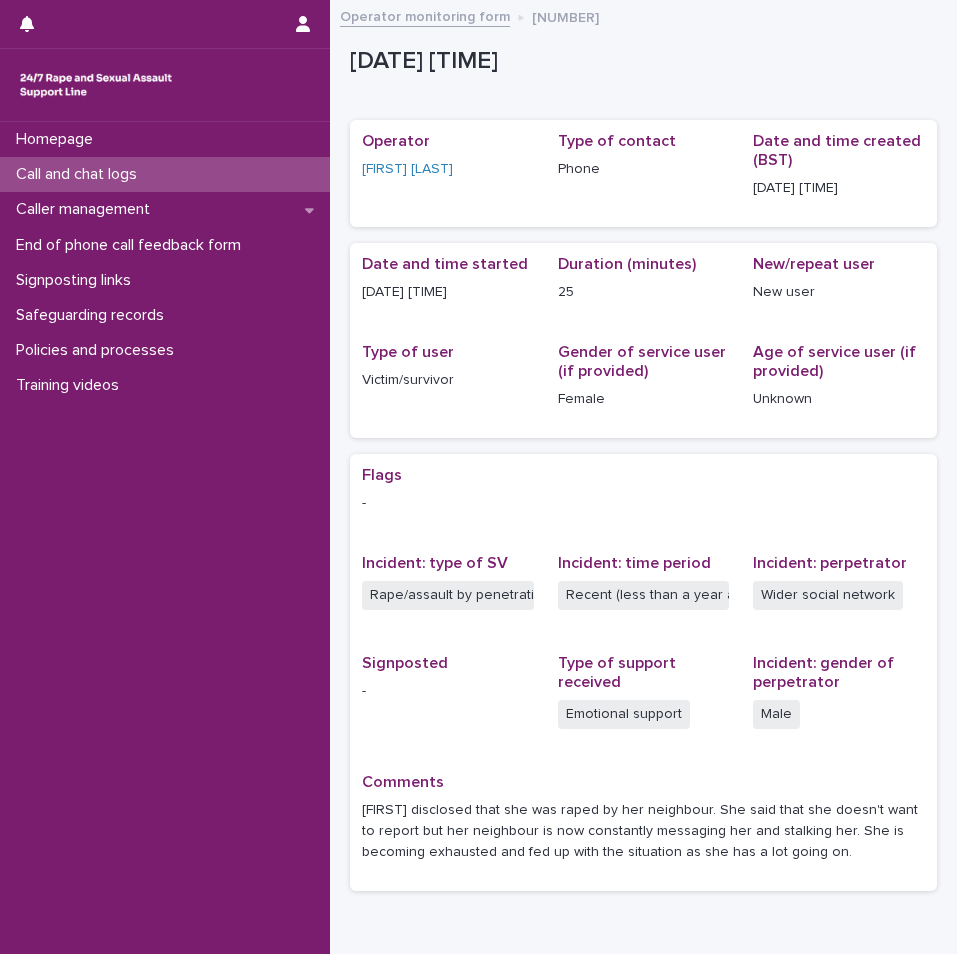 click on "Call and chat logs" at bounding box center (80, 174) 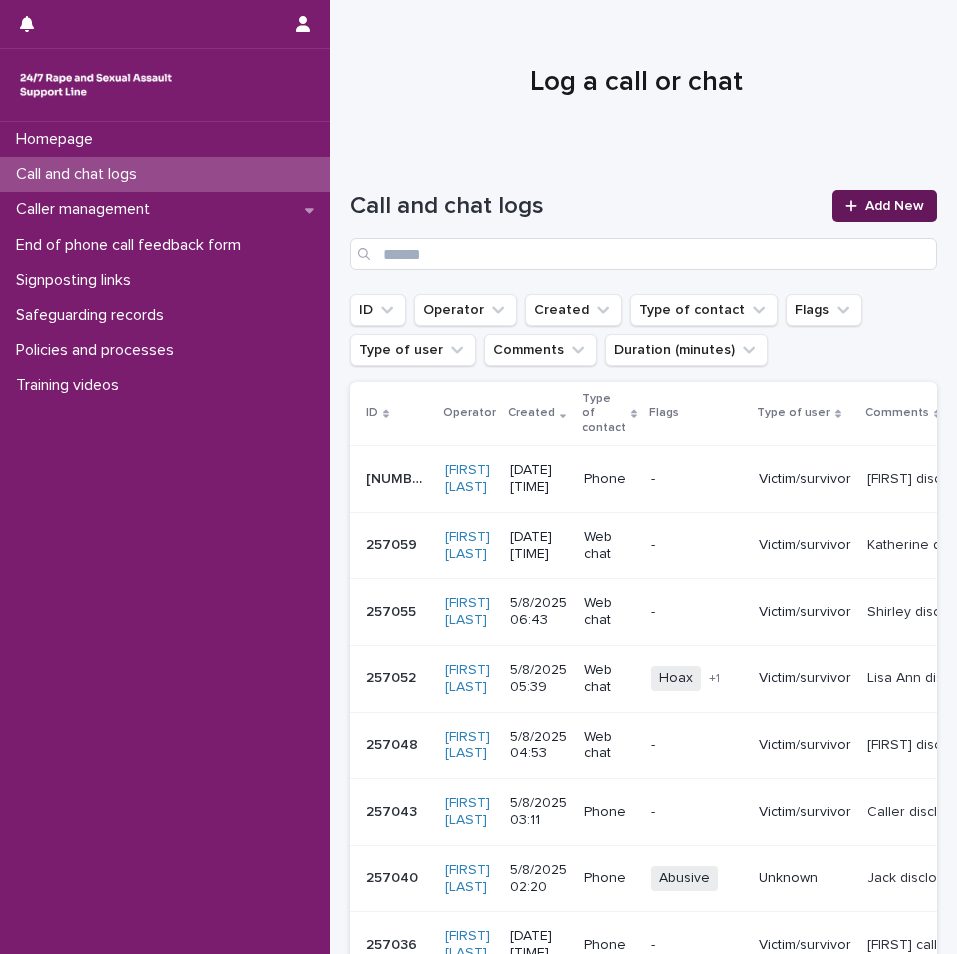 click on "Add New" at bounding box center [894, 206] 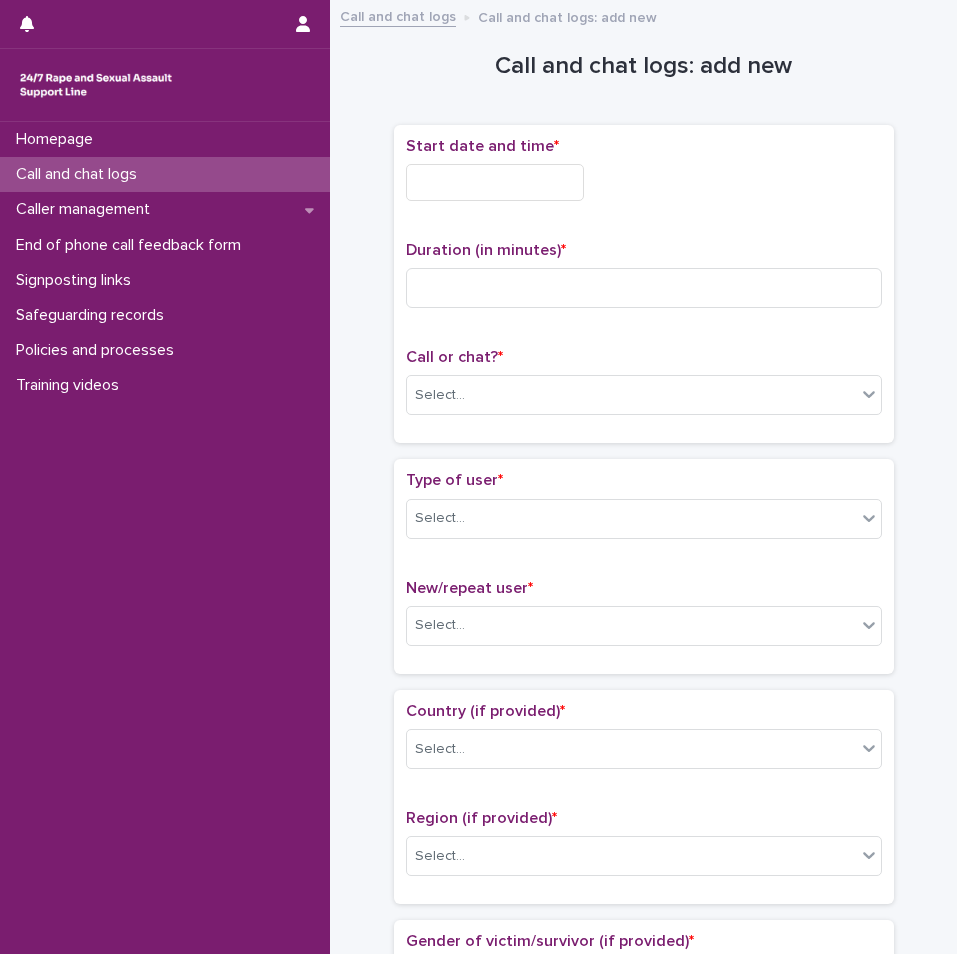 click at bounding box center (495, 182) 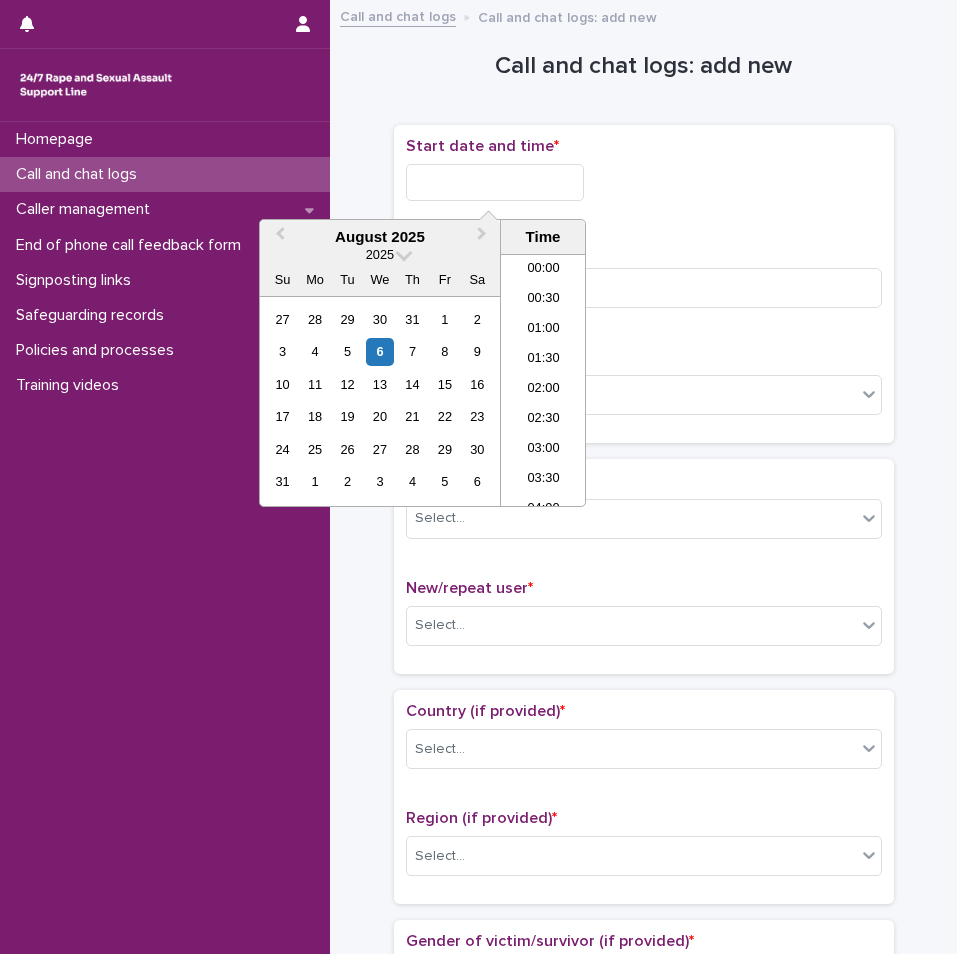 scroll, scrollTop: 1150, scrollLeft: 0, axis: vertical 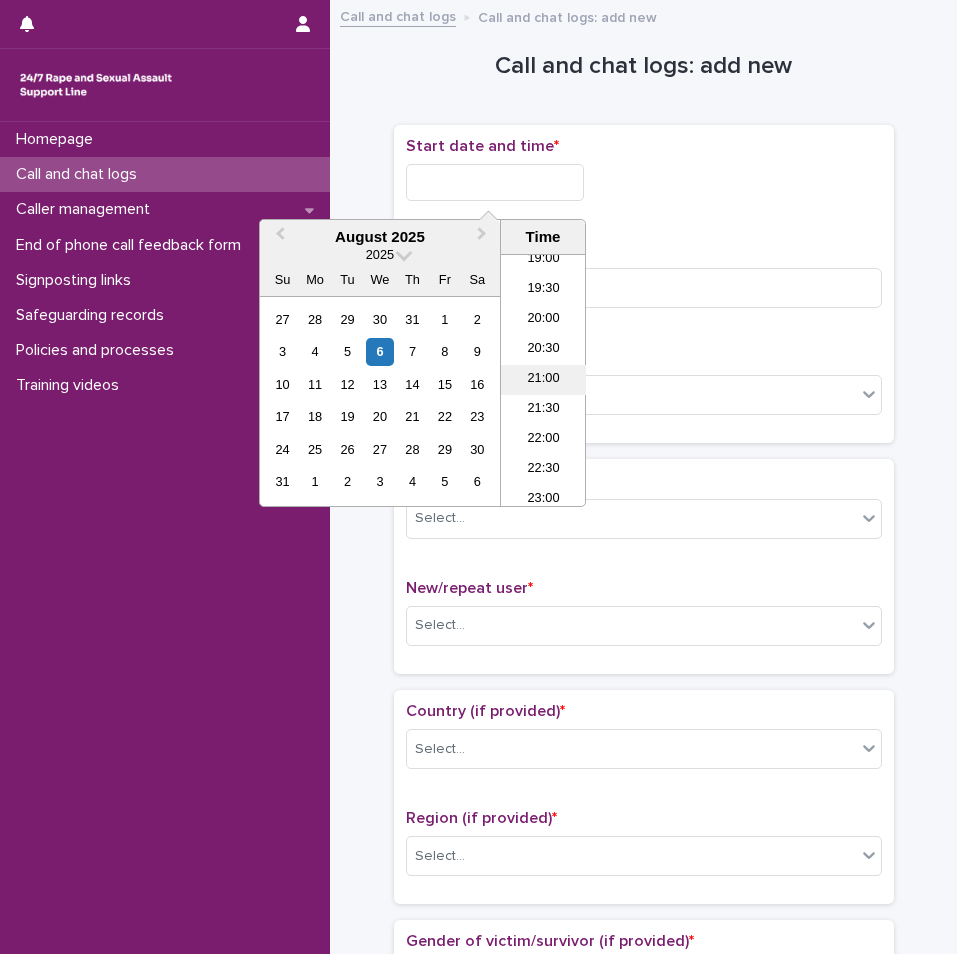 click on "21:00" at bounding box center [543, 380] 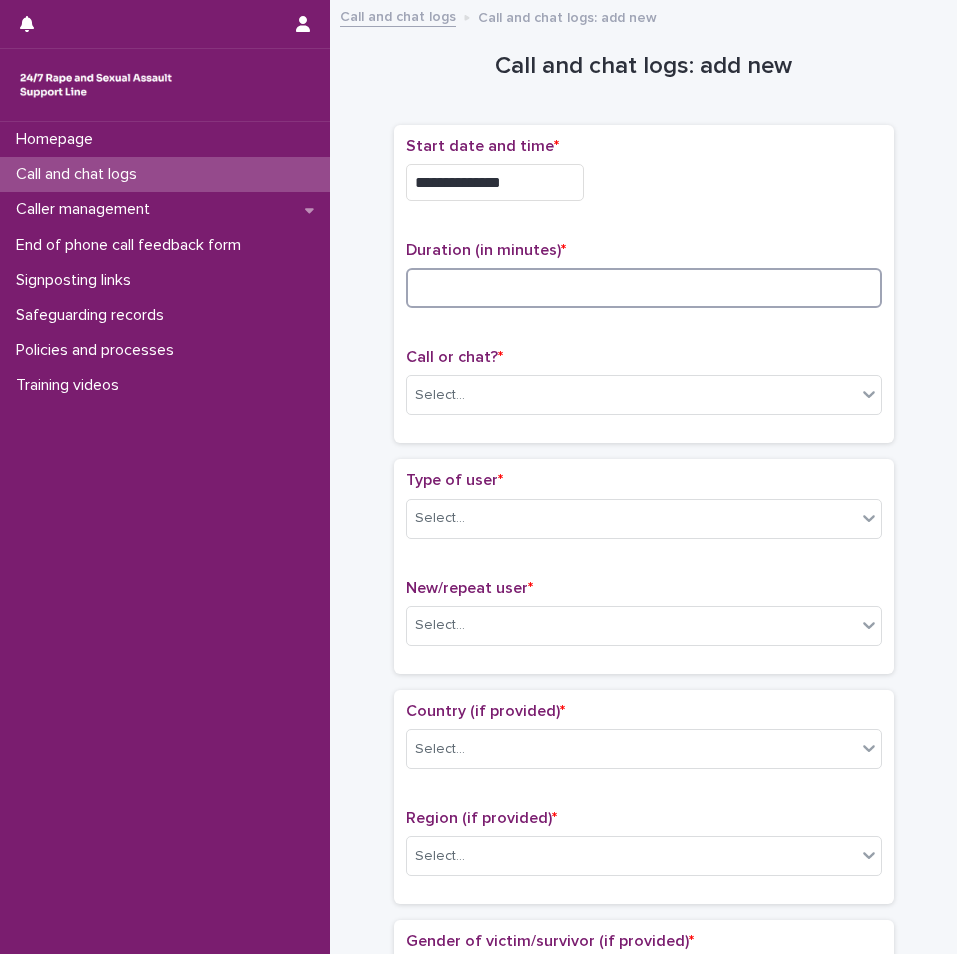 click at bounding box center [644, 288] 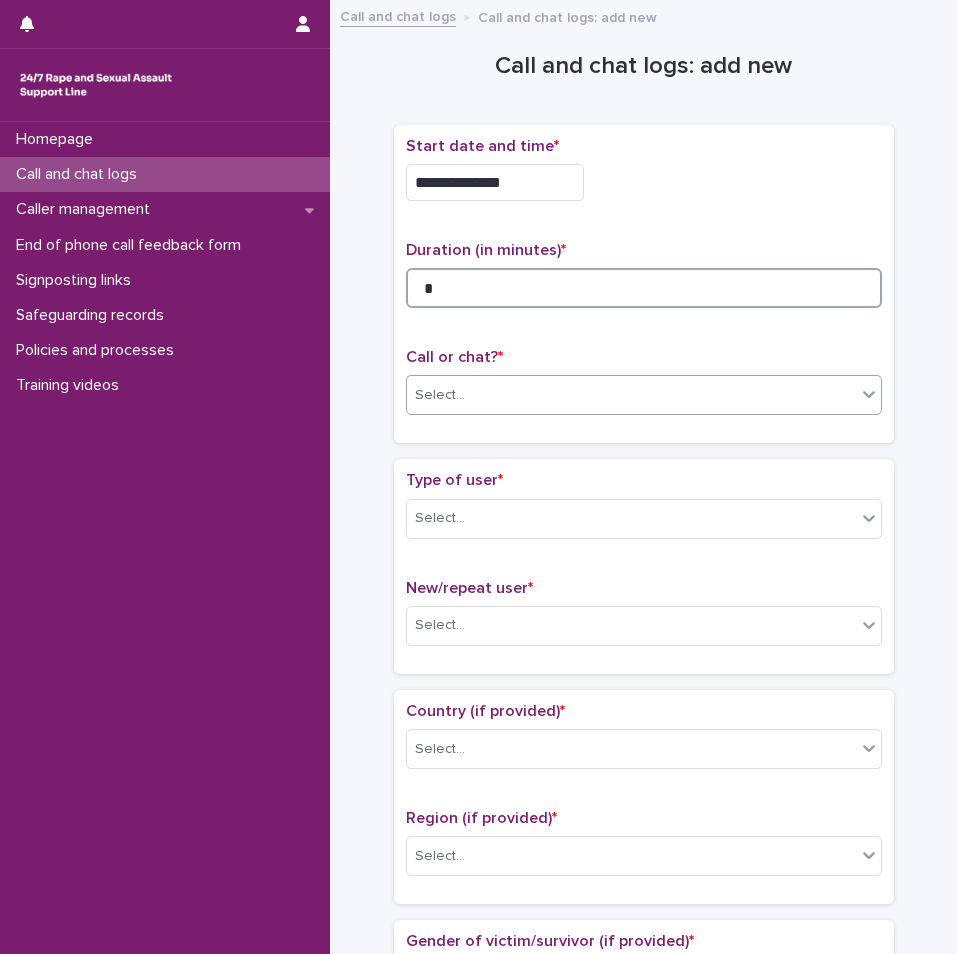 type on "*" 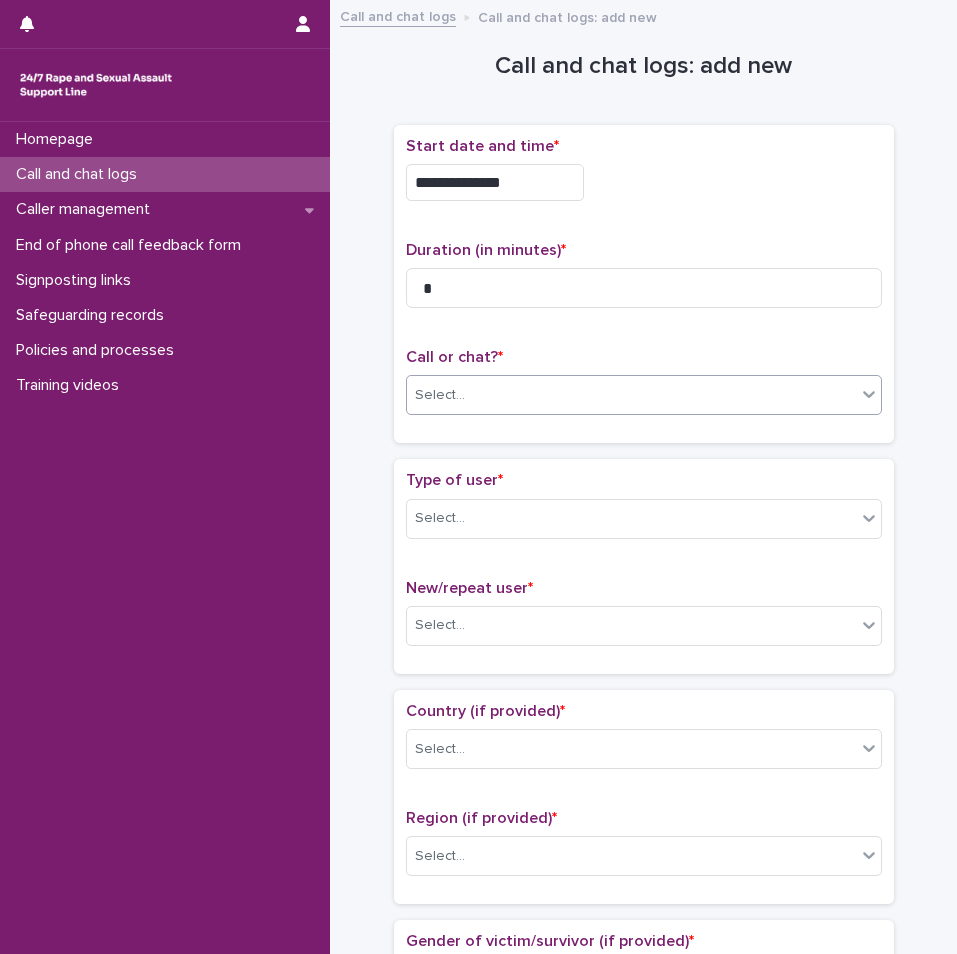 click on "Select..." at bounding box center [631, 395] 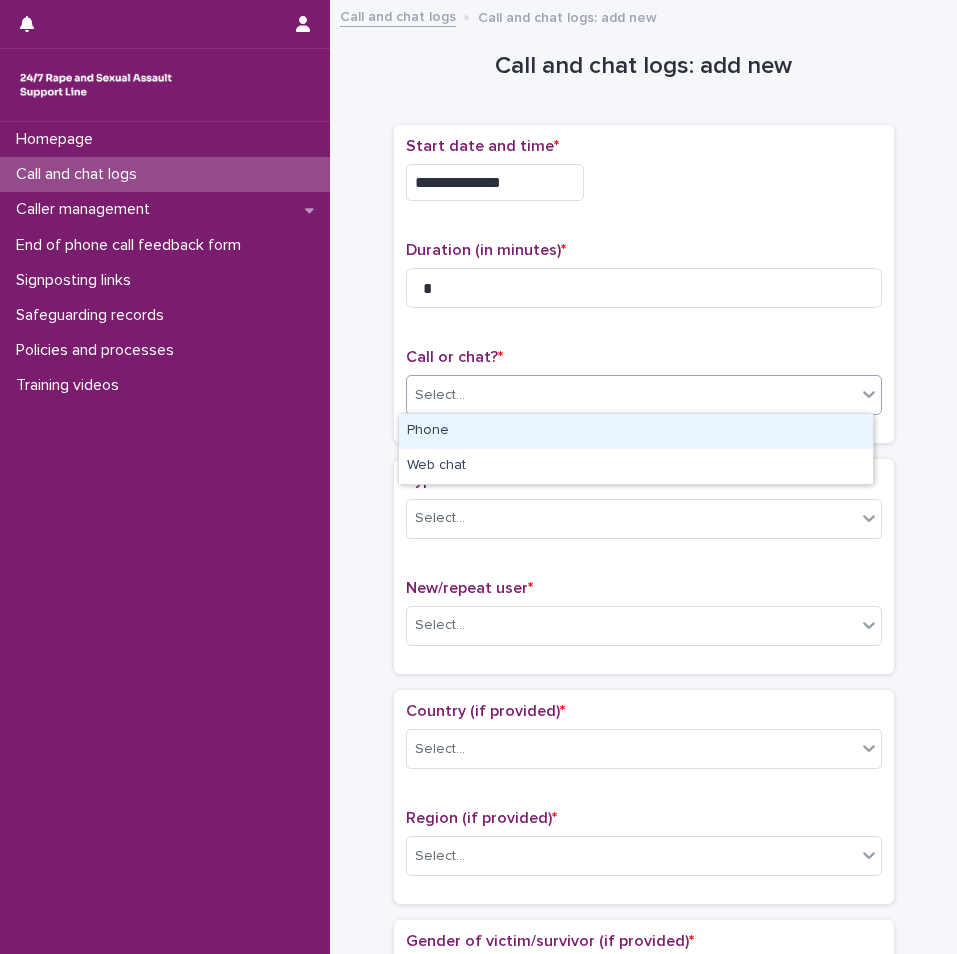 click on "Phone" at bounding box center [636, 431] 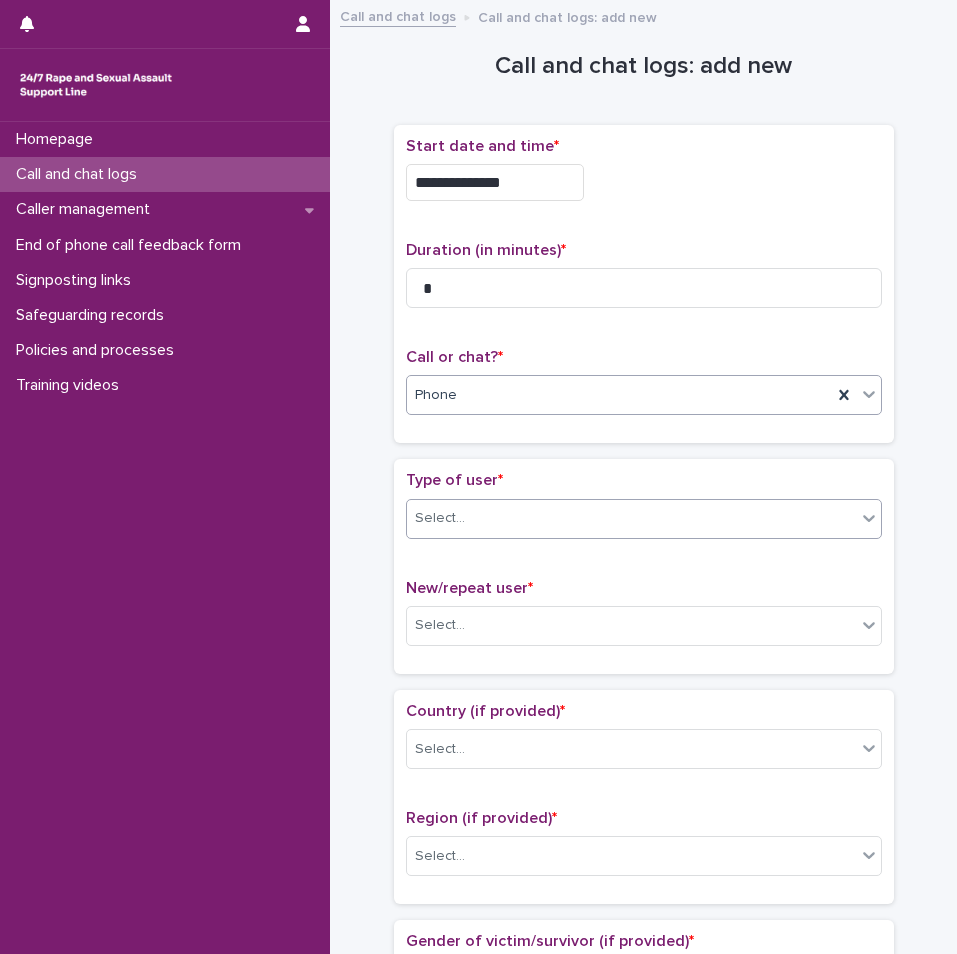 click on "Select..." at bounding box center [631, 518] 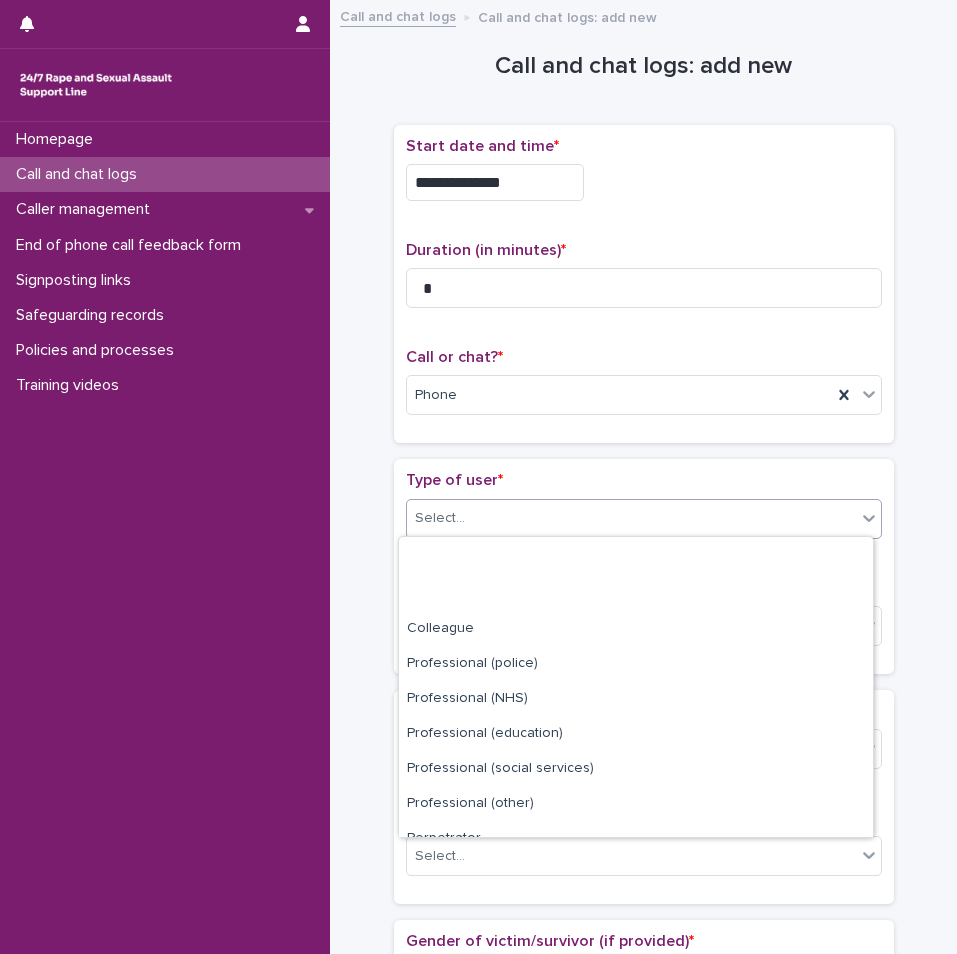 scroll, scrollTop: 225, scrollLeft: 0, axis: vertical 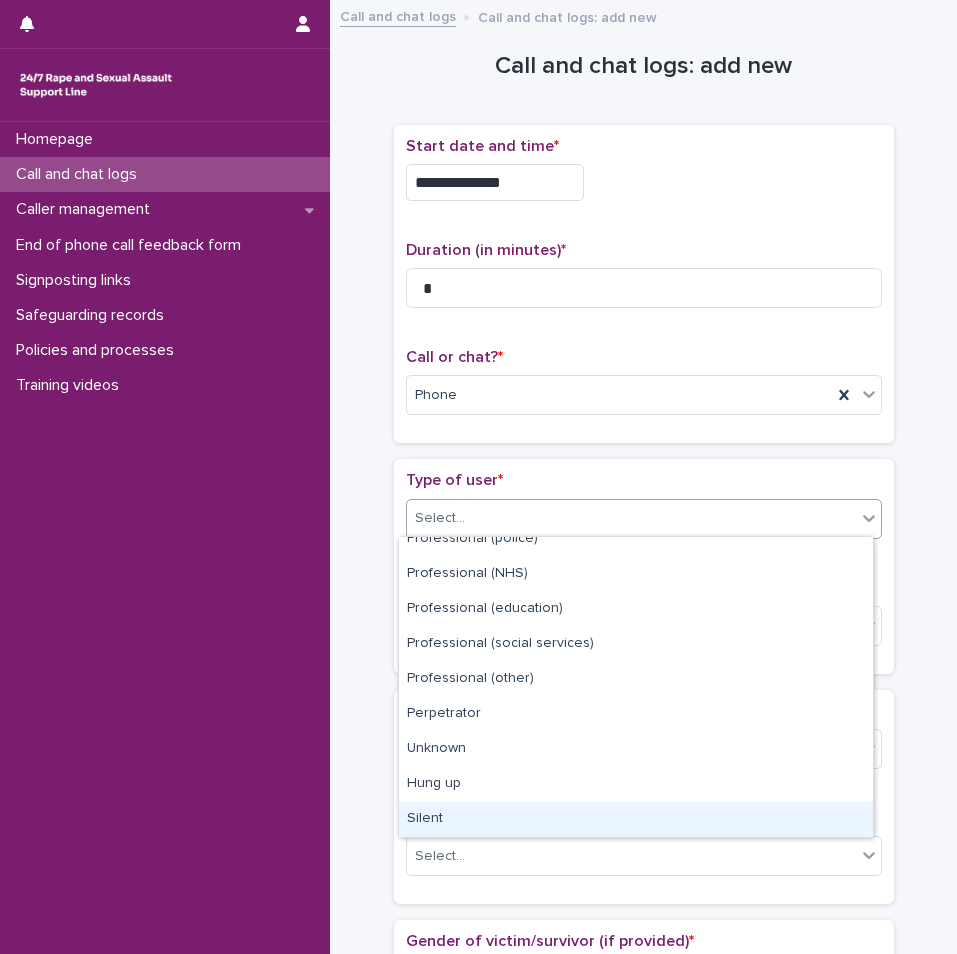 click on "Silent" at bounding box center (636, 819) 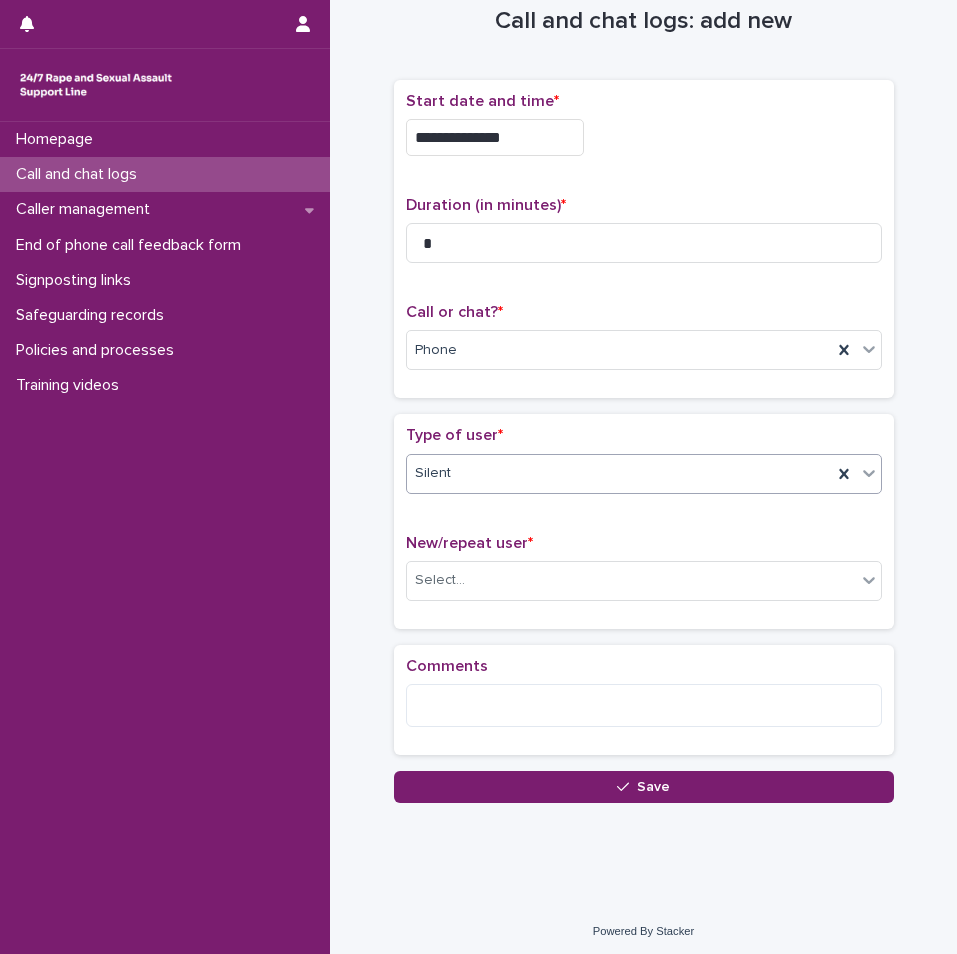 scroll, scrollTop: 48, scrollLeft: 0, axis: vertical 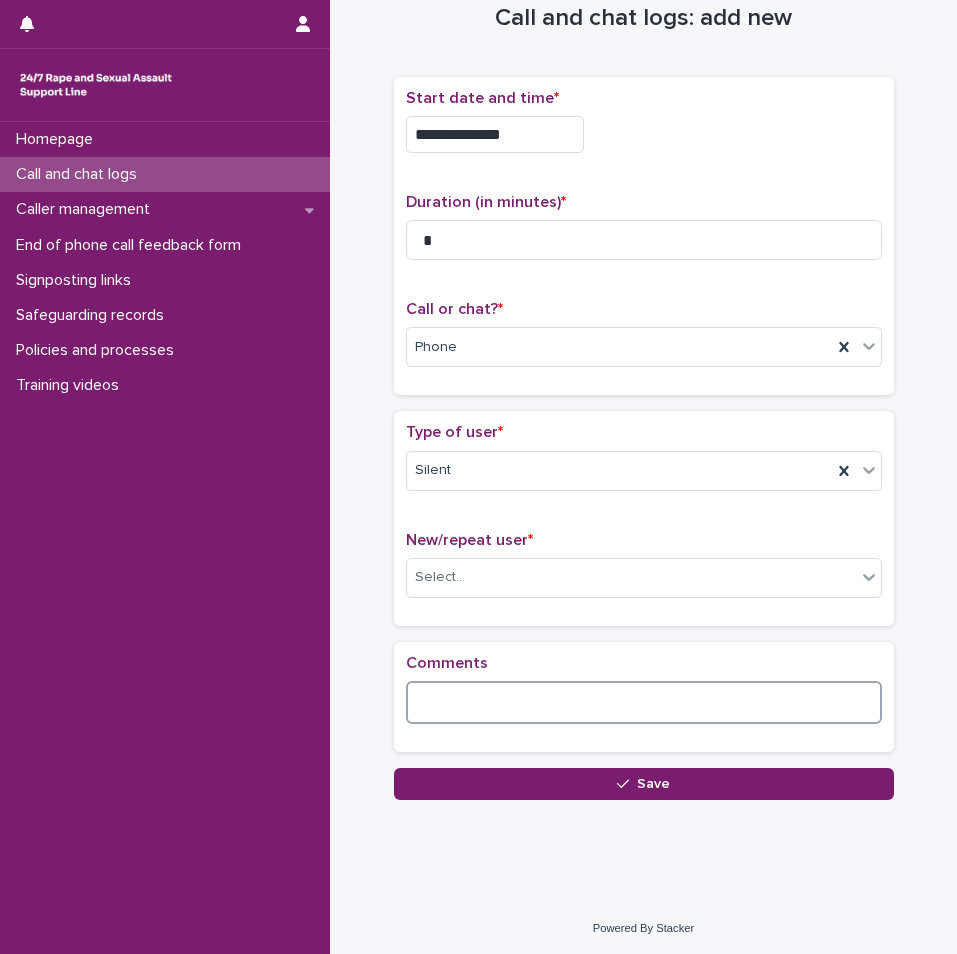 click at bounding box center [644, 702] 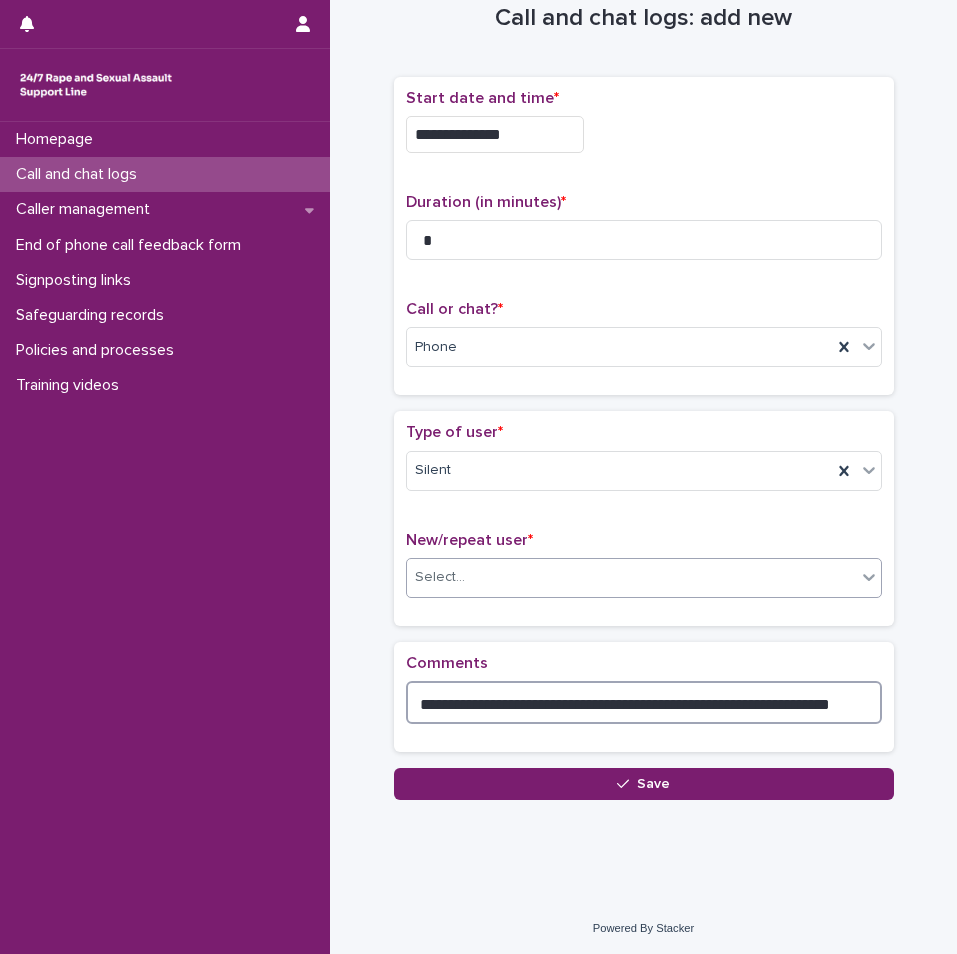 type on "**********" 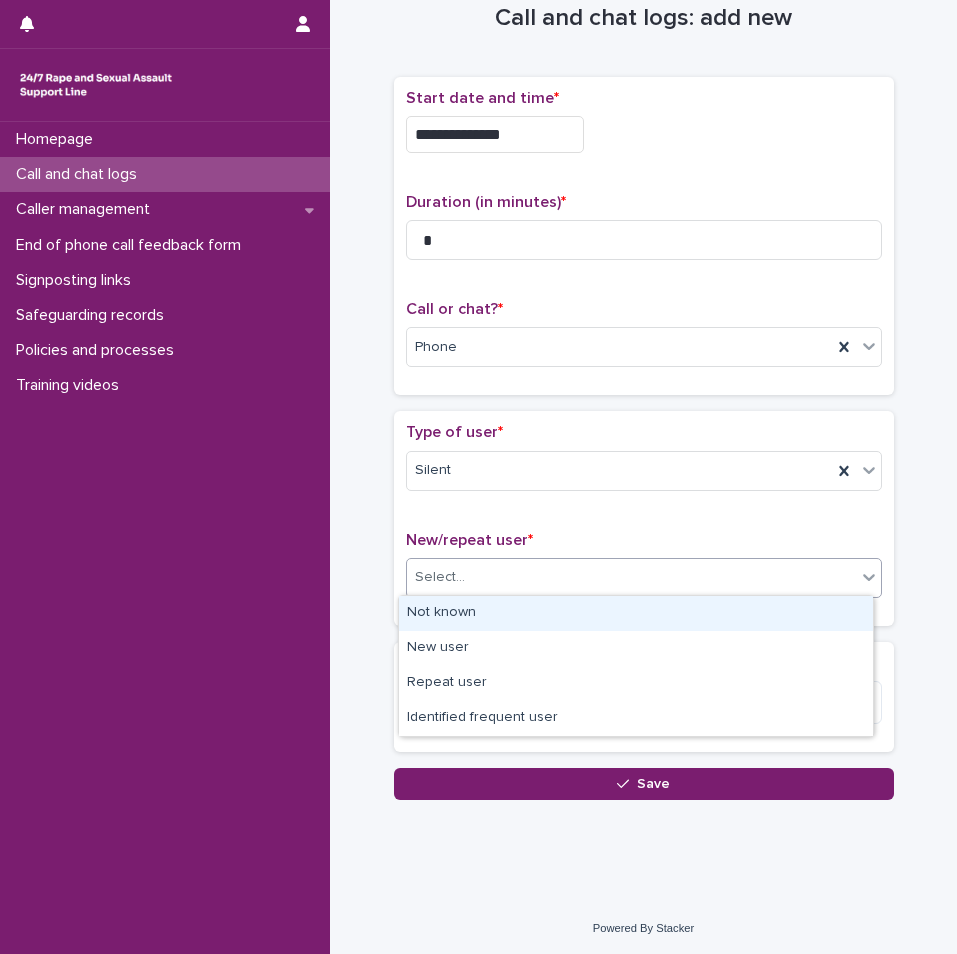 click on "Select..." at bounding box center (631, 577) 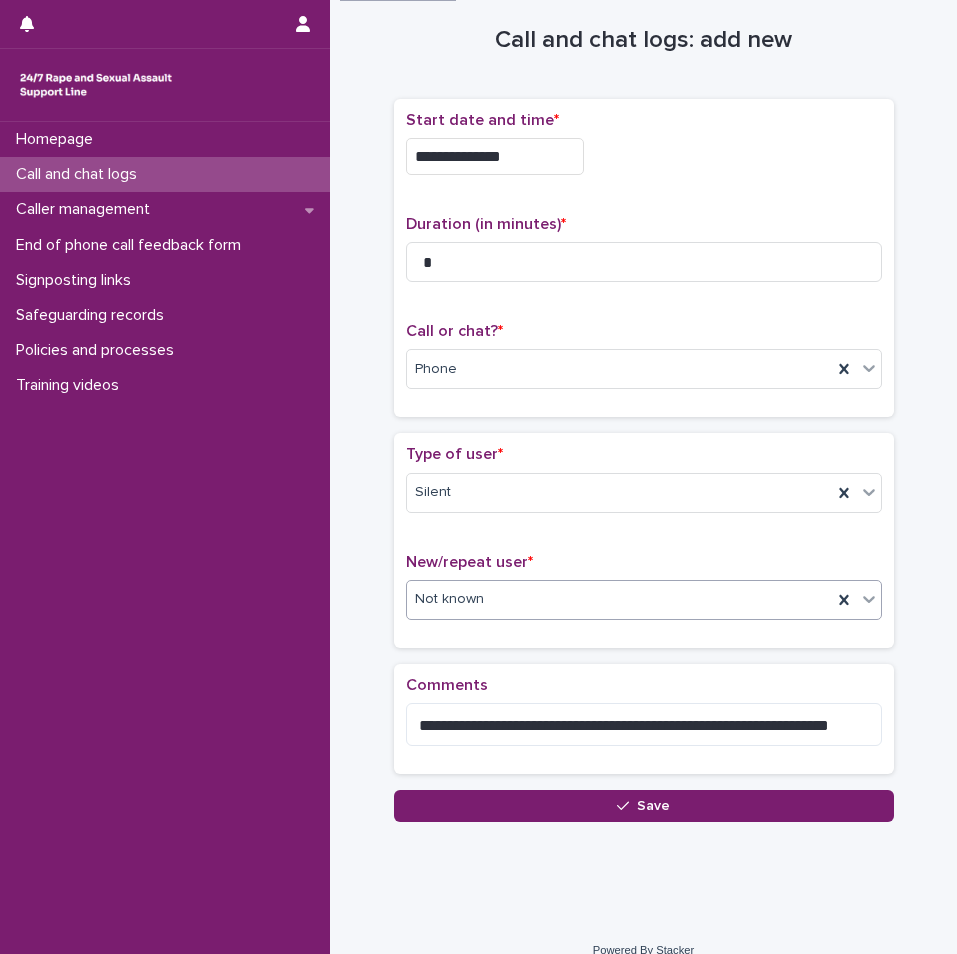 scroll, scrollTop: 48, scrollLeft: 0, axis: vertical 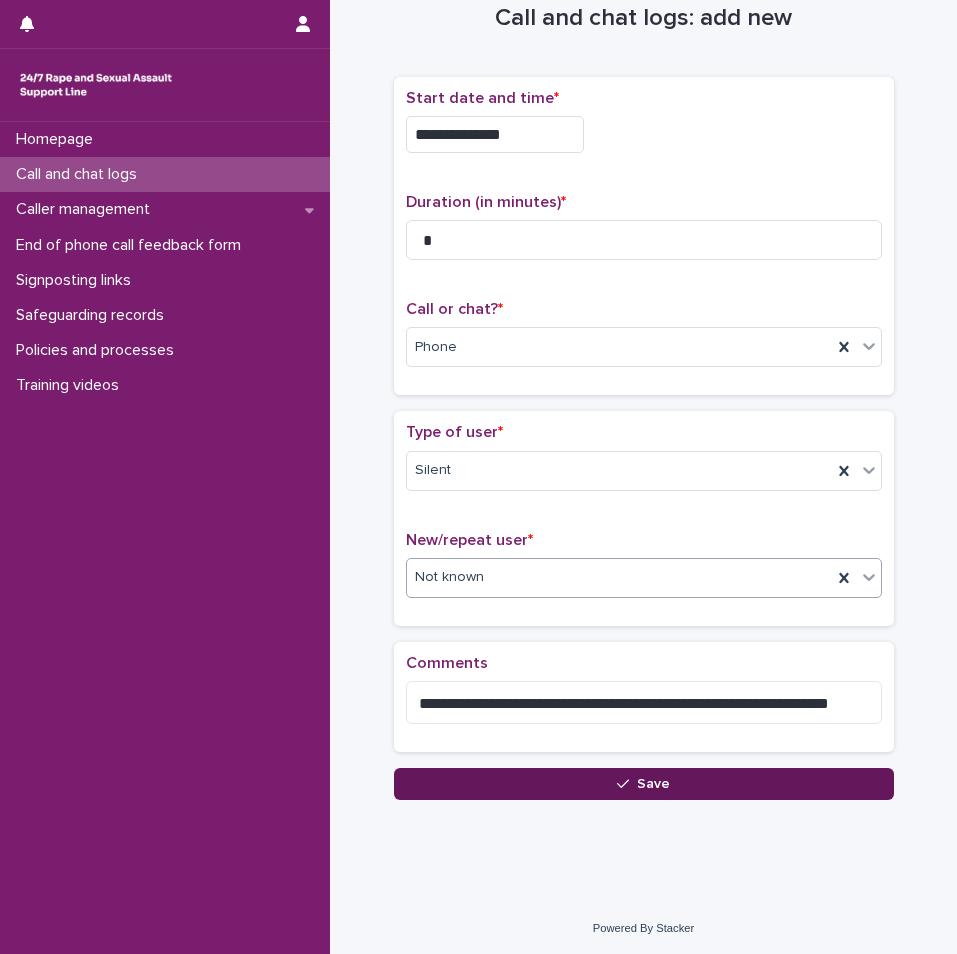 click on "Save" at bounding box center (644, 784) 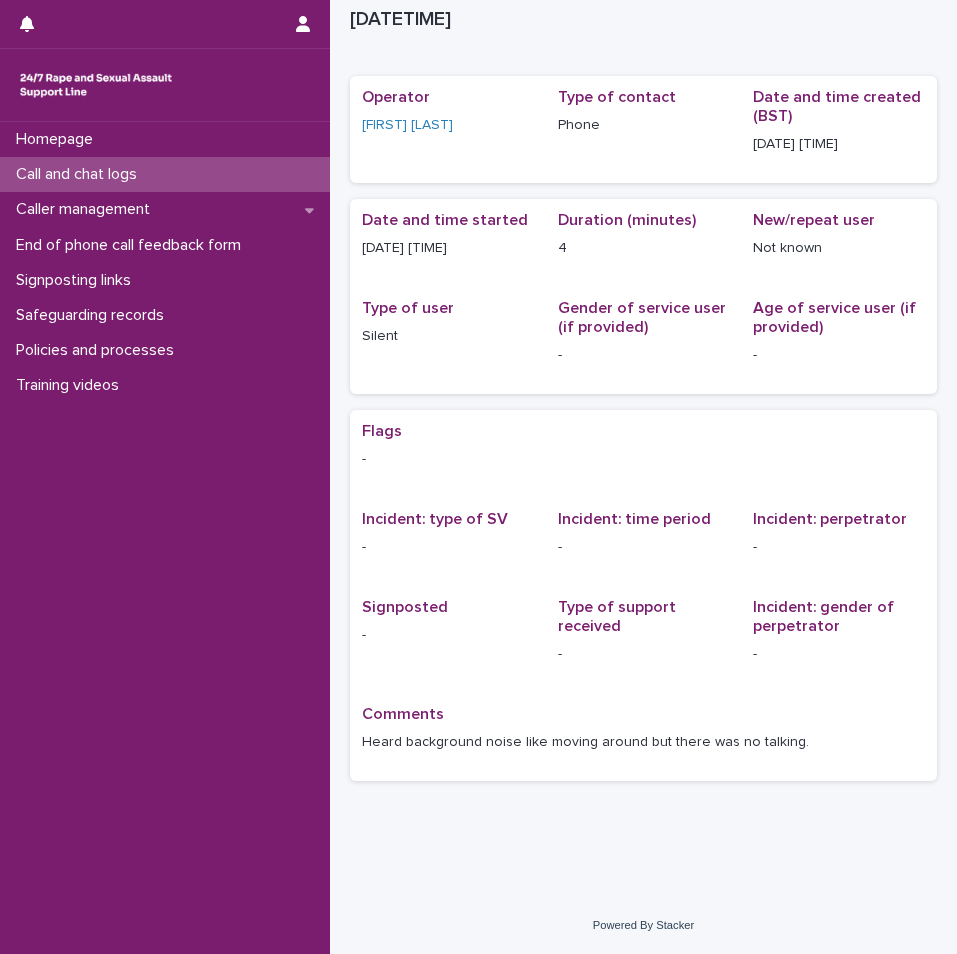 scroll, scrollTop: 0, scrollLeft: 0, axis: both 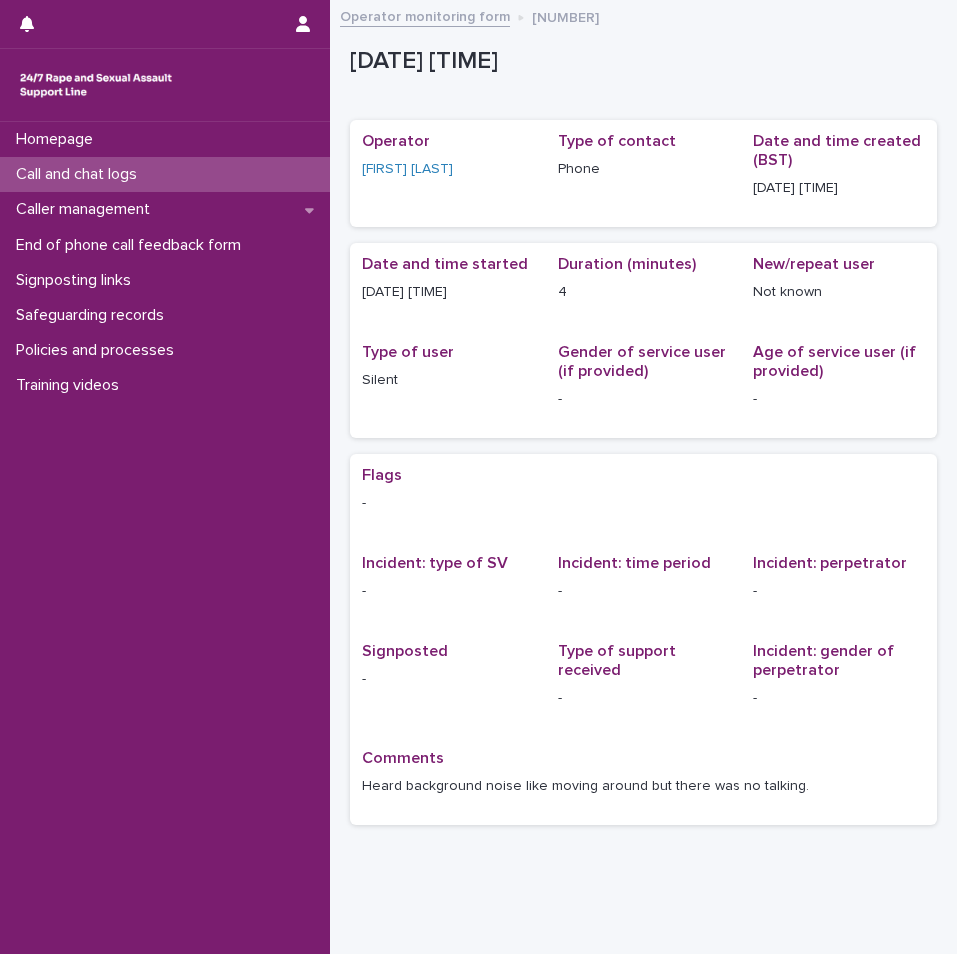 click on "Call and chat logs" at bounding box center [80, 174] 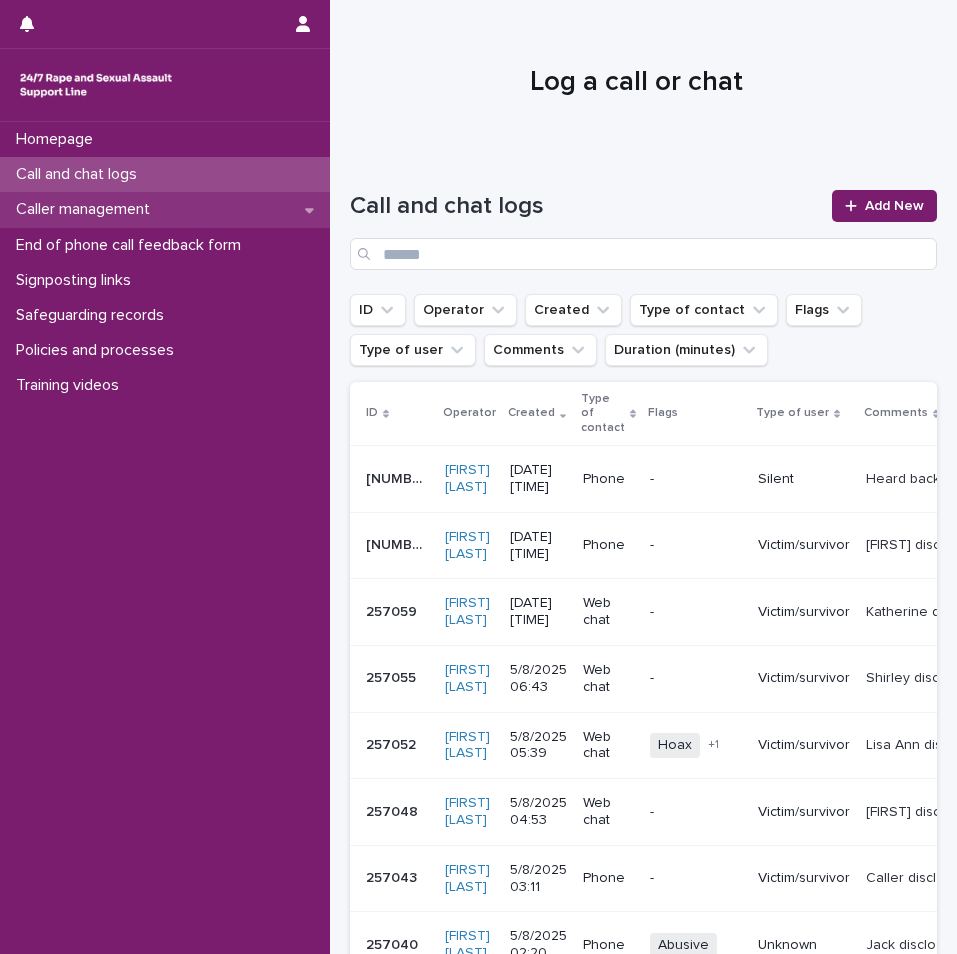 click 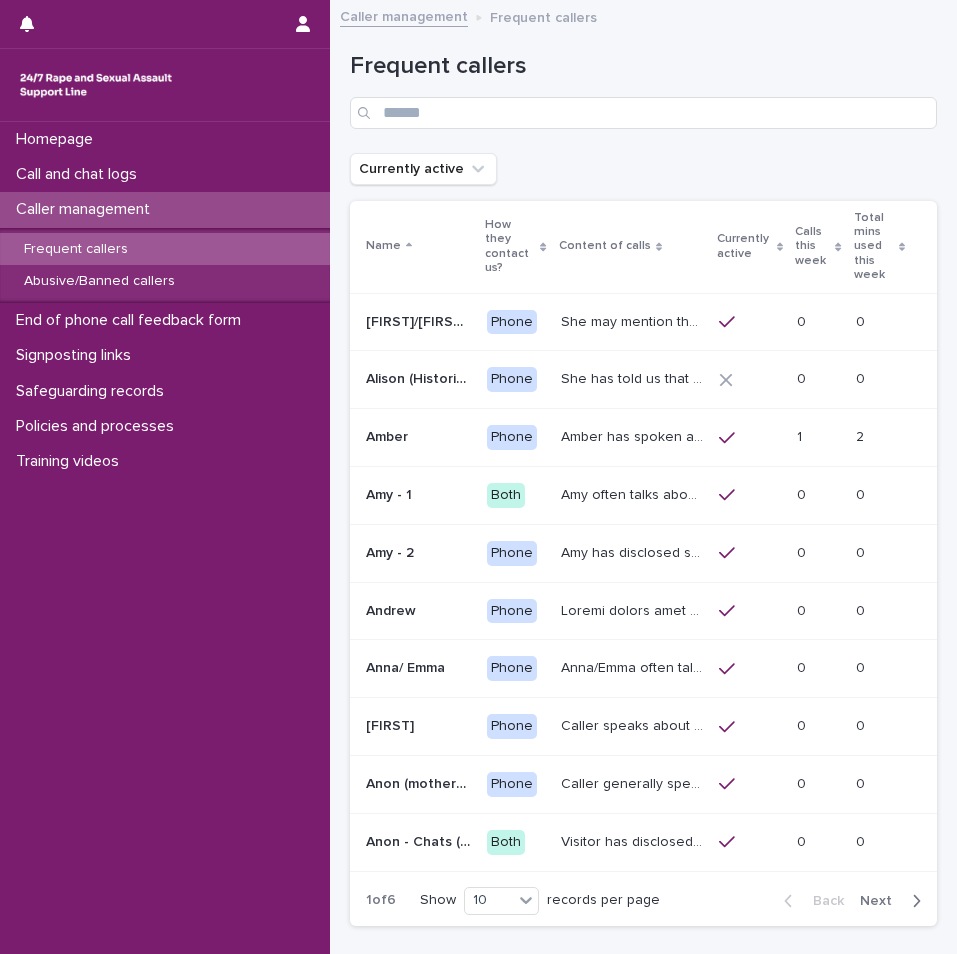 click on "Frequent callers" at bounding box center (165, 249) 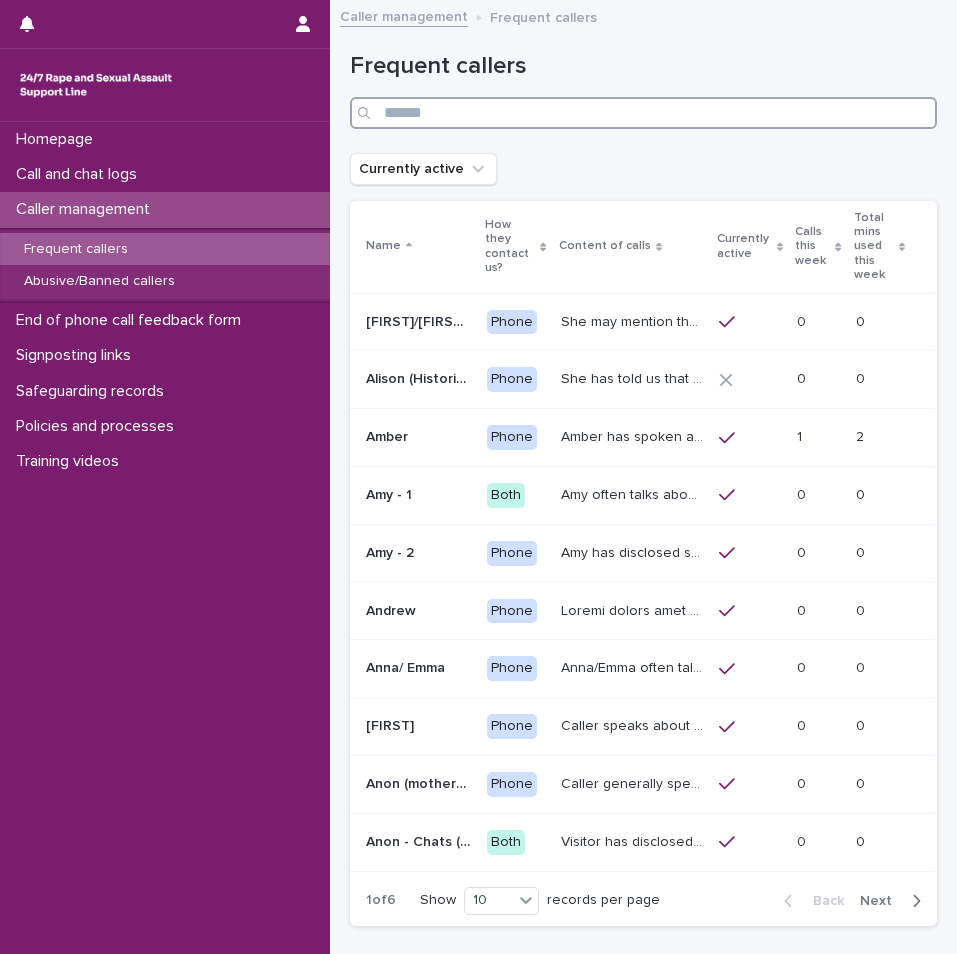 click at bounding box center (643, 113) 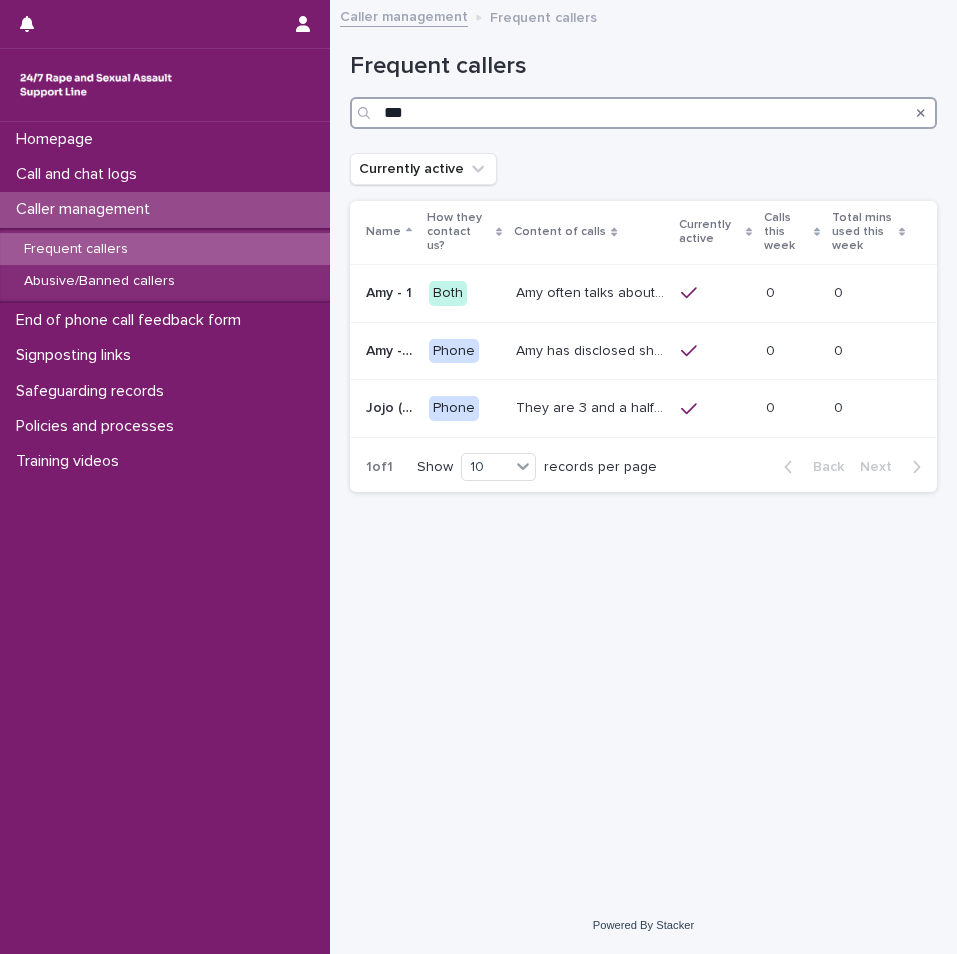 type on "***" 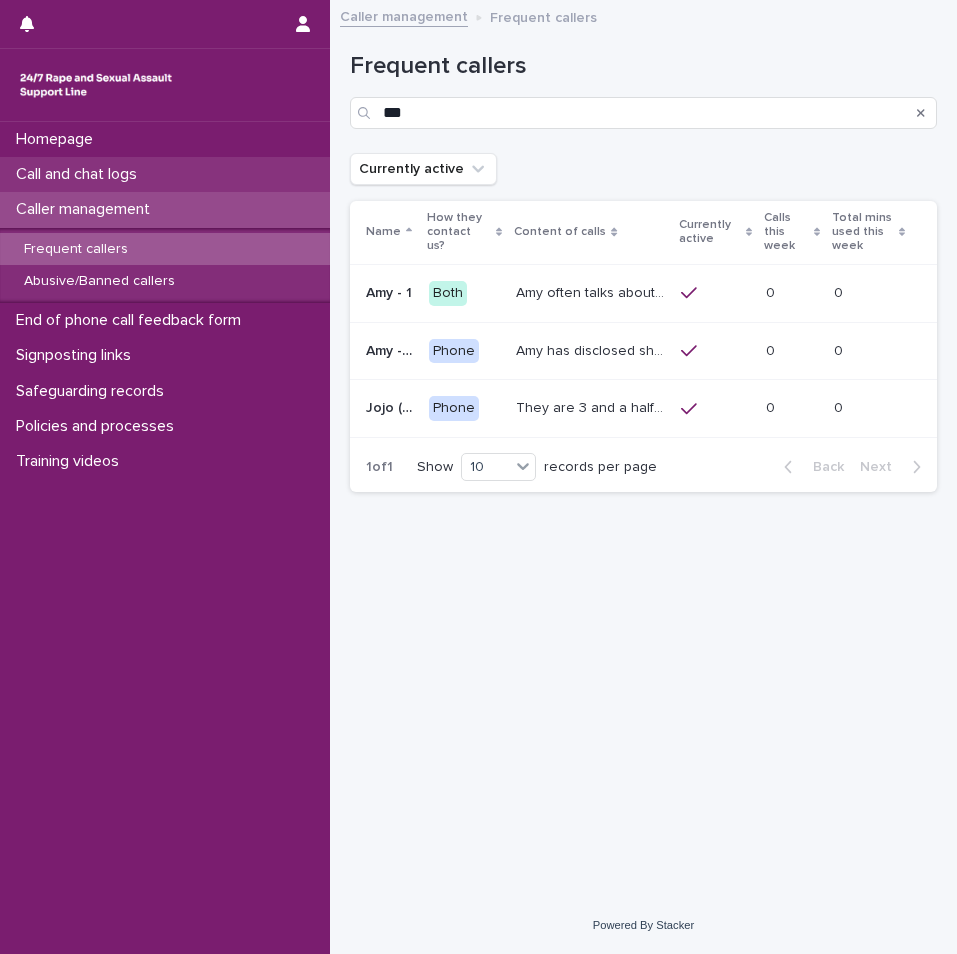 click on "Call and chat logs" at bounding box center [80, 174] 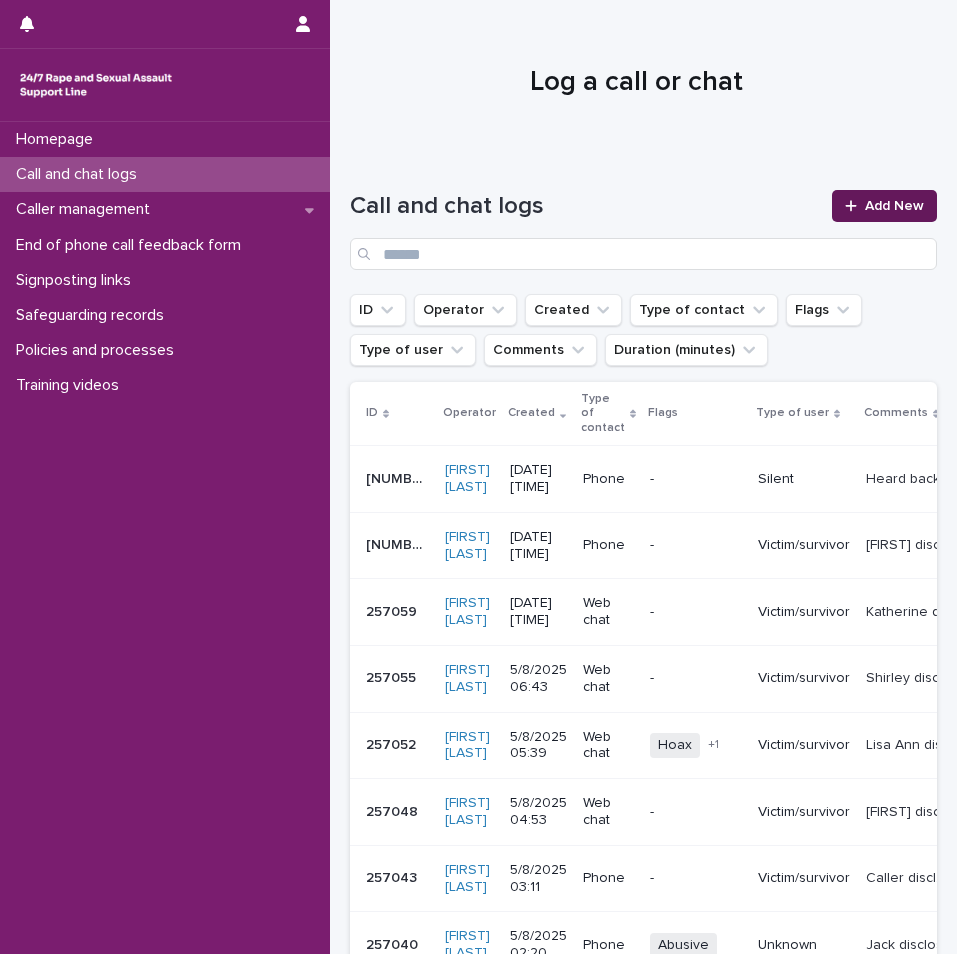 click on "Add New" at bounding box center (894, 206) 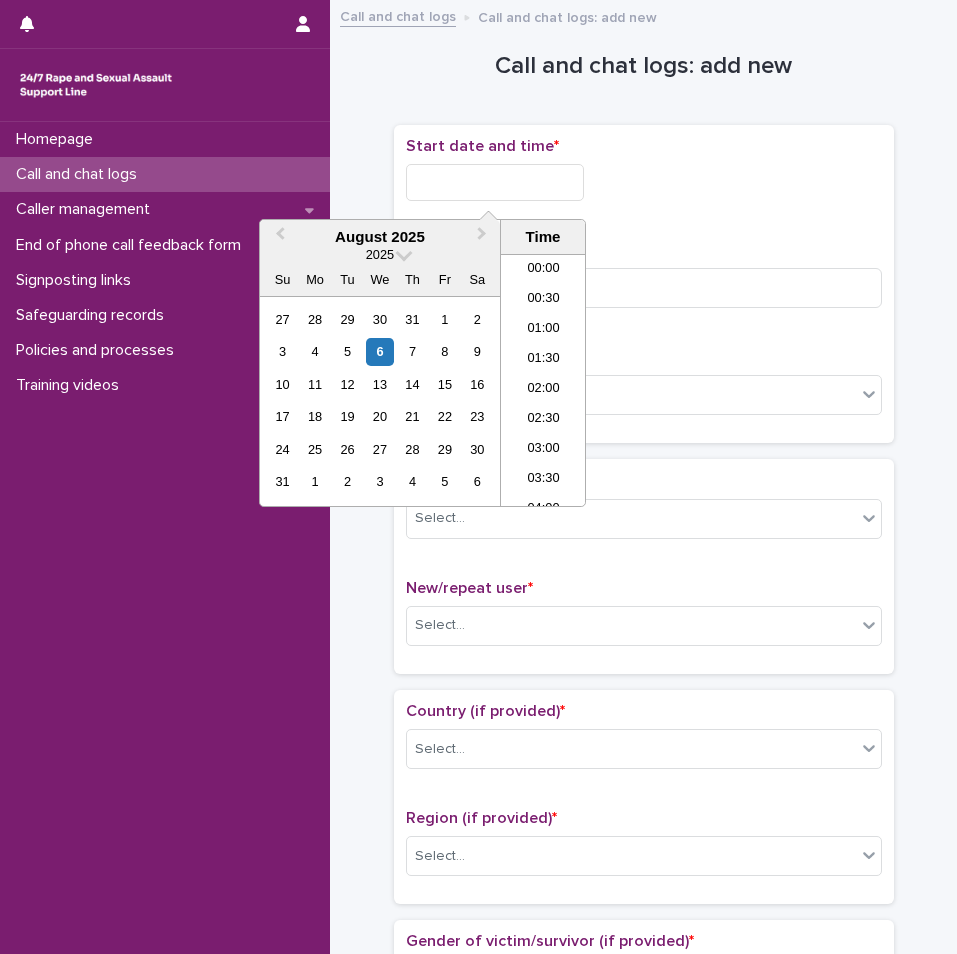 click at bounding box center (495, 182) 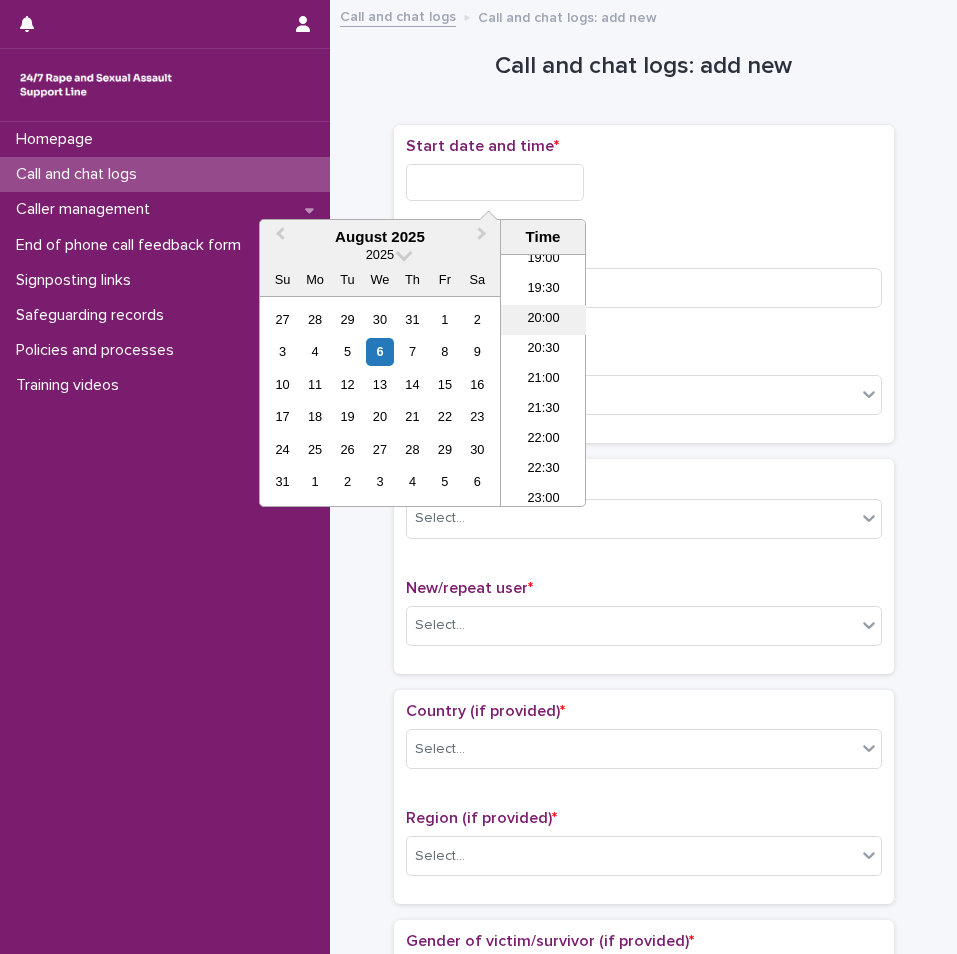 click on "20:00" at bounding box center [543, 320] 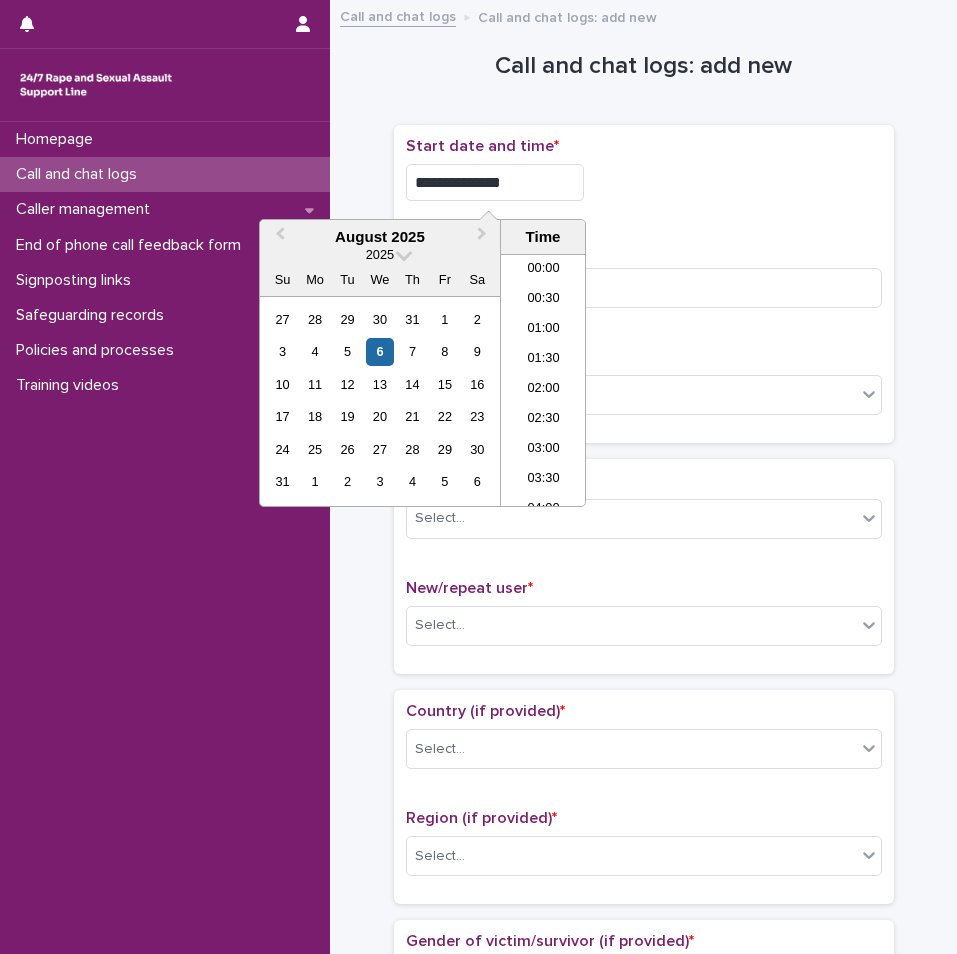 click on "**********" at bounding box center [495, 182] 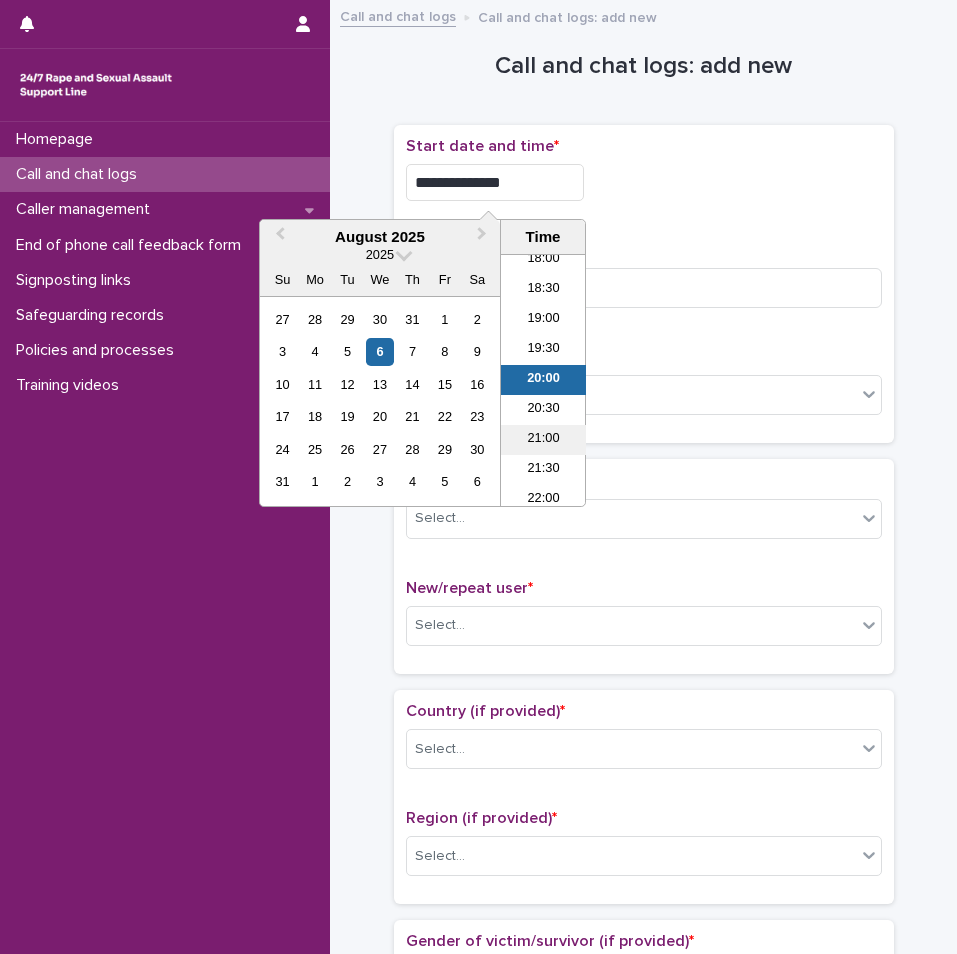 click on "21:00" at bounding box center [543, 440] 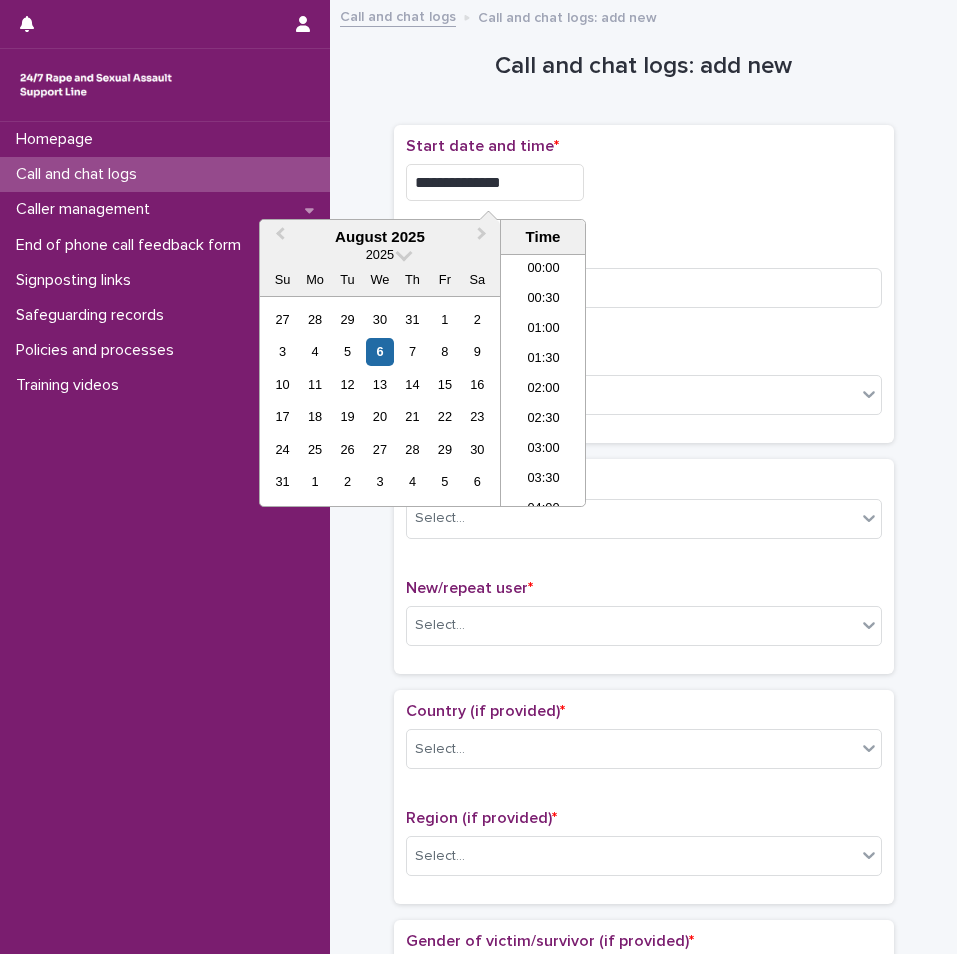 click on "**********" at bounding box center (495, 182) 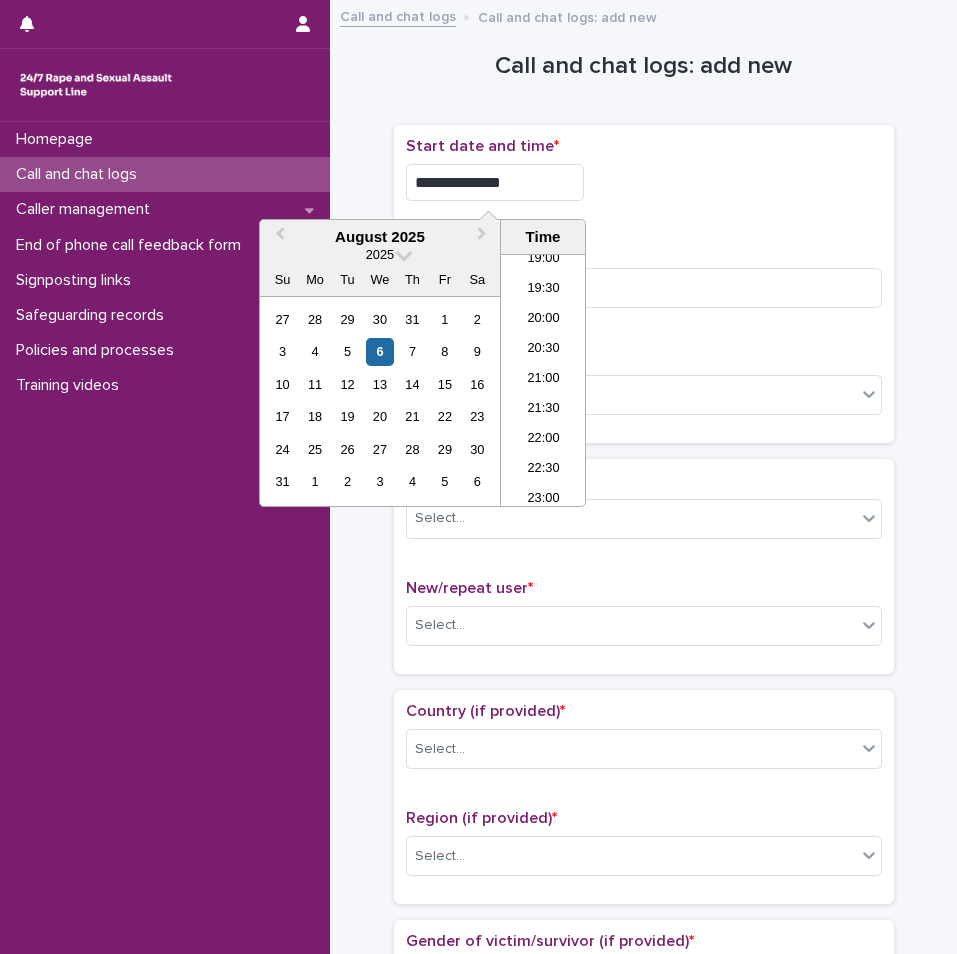 type on "**********" 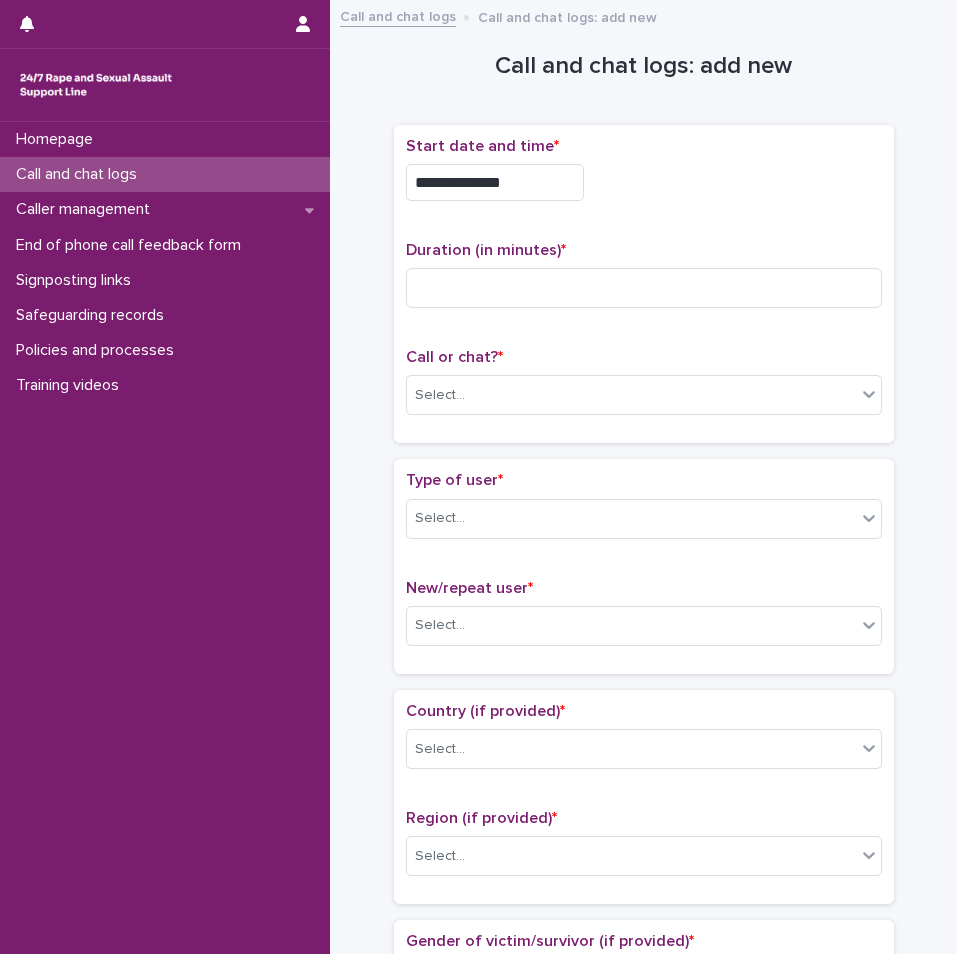 click on "**********" at bounding box center (644, 177) 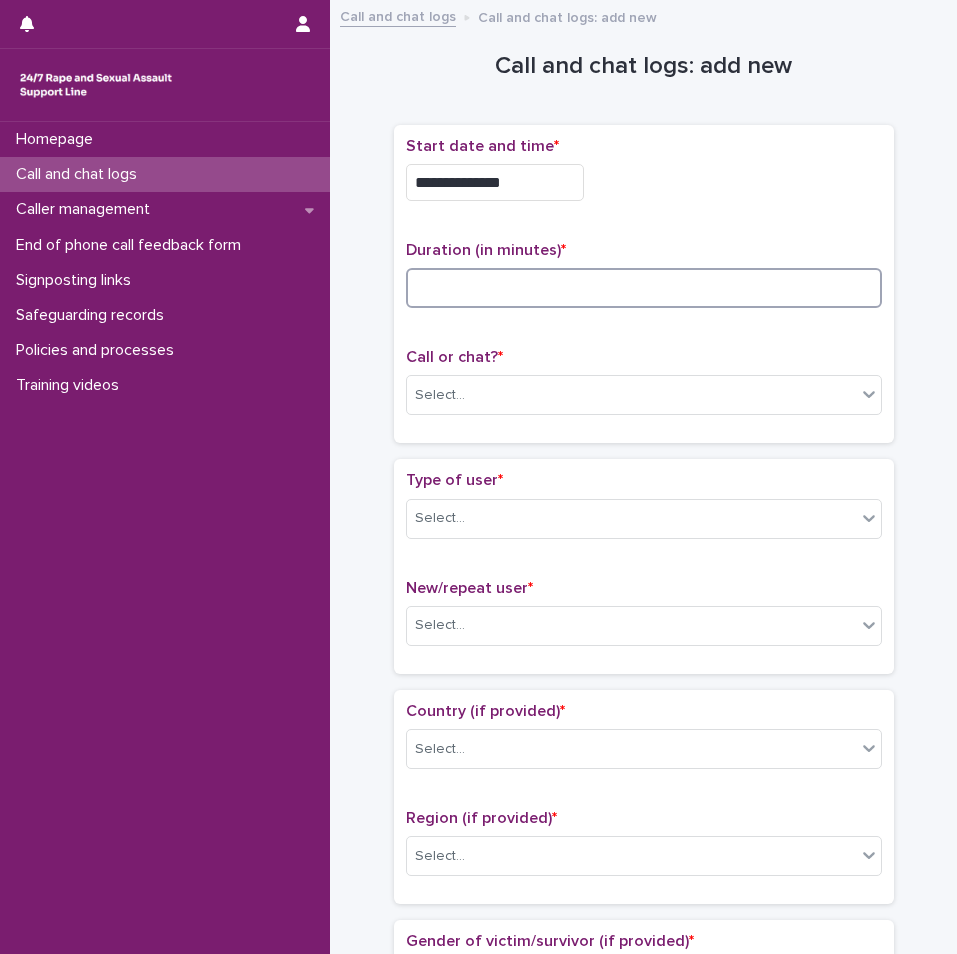 click at bounding box center [644, 288] 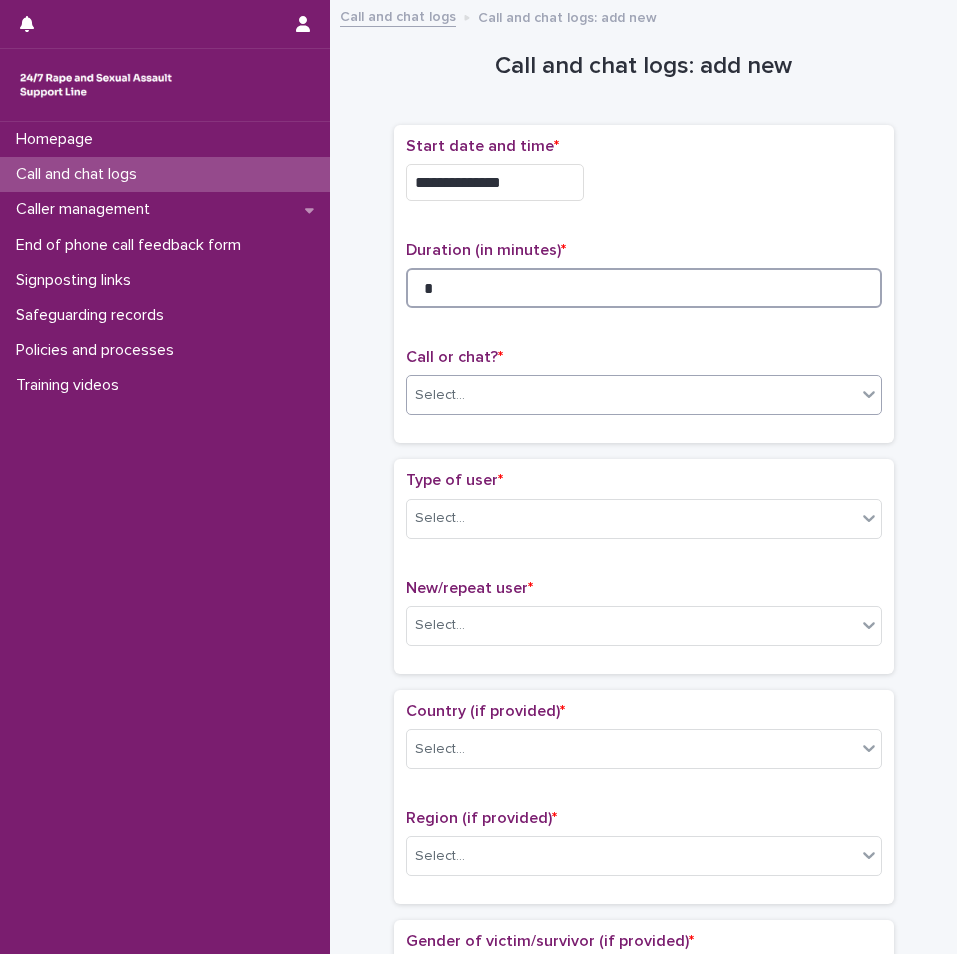 type on "*" 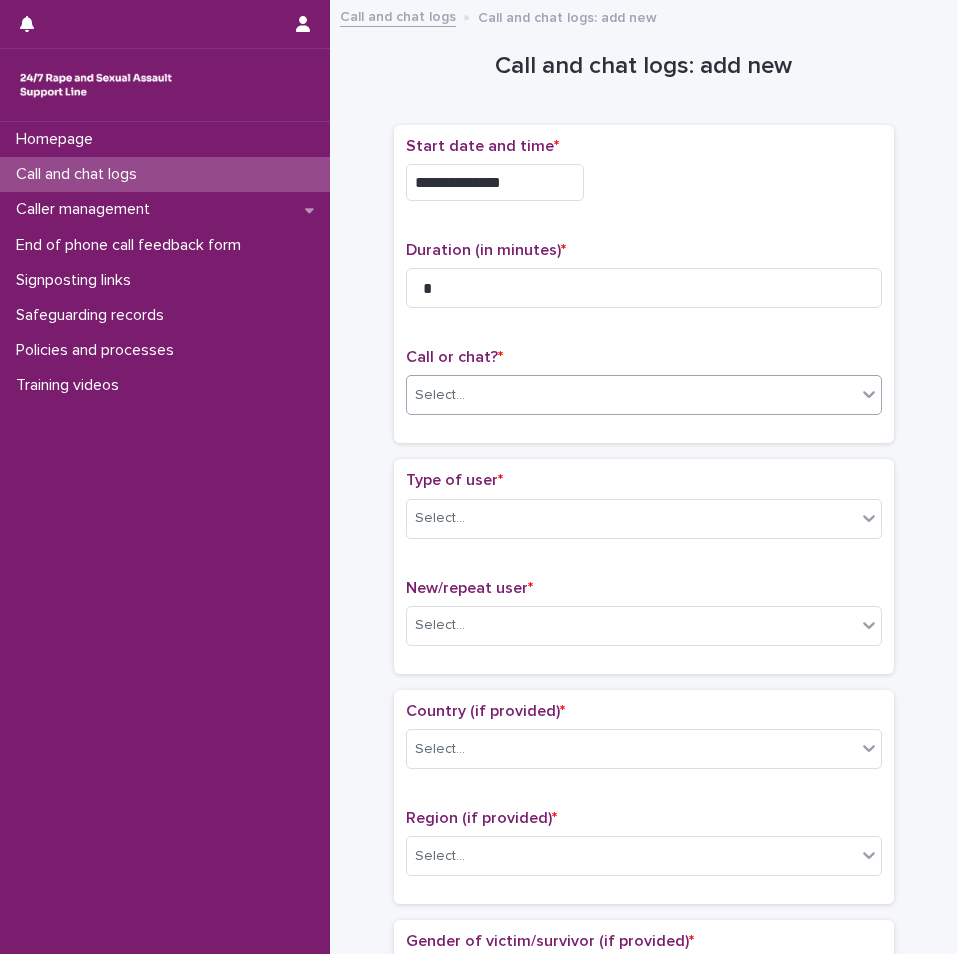 click on "Select..." at bounding box center [631, 395] 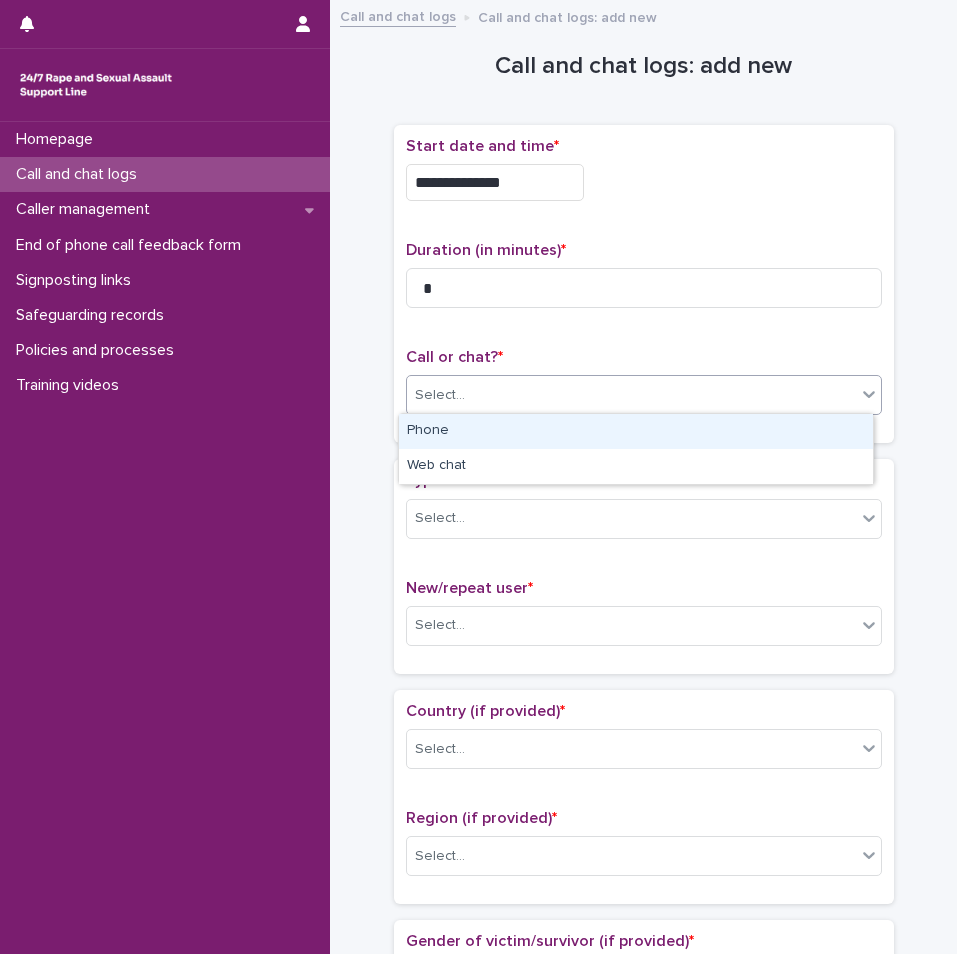 click on "Phone" at bounding box center [636, 431] 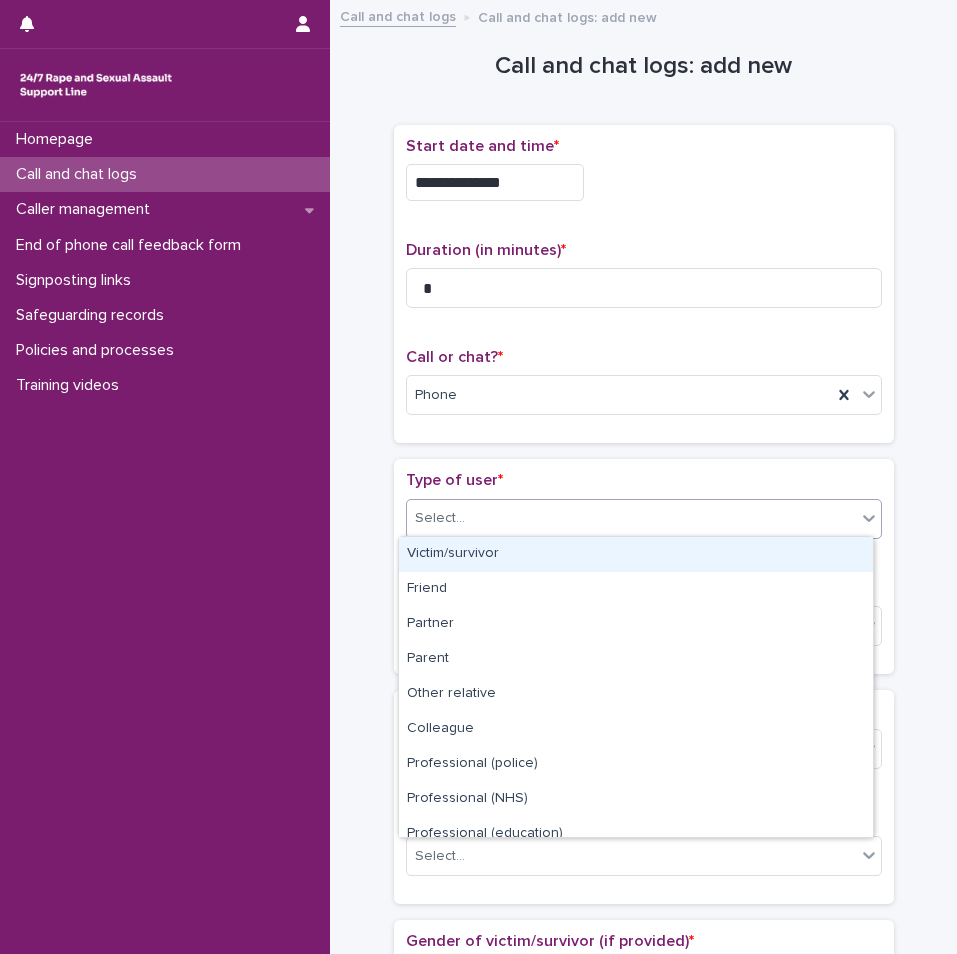 click on "Select..." at bounding box center (631, 518) 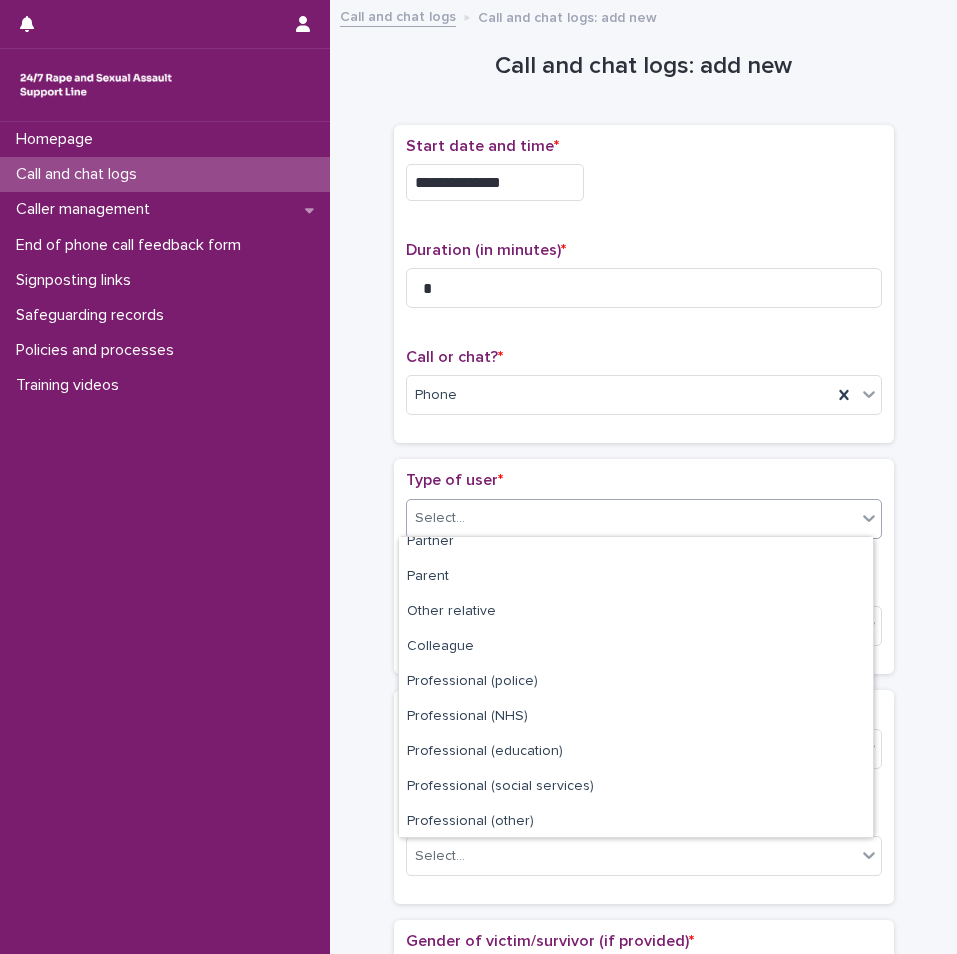 scroll, scrollTop: 100, scrollLeft: 0, axis: vertical 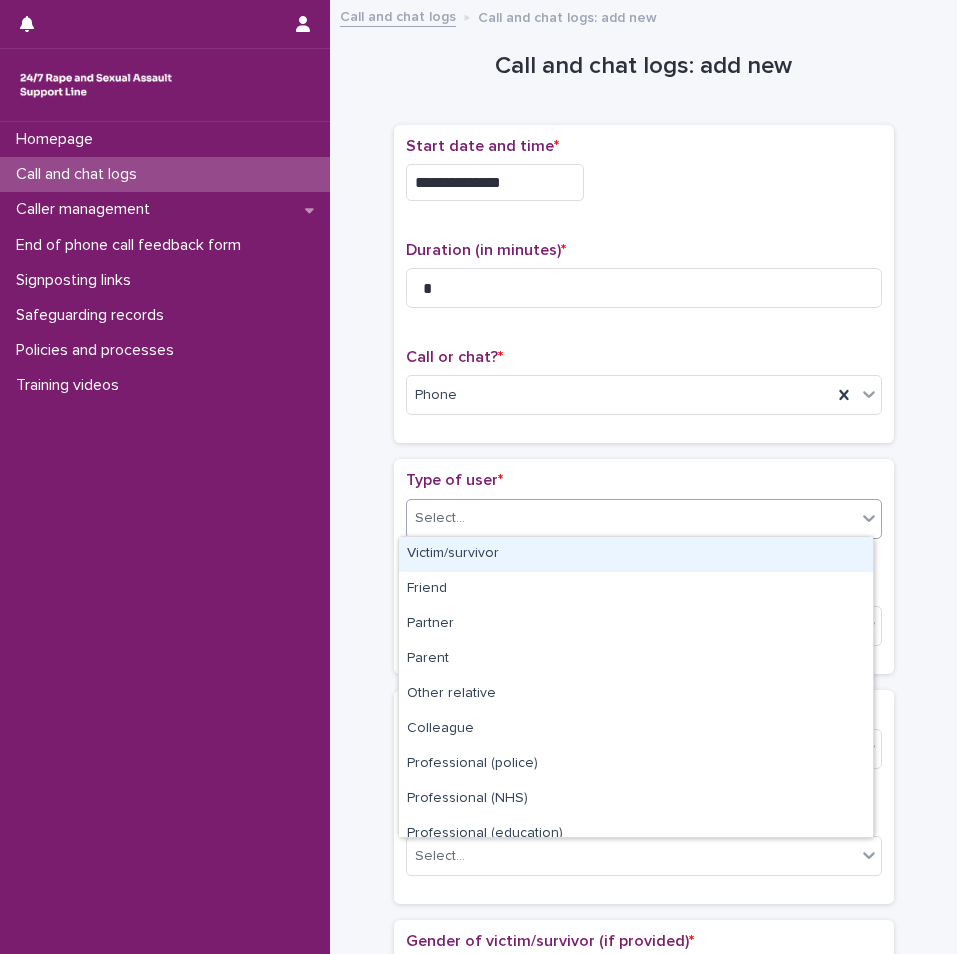click on "Victim/survivor" at bounding box center [636, 554] 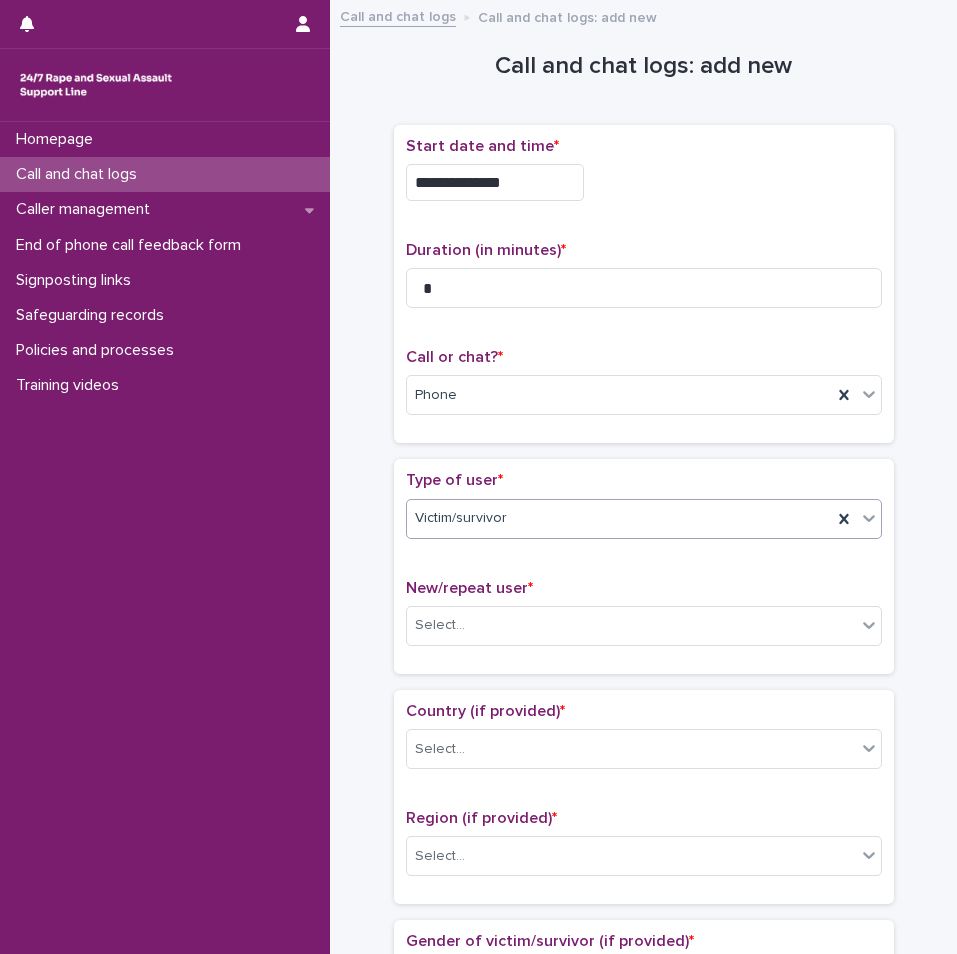 scroll, scrollTop: 300, scrollLeft: 0, axis: vertical 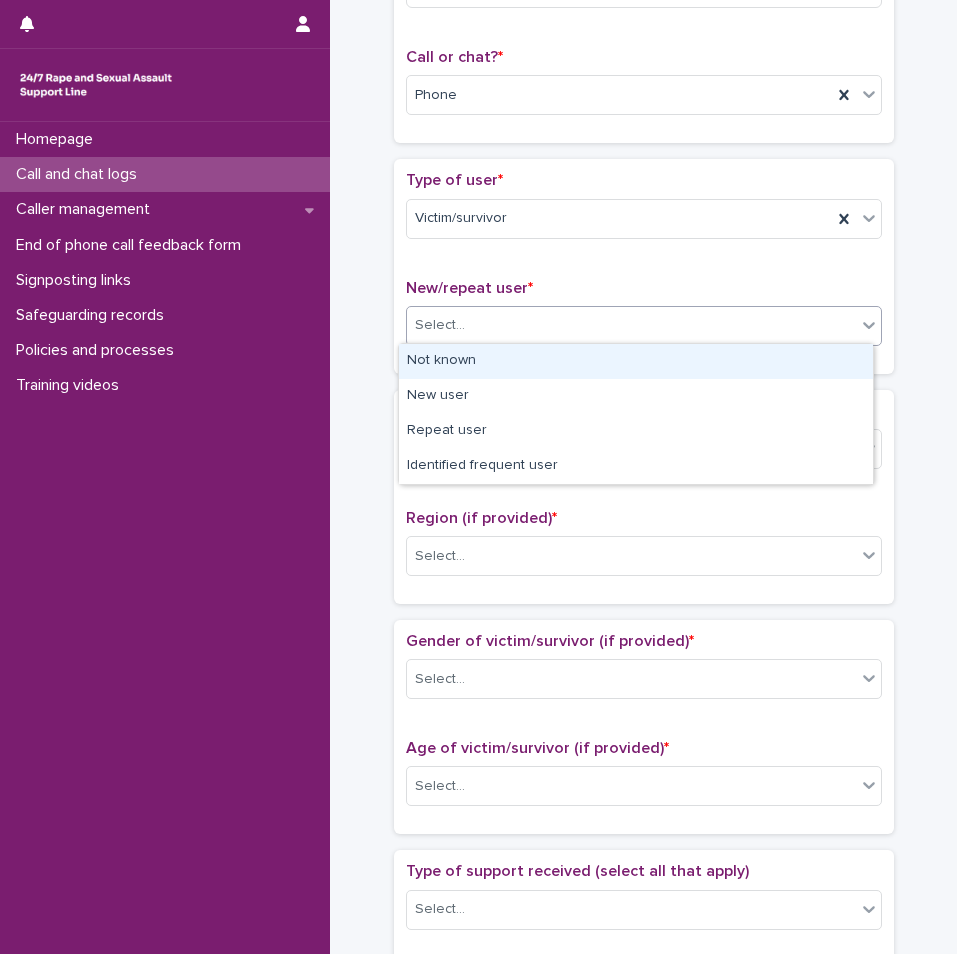 click on "Select..." at bounding box center [631, 325] 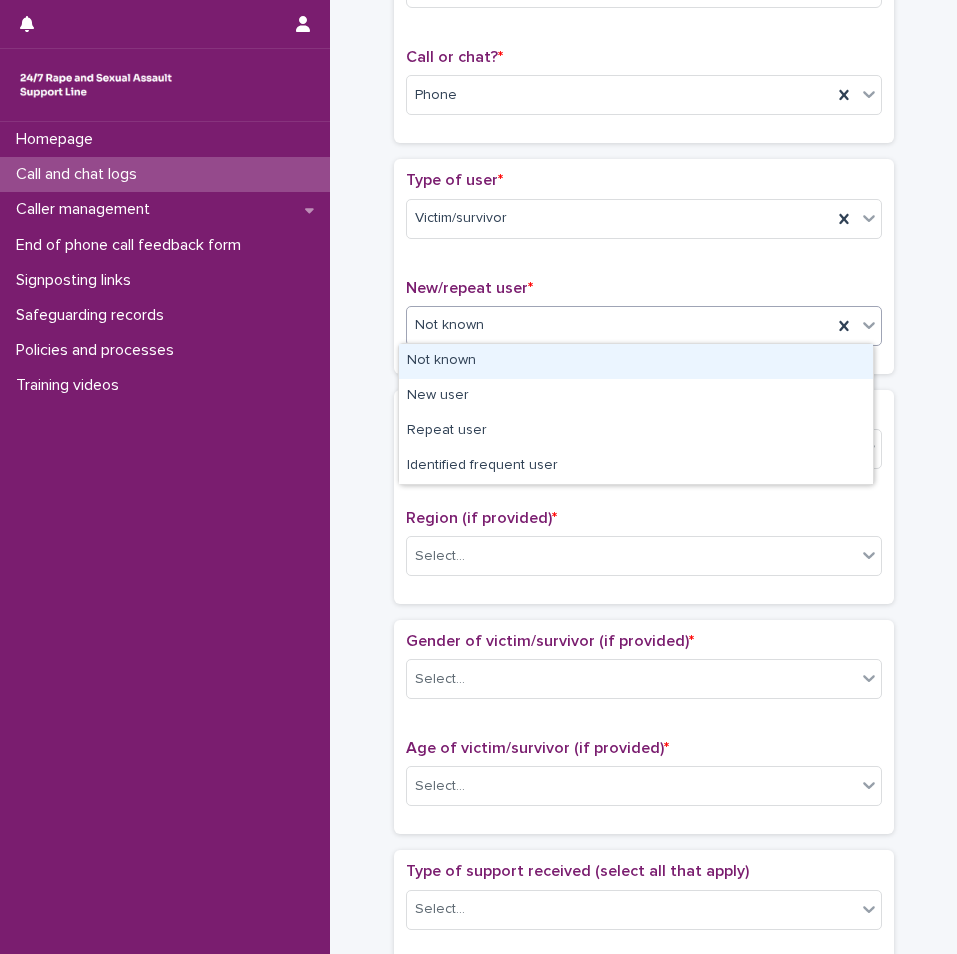 click on "Not known" at bounding box center (619, 325) 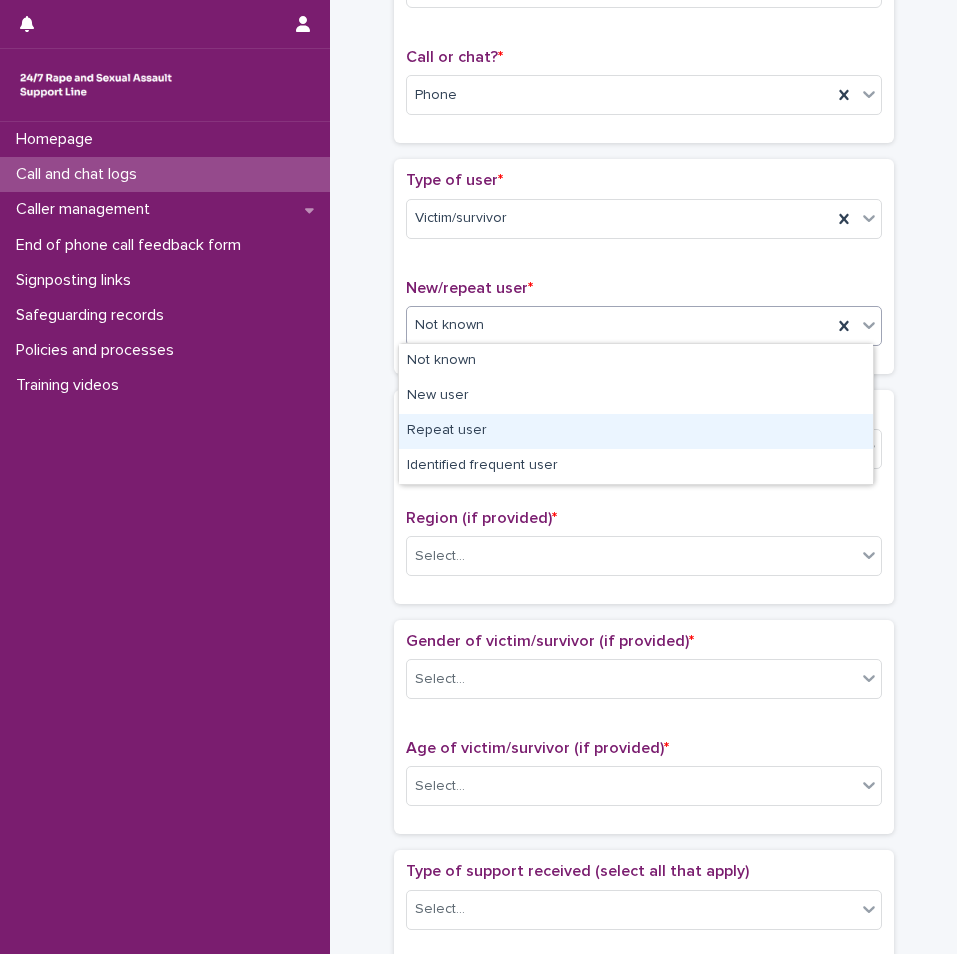 click on "Repeat user" at bounding box center (636, 431) 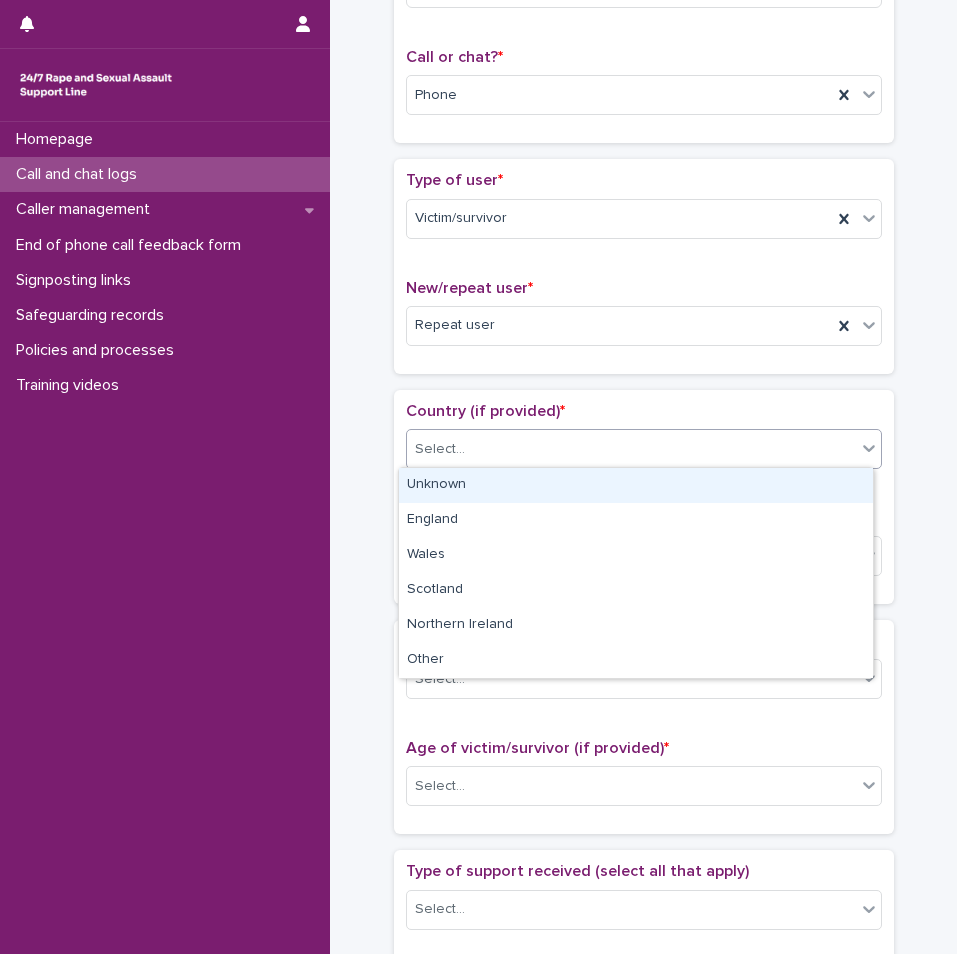 click on "Select..." at bounding box center [631, 449] 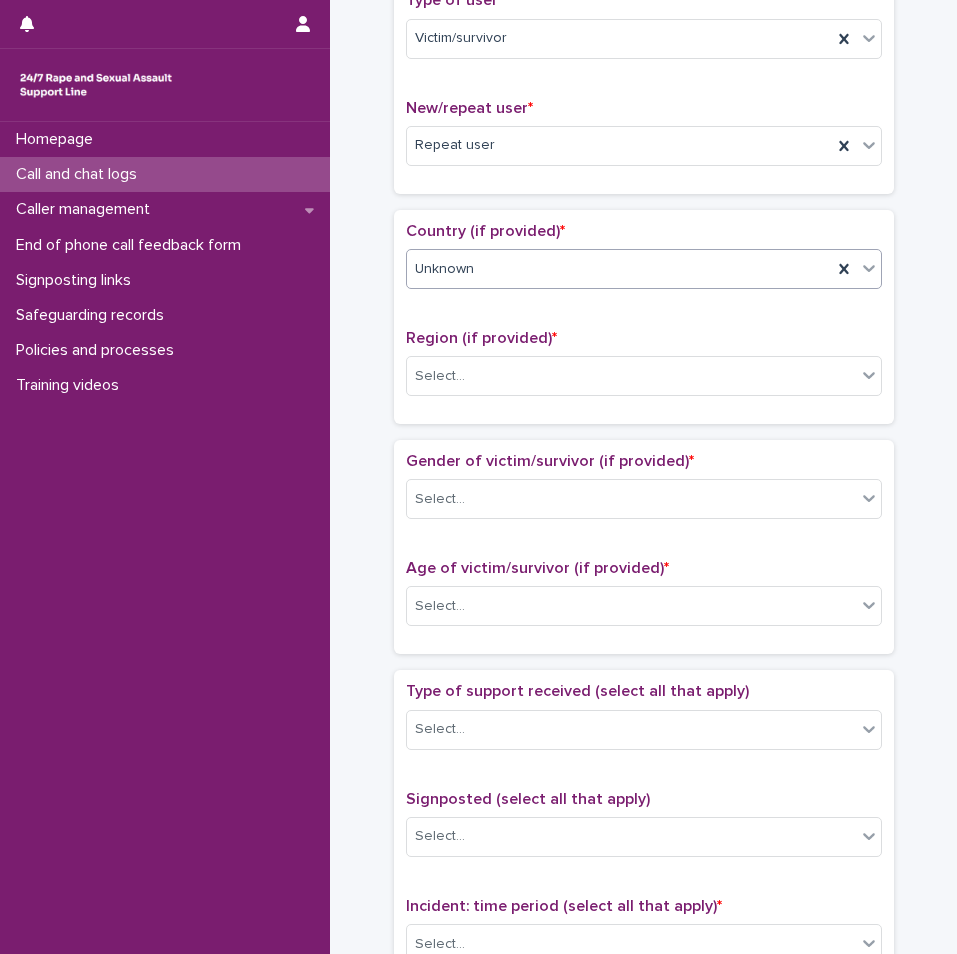 scroll, scrollTop: 500, scrollLeft: 0, axis: vertical 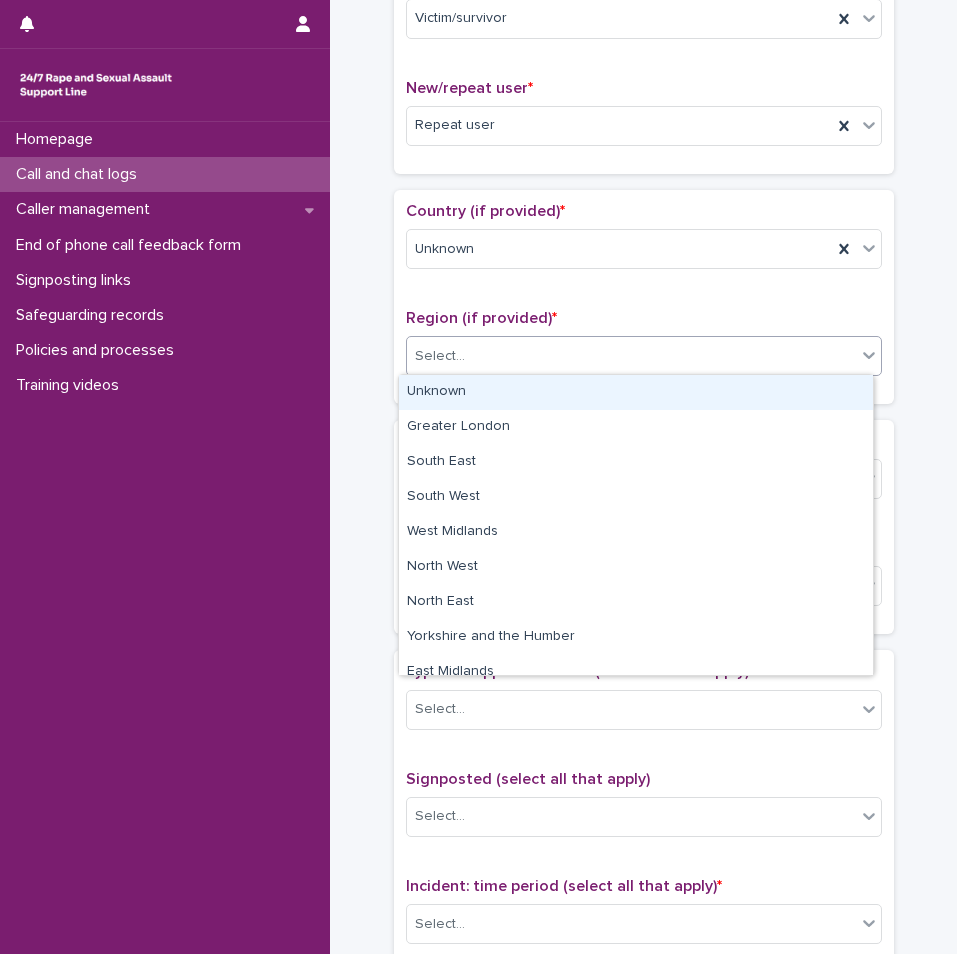 click at bounding box center (468, 356) 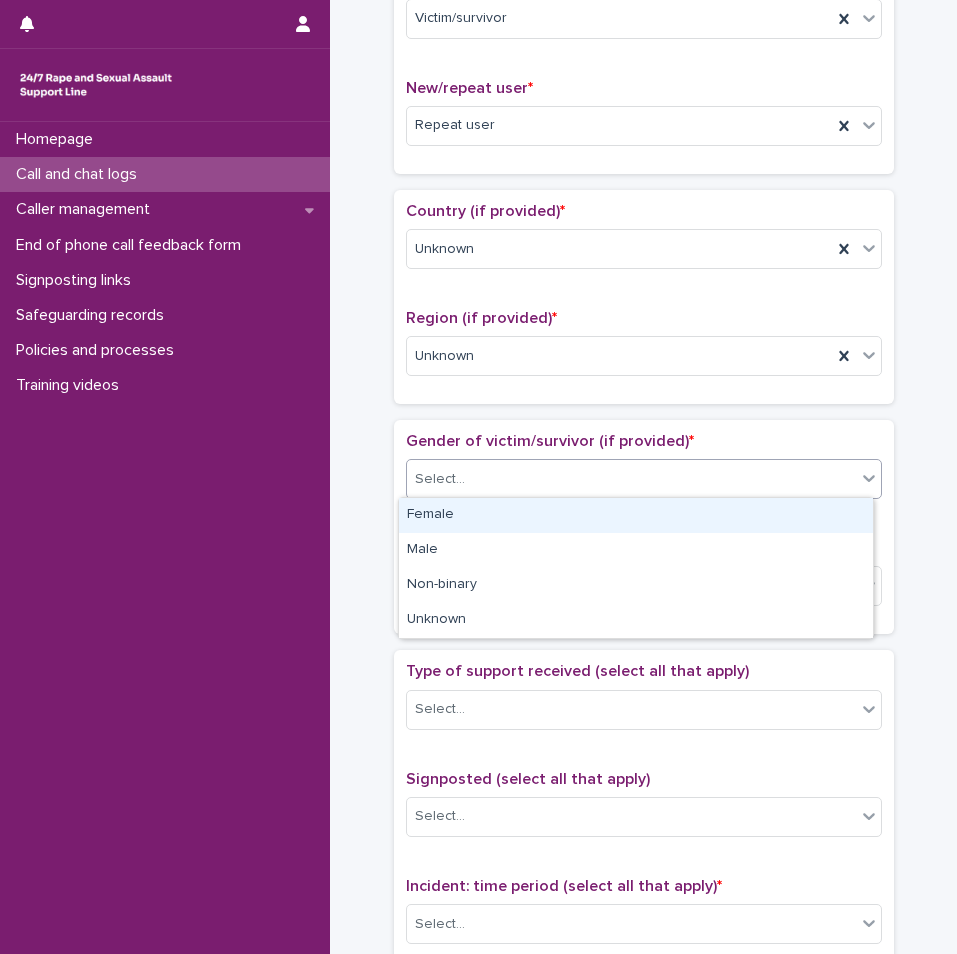 click on "Select..." at bounding box center (631, 479) 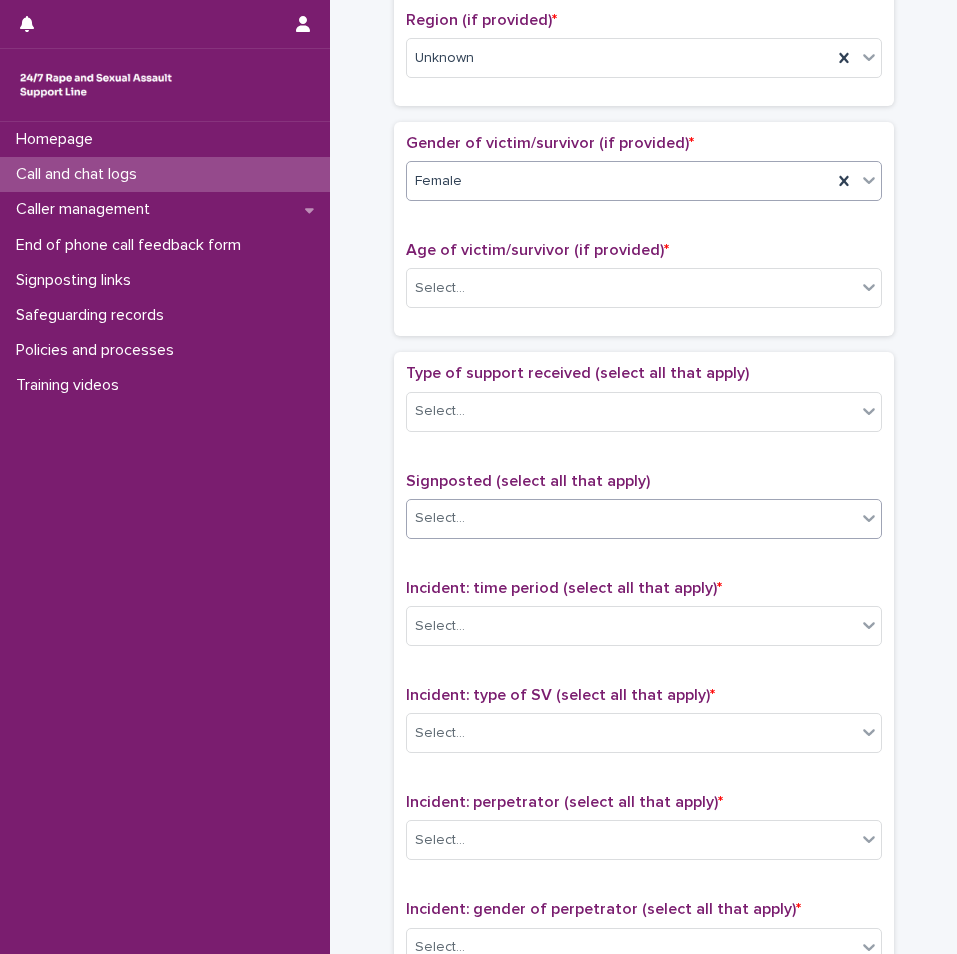 scroll, scrollTop: 800, scrollLeft: 0, axis: vertical 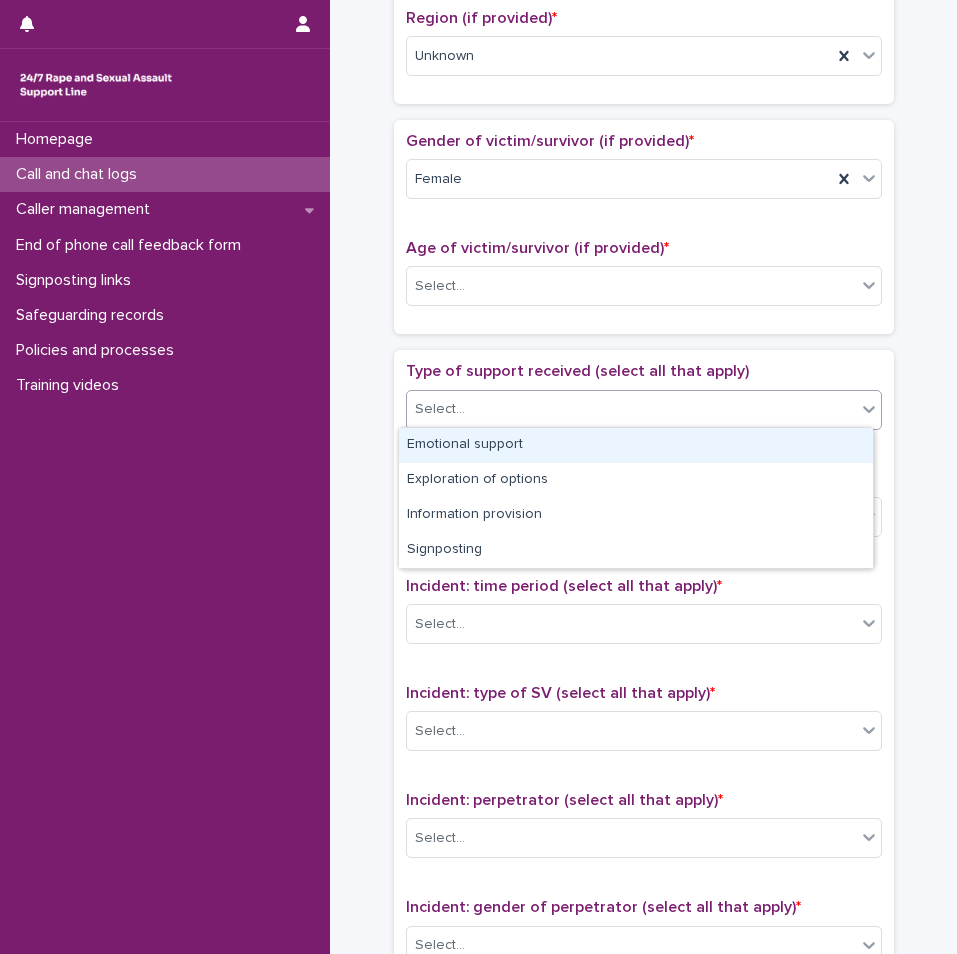 click on "Select..." at bounding box center (631, 409) 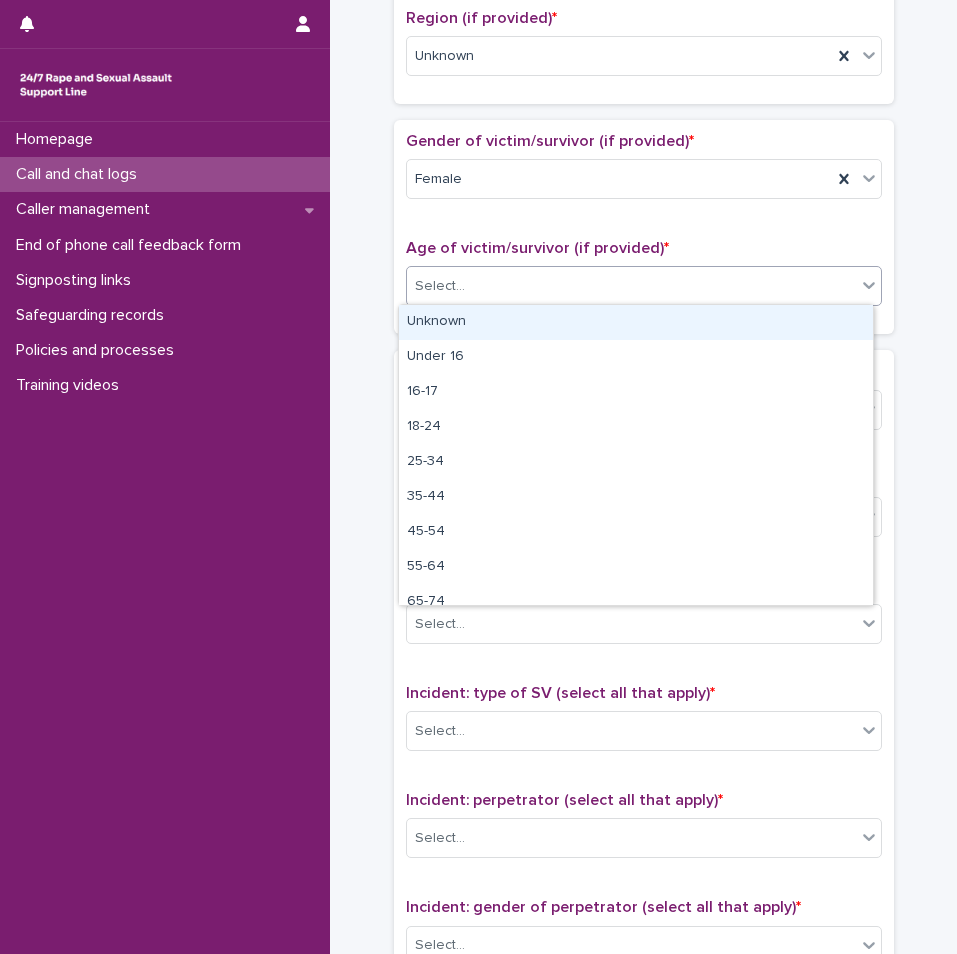 click on "Select..." at bounding box center (631, 286) 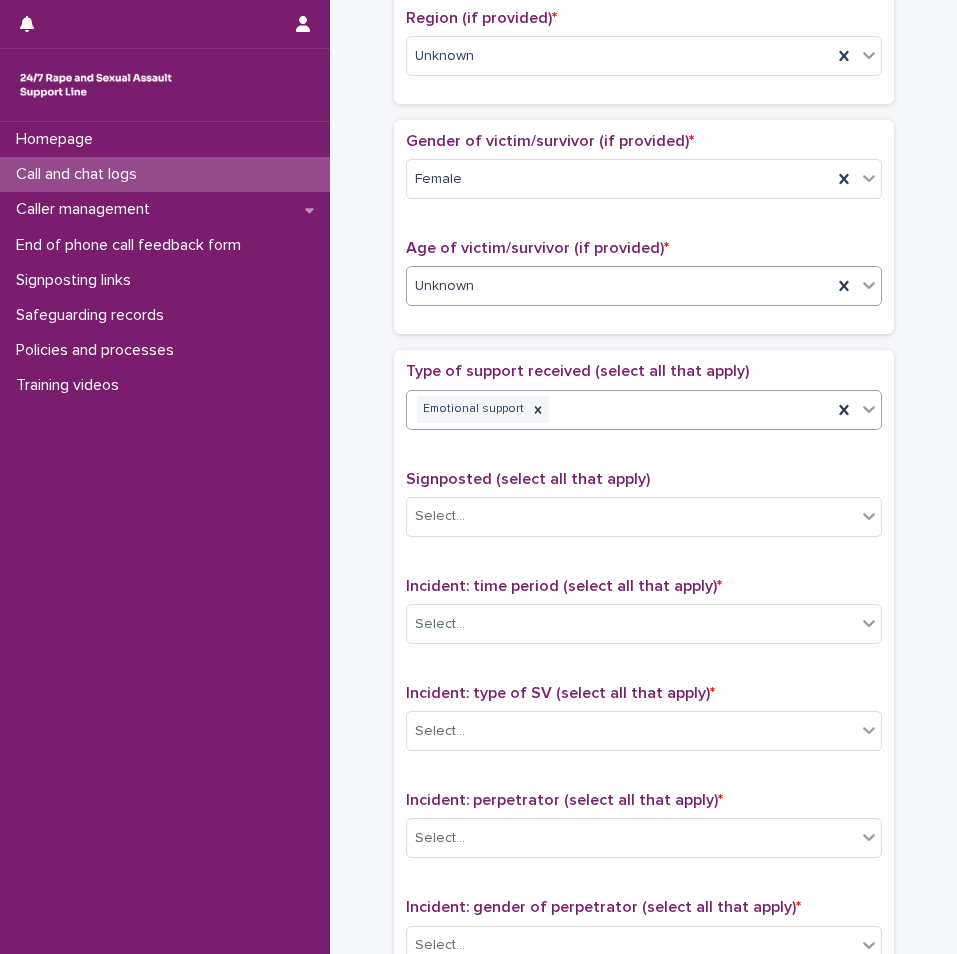 scroll, scrollTop: 1000, scrollLeft: 0, axis: vertical 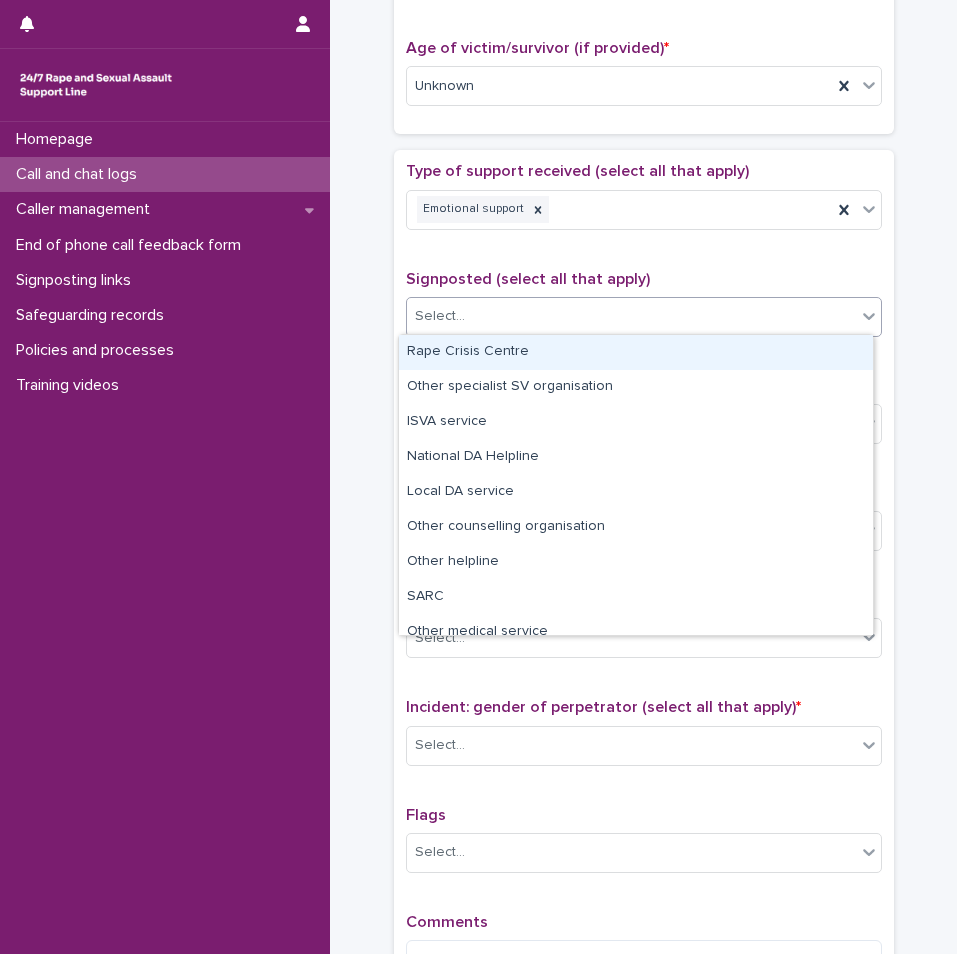click on "Select..." at bounding box center [631, 316] 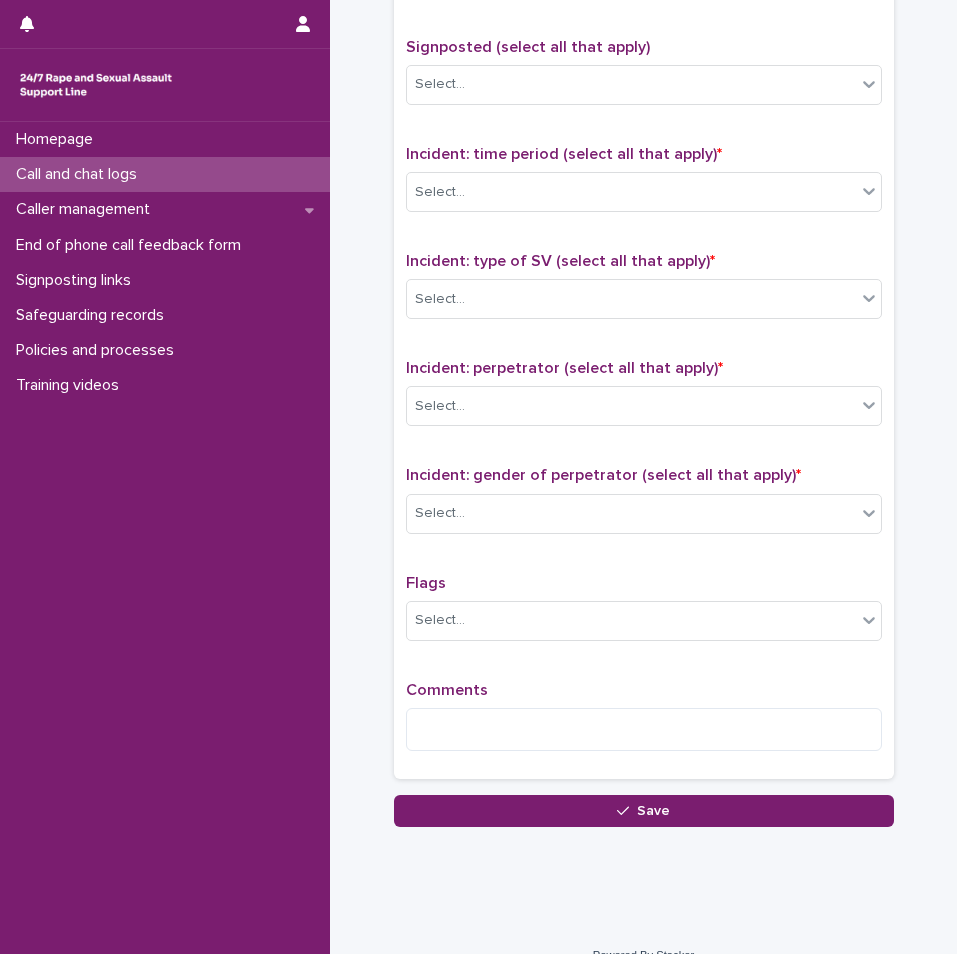 scroll, scrollTop: 1259, scrollLeft: 0, axis: vertical 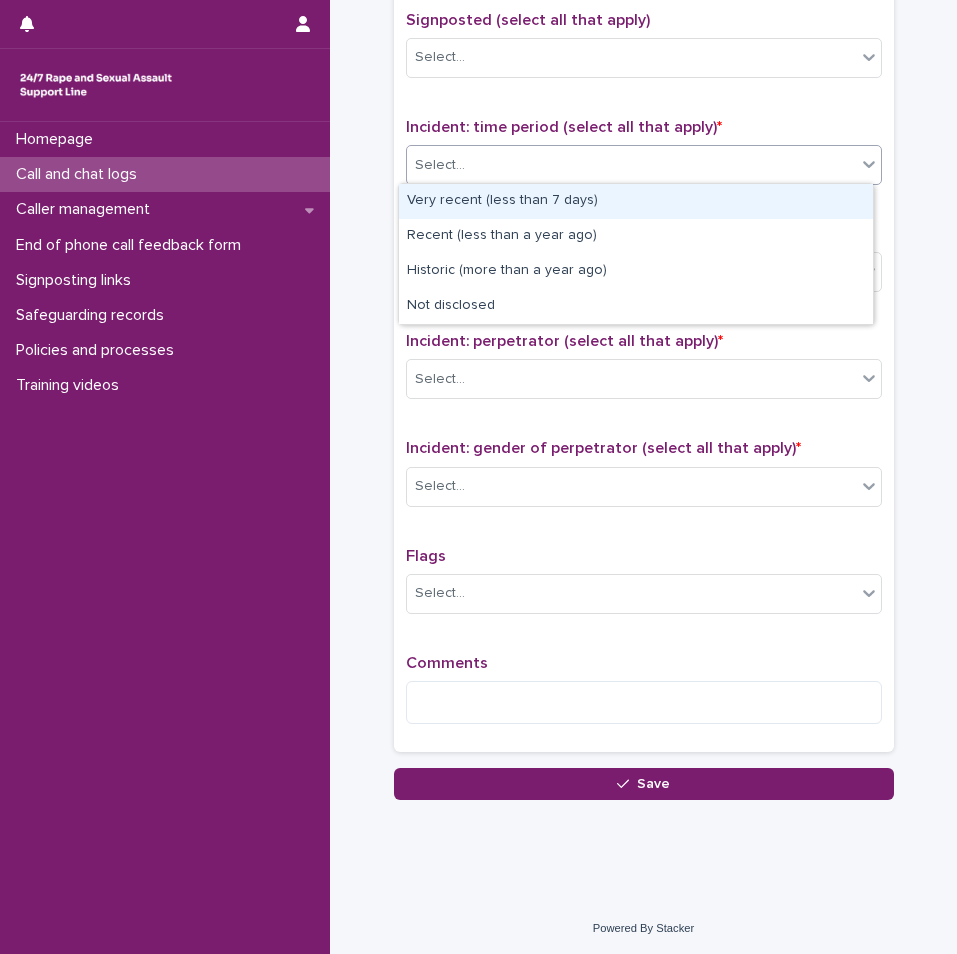 click on "Select..." at bounding box center (644, 165) 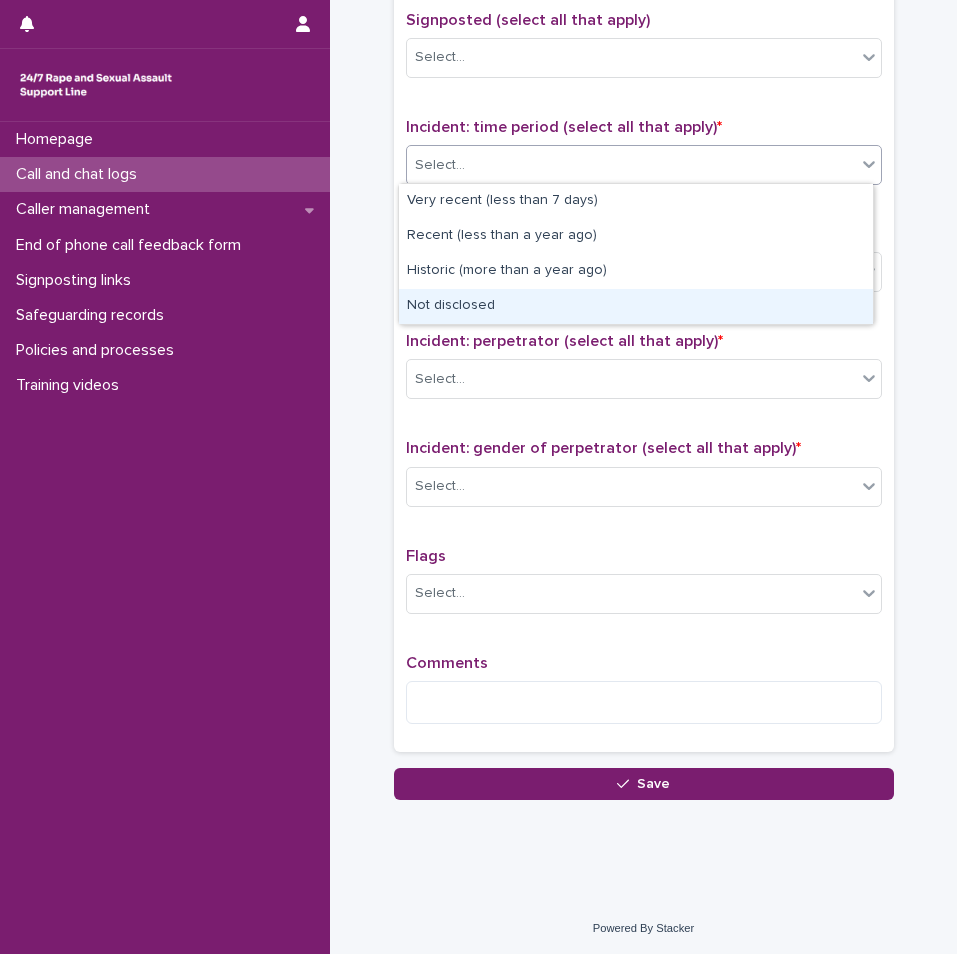 drag, startPoint x: 512, startPoint y: 218, endPoint x: 478, endPoint y: 309, distance: 97.144226 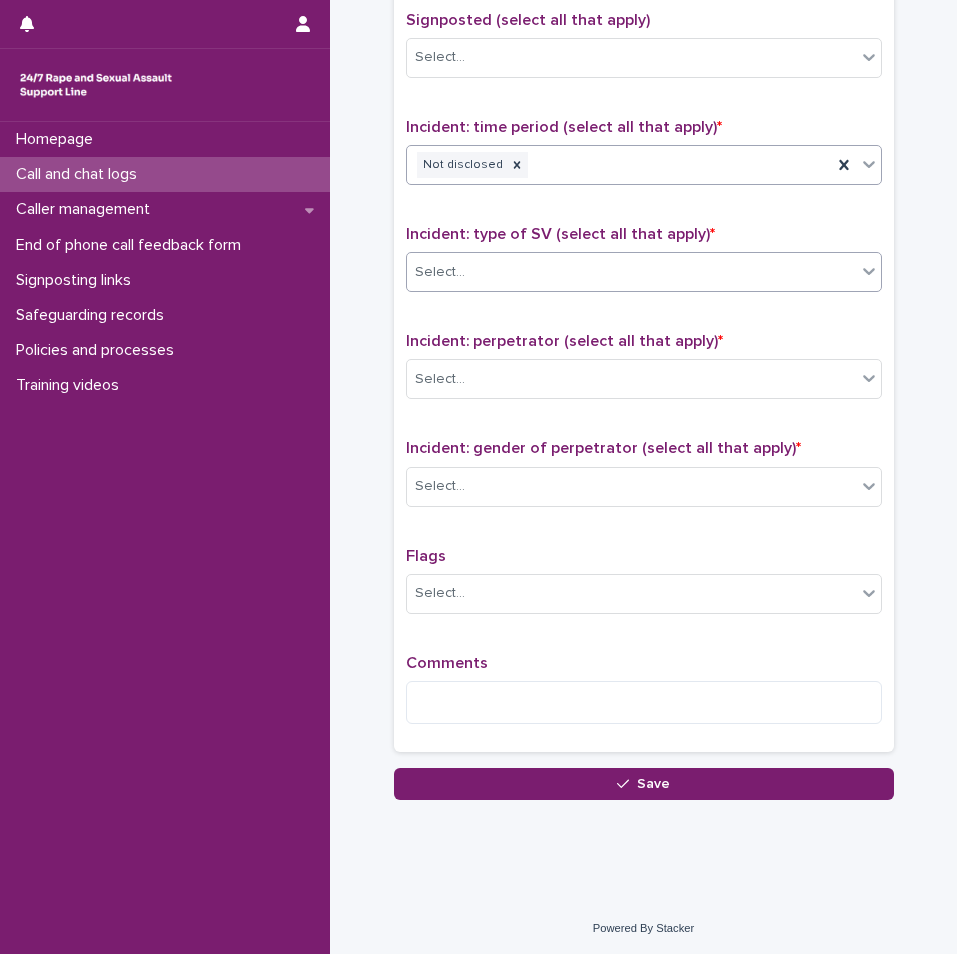 click on "Select..." at bounding box center (631, 272) 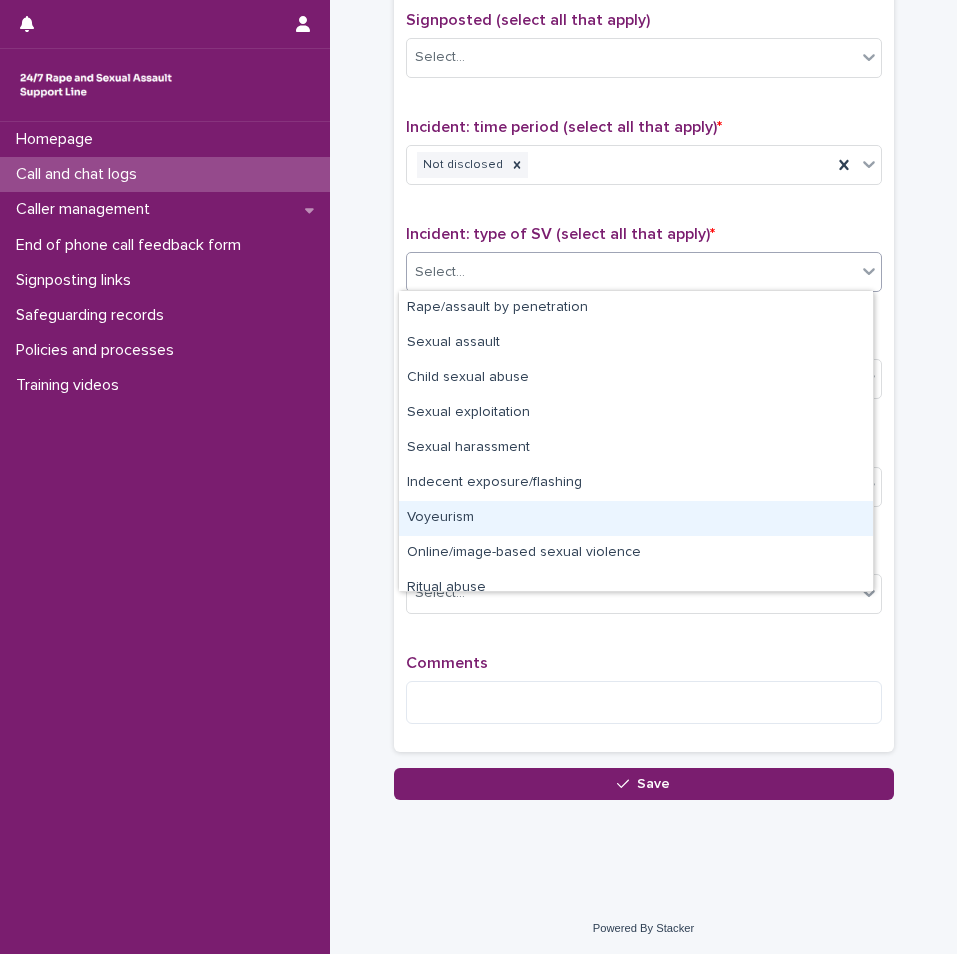 scroll, scrollTop: 50, scrollLeft: 0, axis: vertical 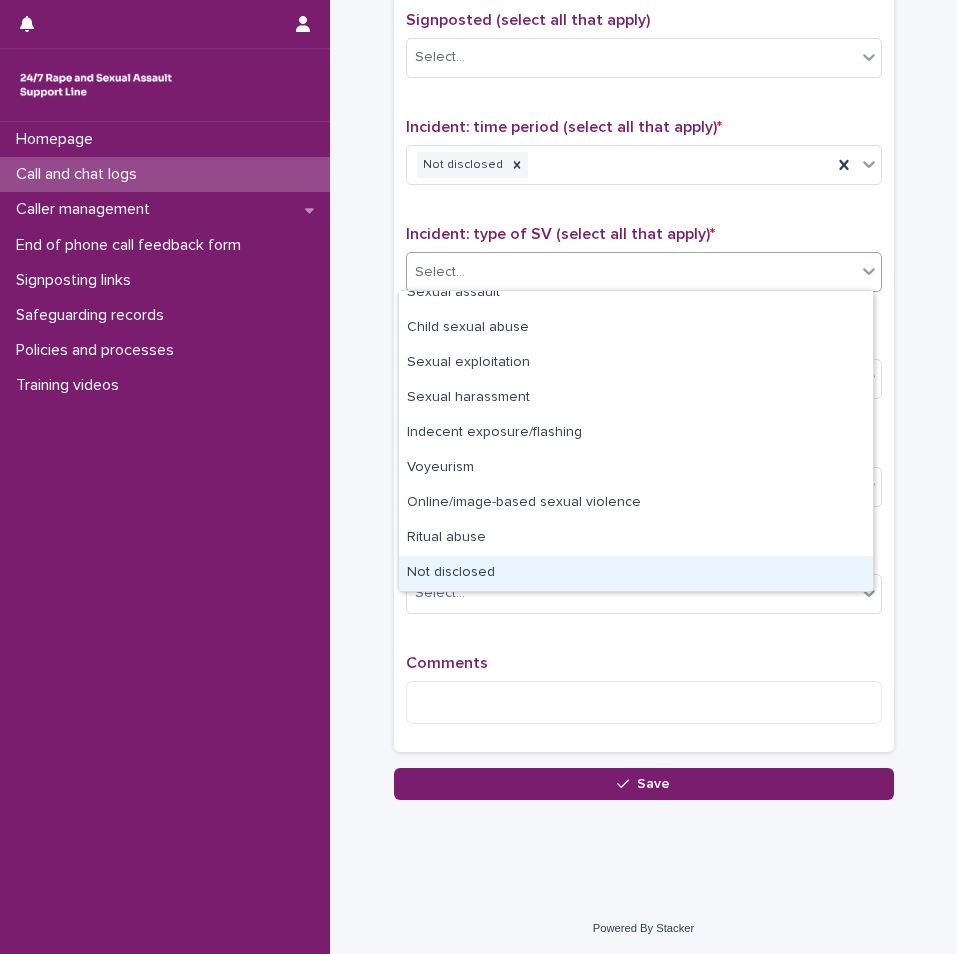 click on "Not disclosed" at bounding box center (636, 573) 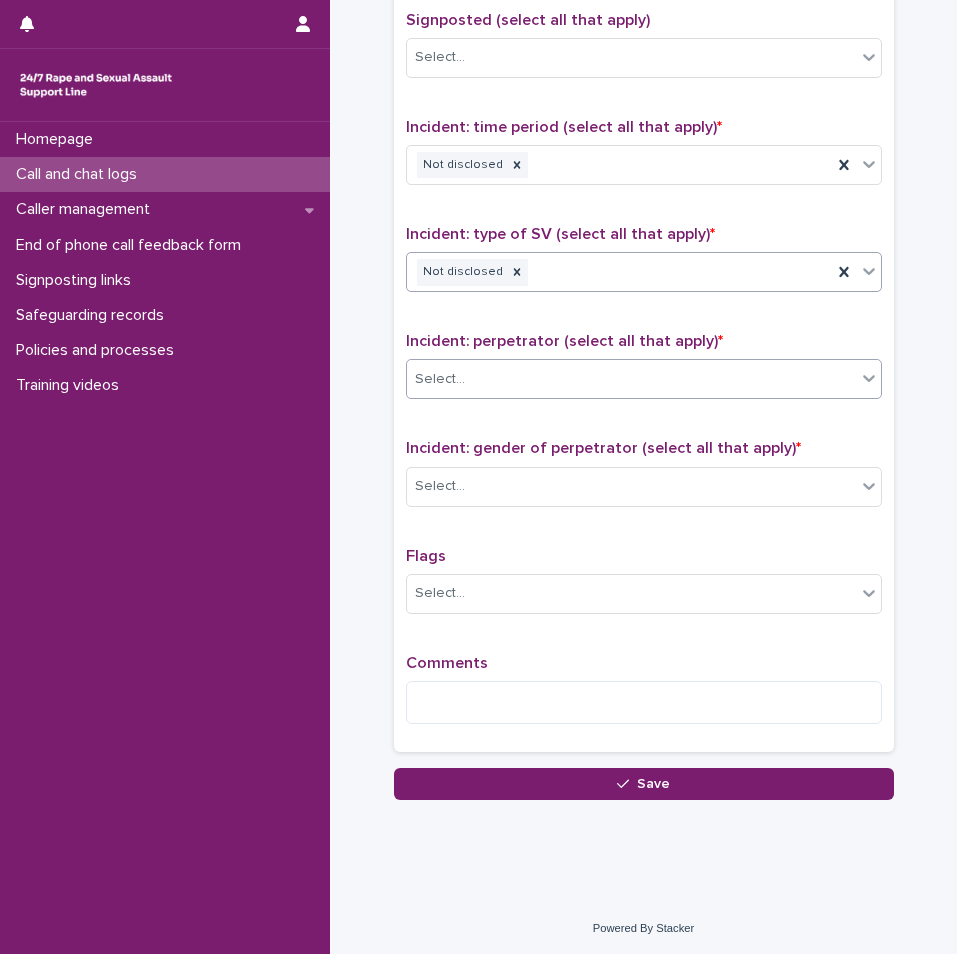 click on "Select..." at bounding box center (631, 379) 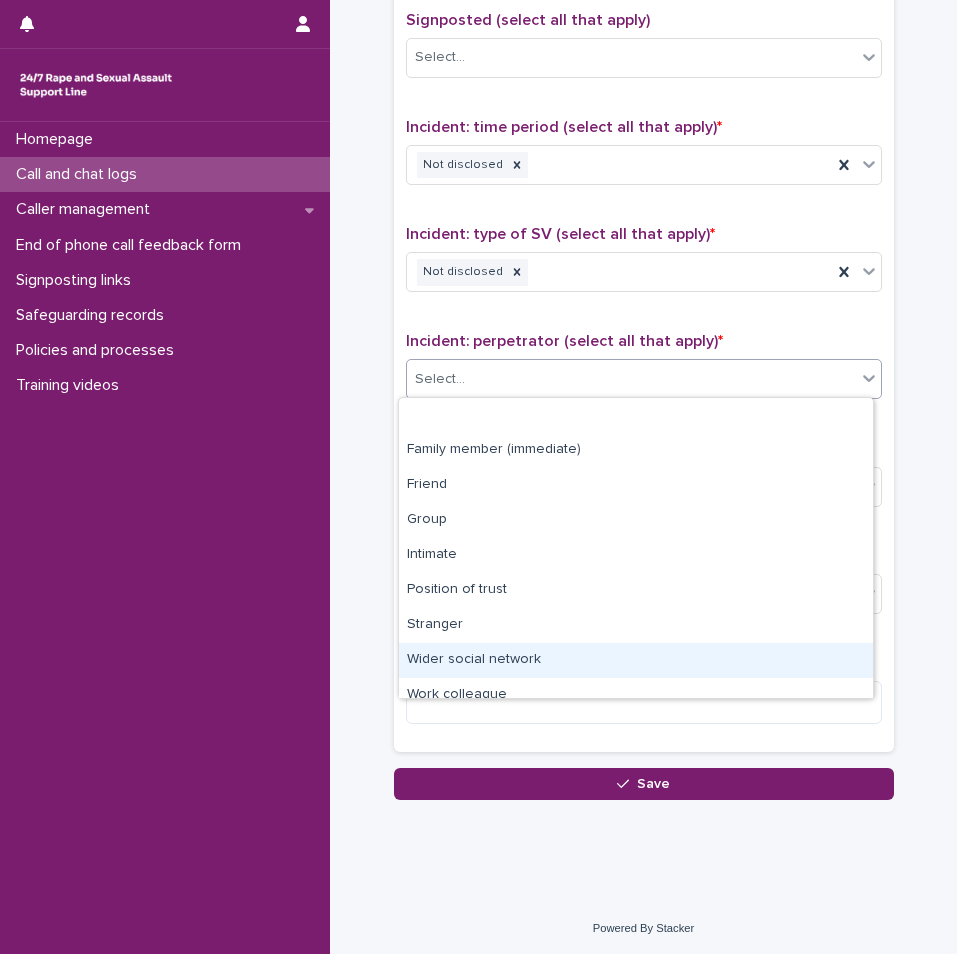 scroll, scrollTop: 85, scrollLeft: 0, axis: vertical 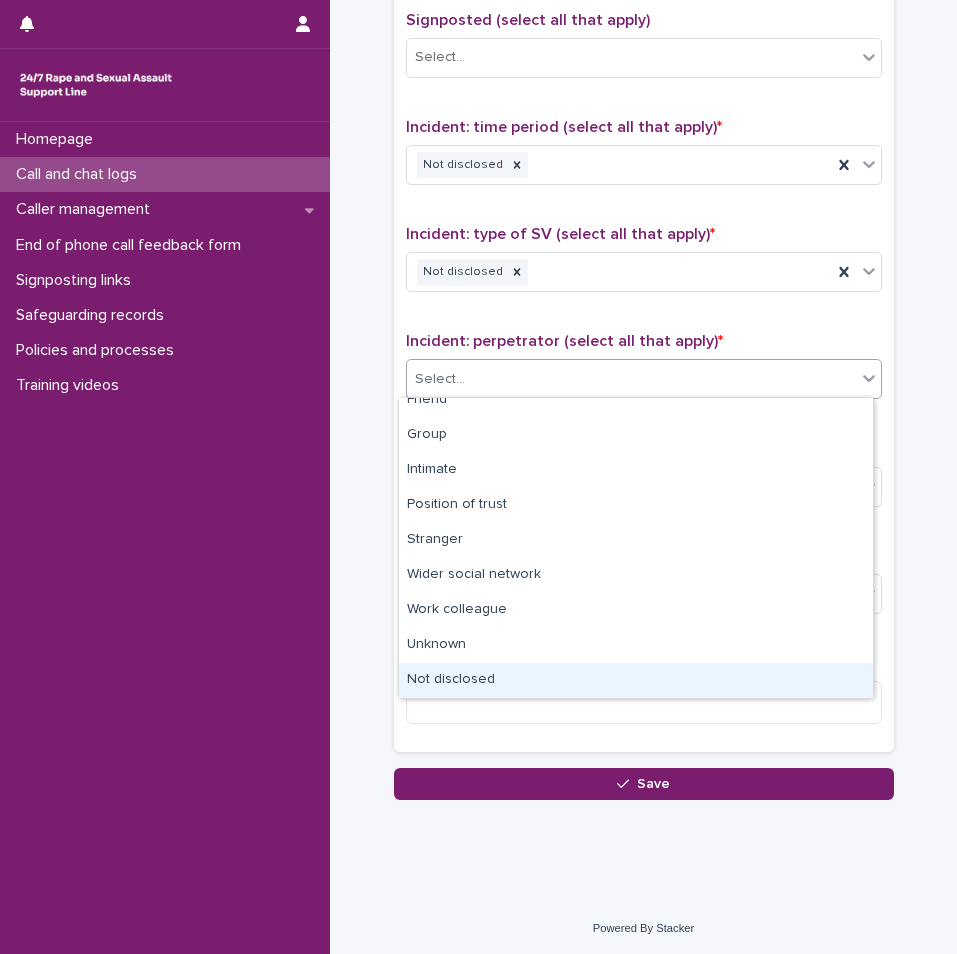 click on "Not disclosed" at bounding box center (636, 680) 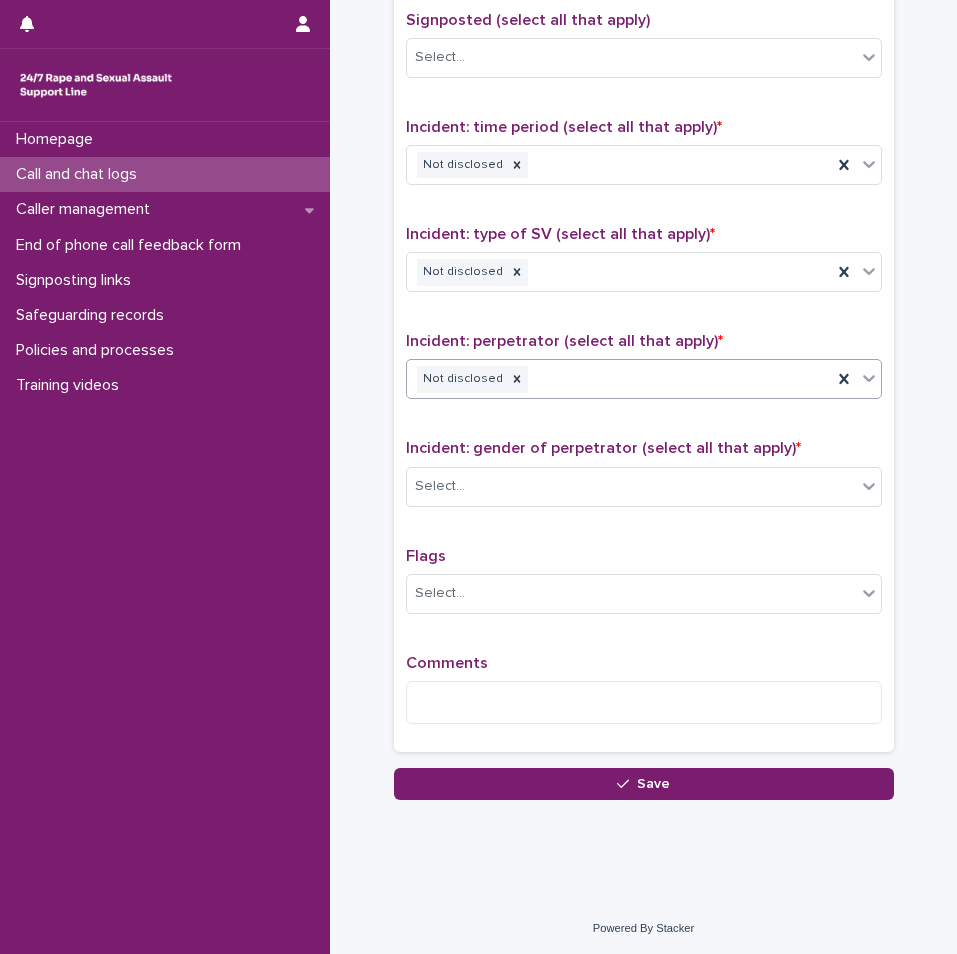 click on "Incident: gender of perpetrator (select all that apply) * Select..." at bounding box center (644, 480) 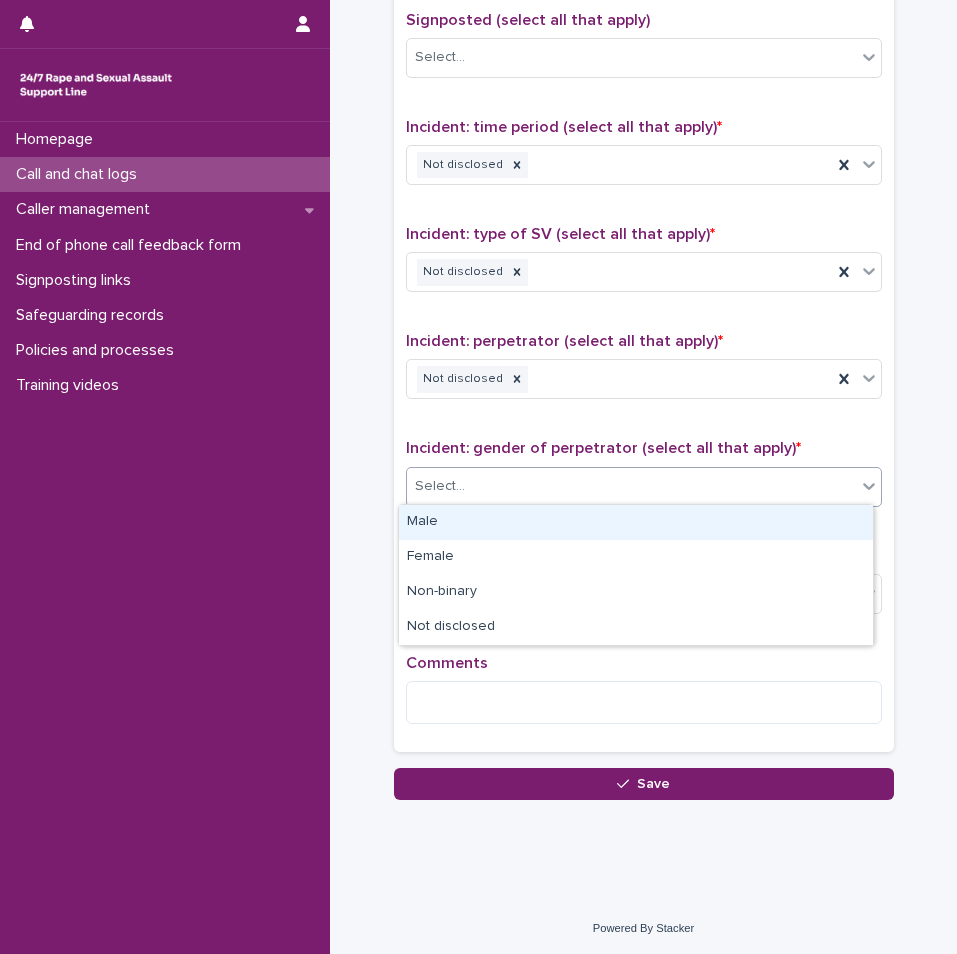 click on "Select..." at bounding box center (631, 486) 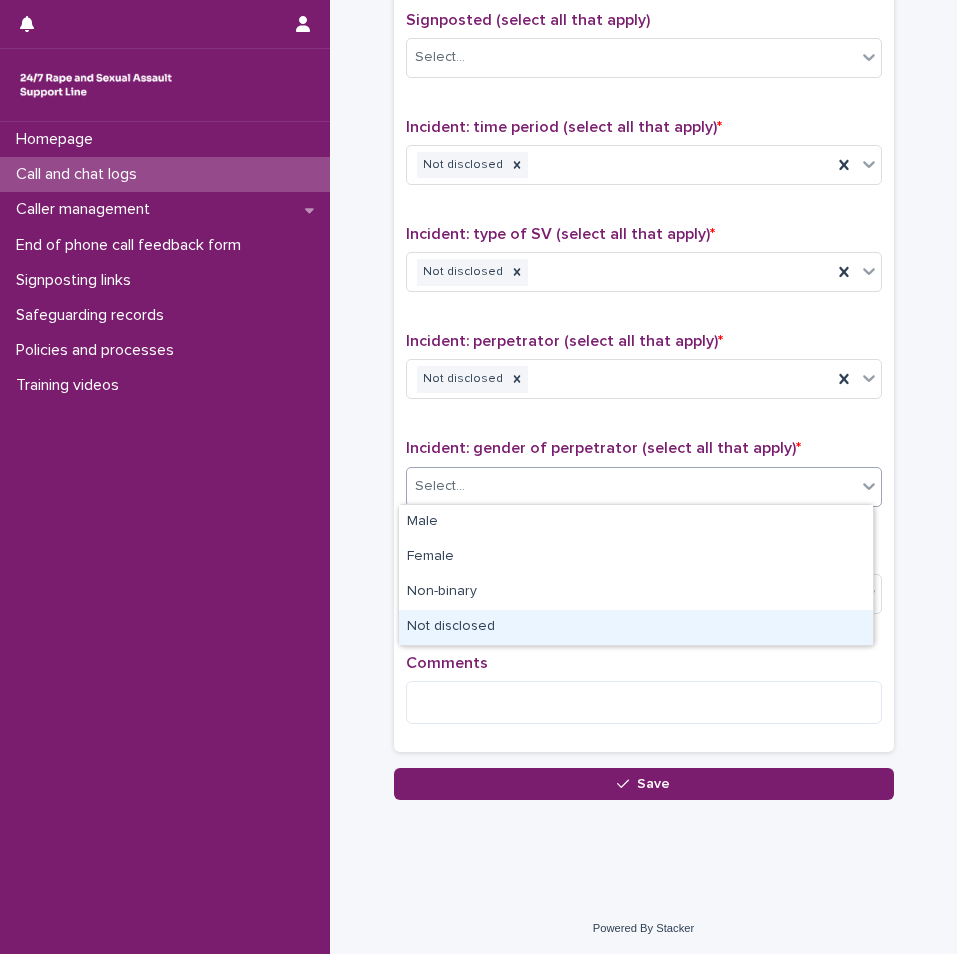click on "Not disclosed" at bounding box center [636, 627] 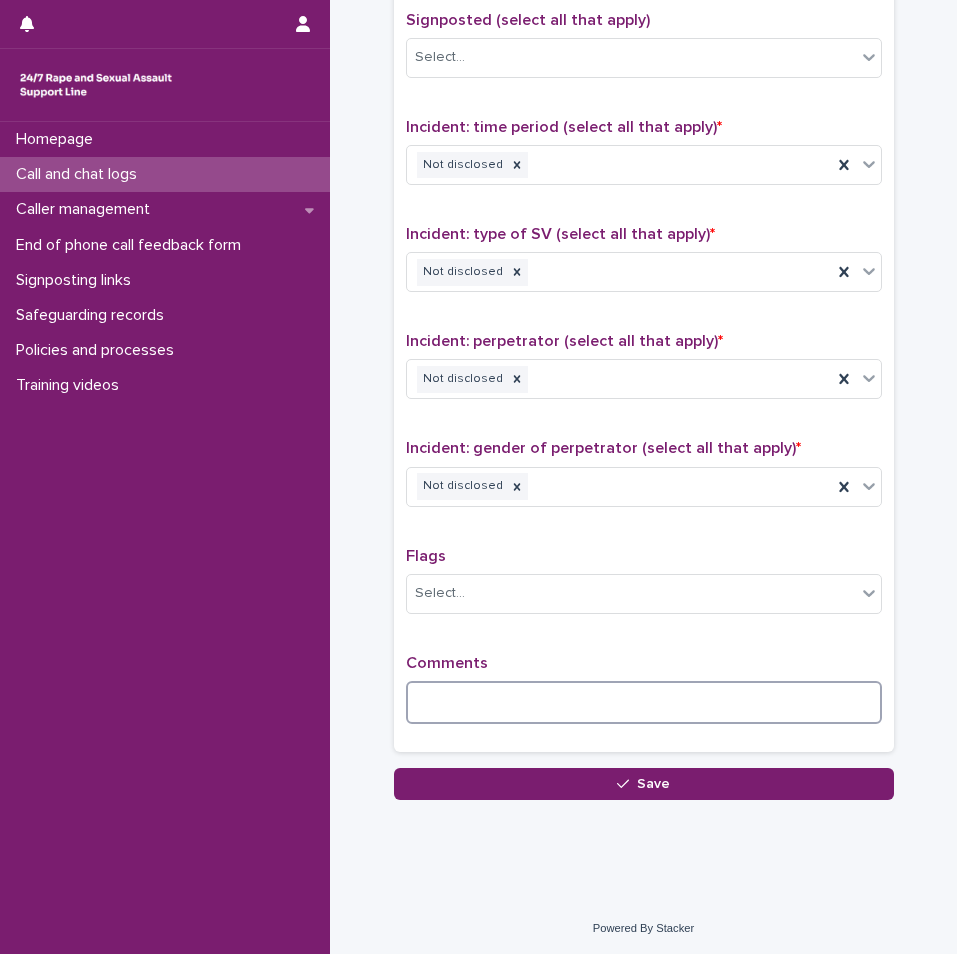 click at bounding box center [644, 702] 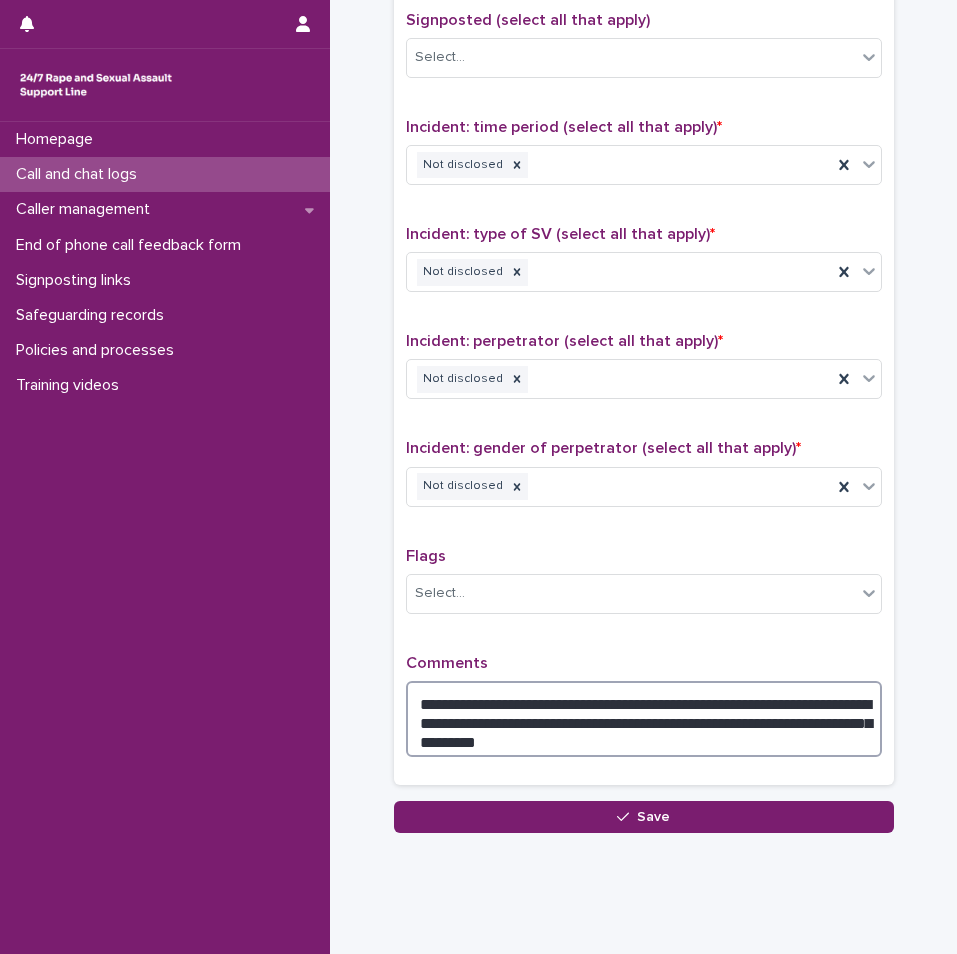 click on "**********" at bounding box center (644, 719) 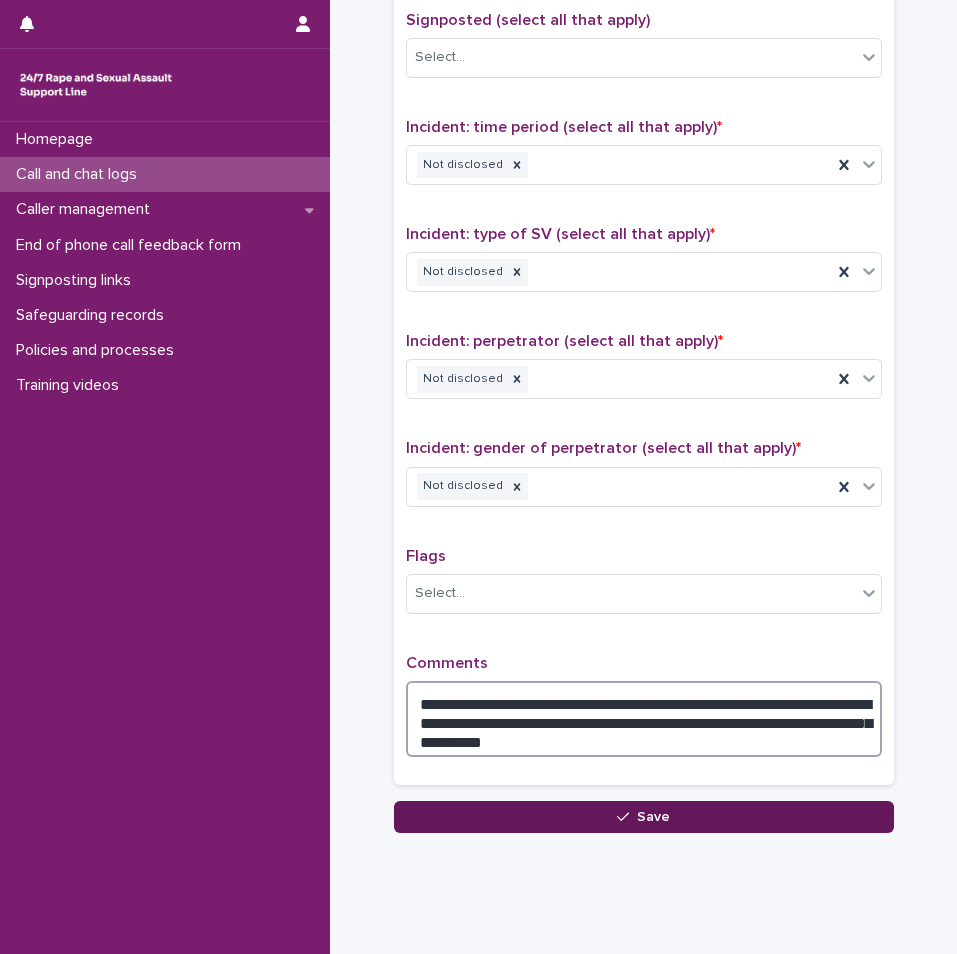 type on "**********" 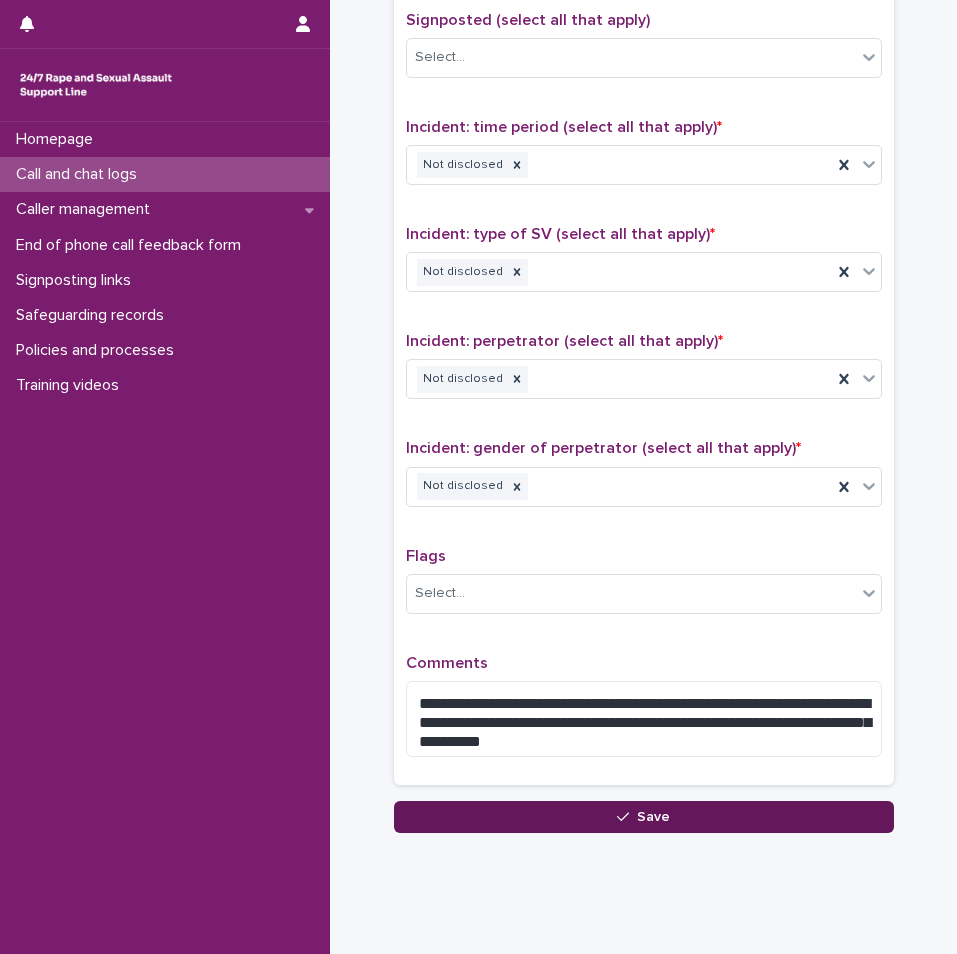 click on "Save" at bounding box center (644, 817) 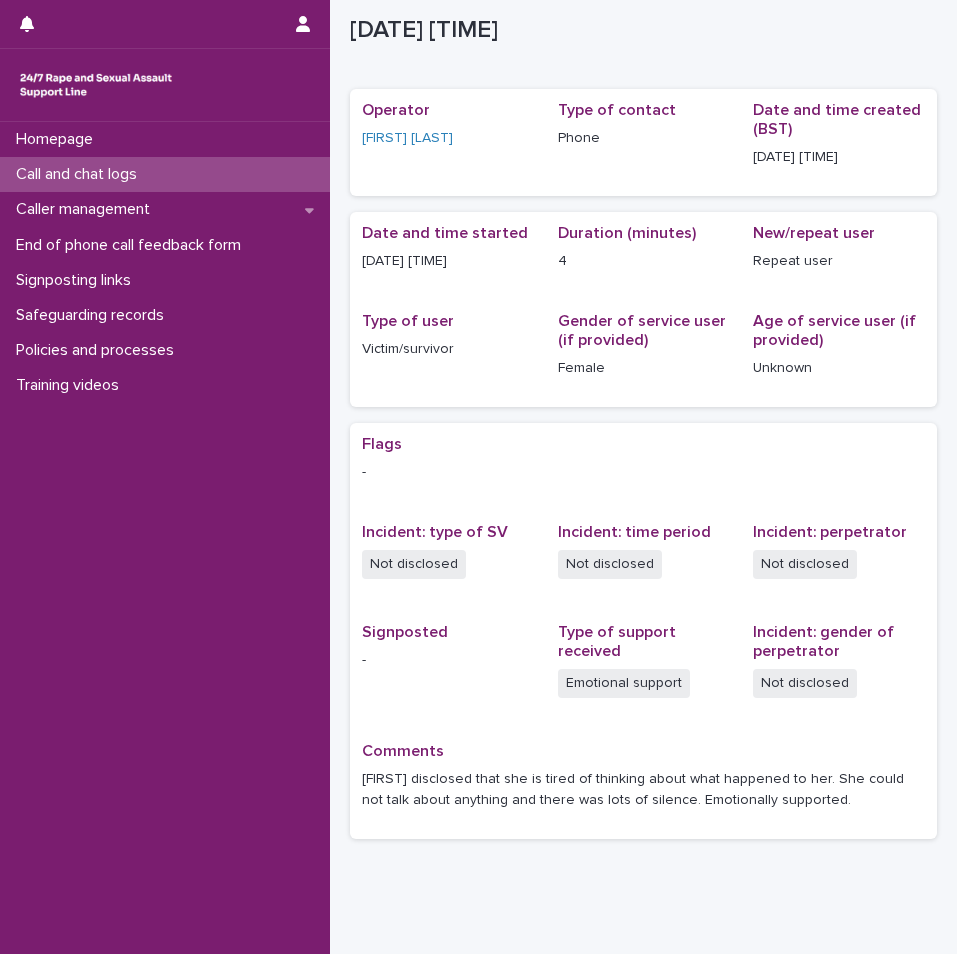 scroll, scrollTop: 0, scrollLeft: 0, axis: both 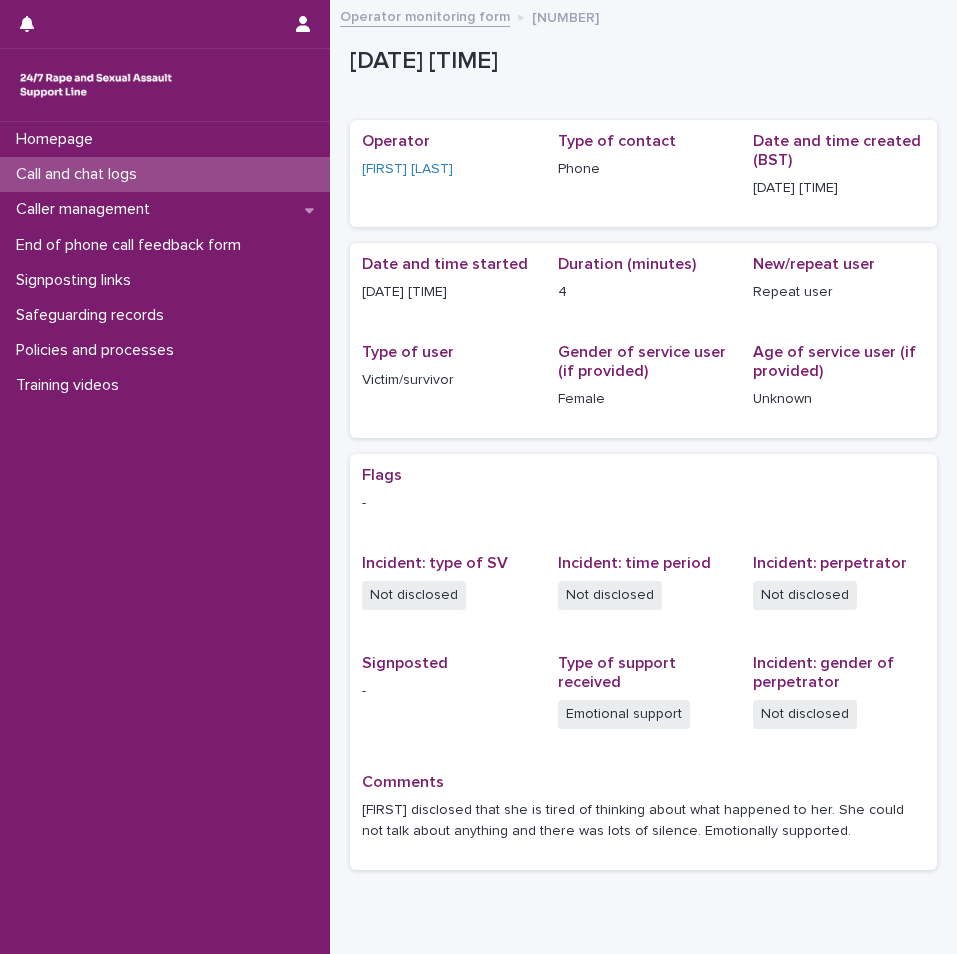 click on "Call and chat logs" at bounding box center [80, 174] 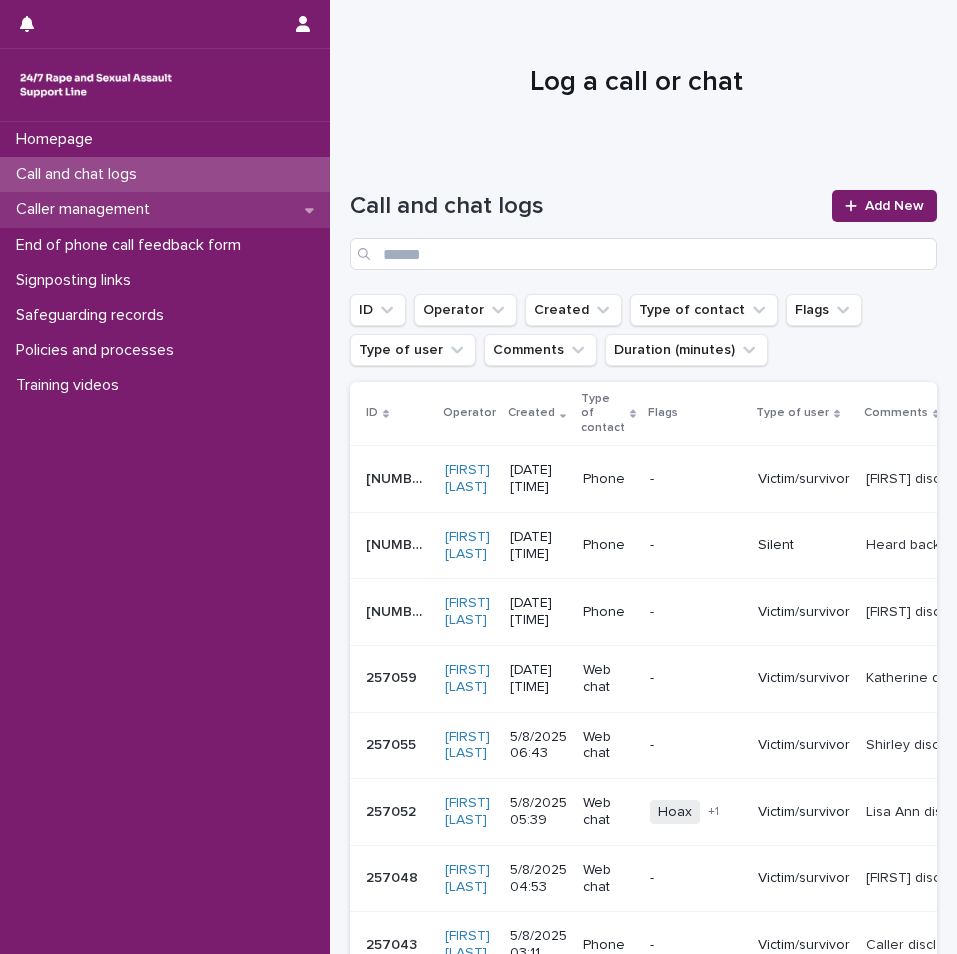 click on "Caller management" at bounding box center (87, 209) 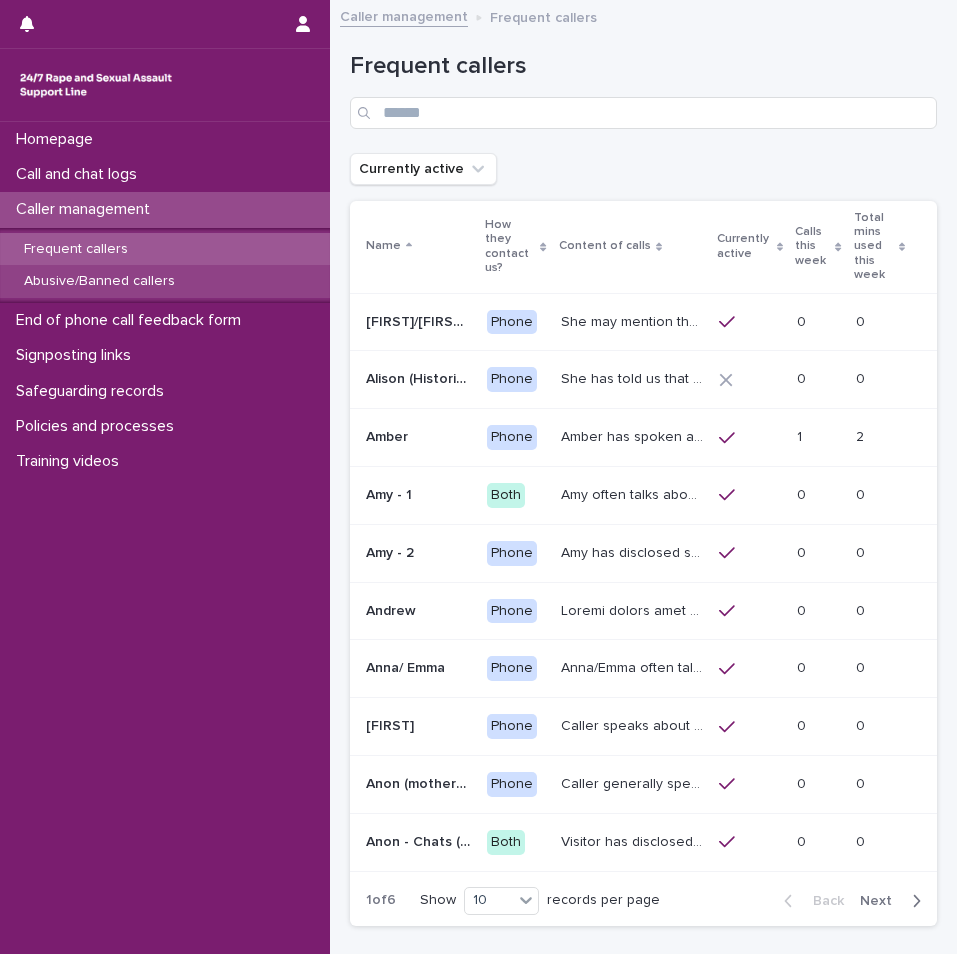 click on "Abusive/Banned callers" at bounding box center [99, 281] 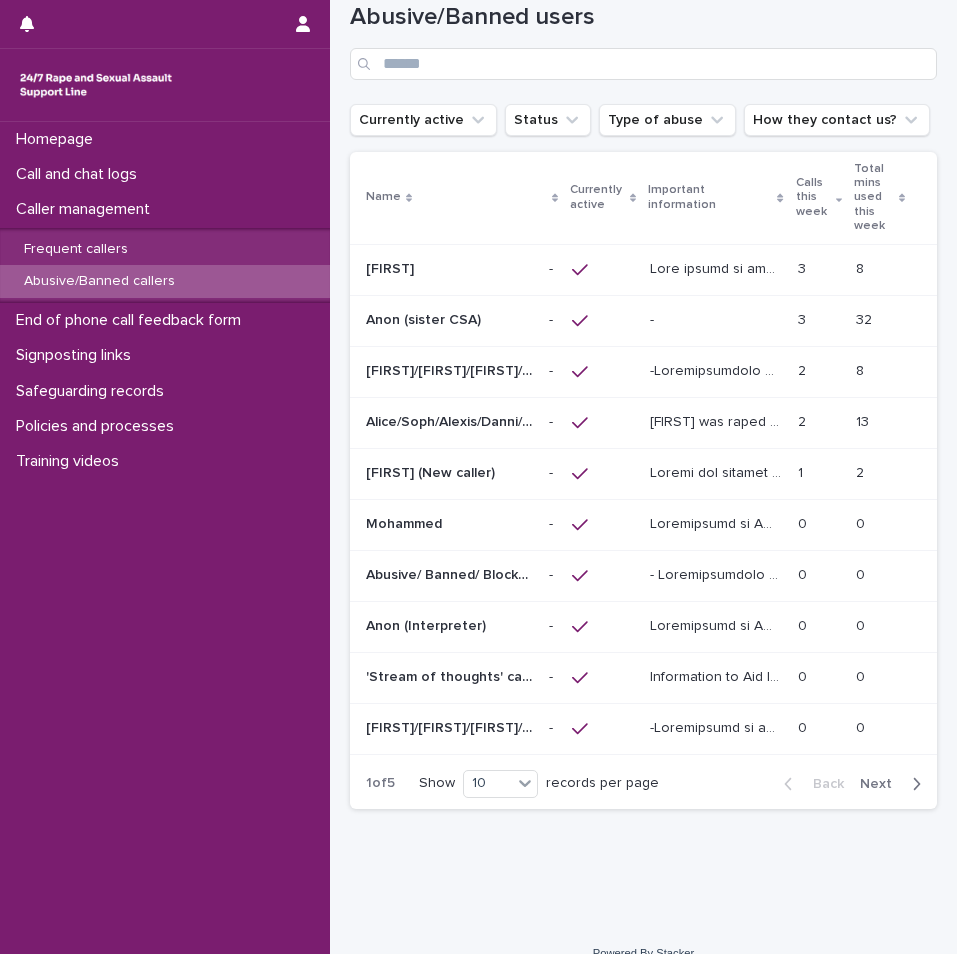 scroll, scrollTop: 76, scrollLeft: 0, axis: vertical 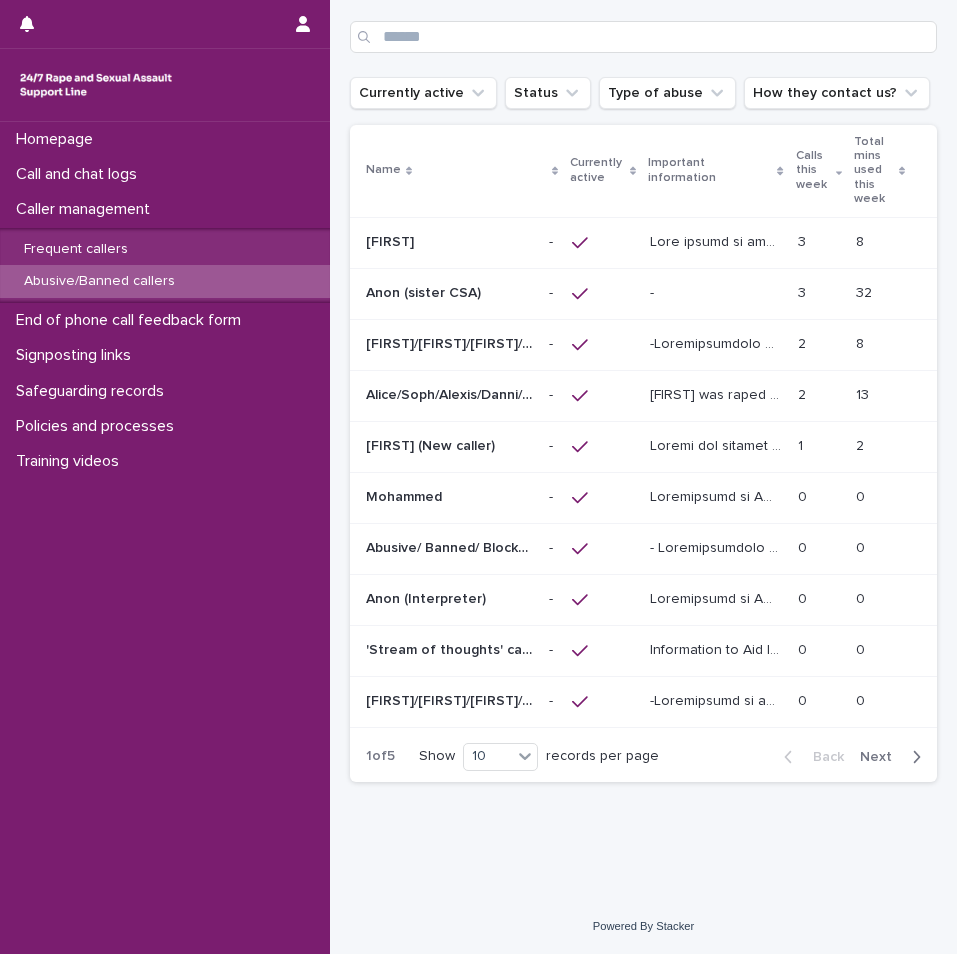 click on "Next" at bounding box center (882, 757) 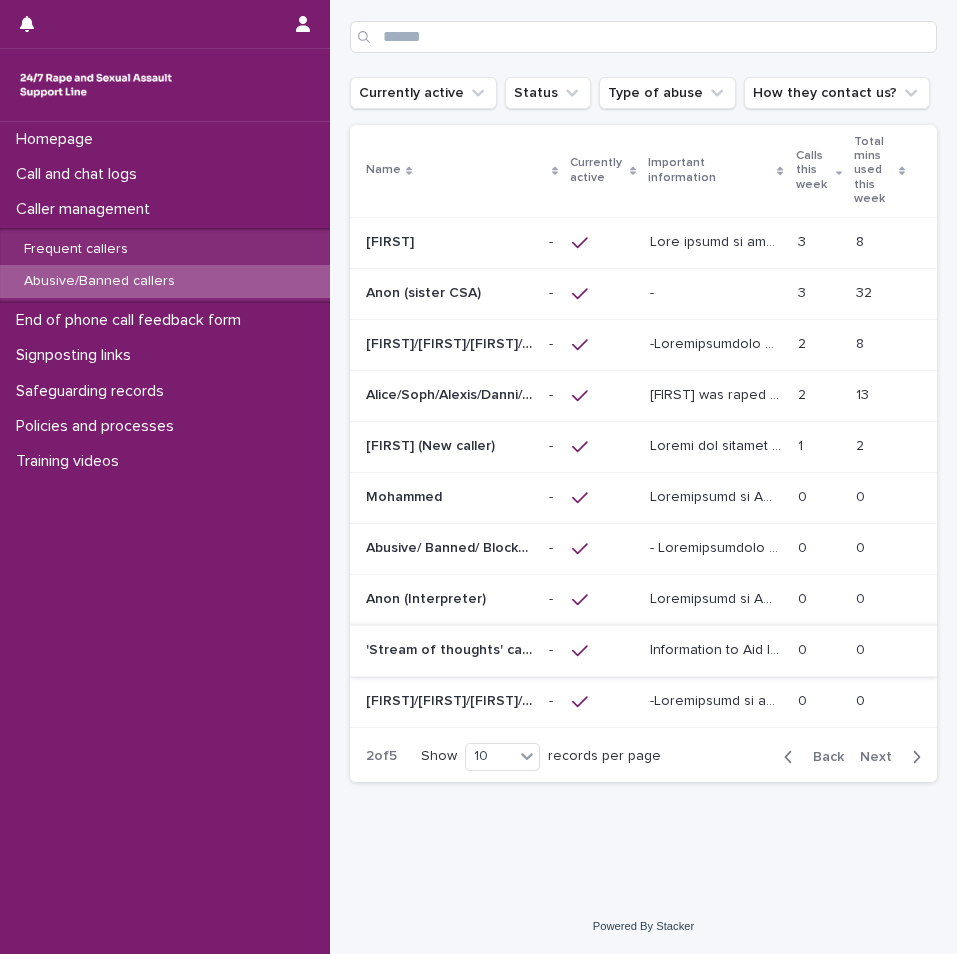 scroll, scrollTop: 74, scrollLeft: 0, axis: vertical 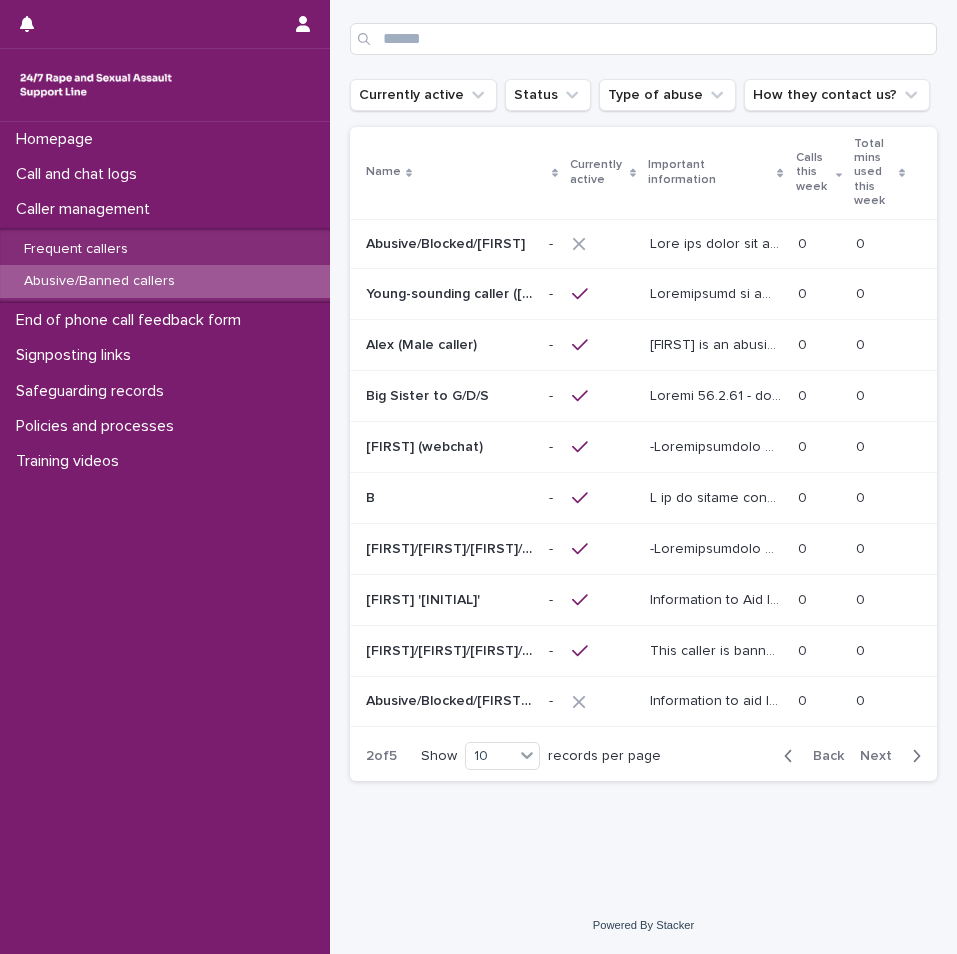 click on "Back" at bounding box center [822, 756] 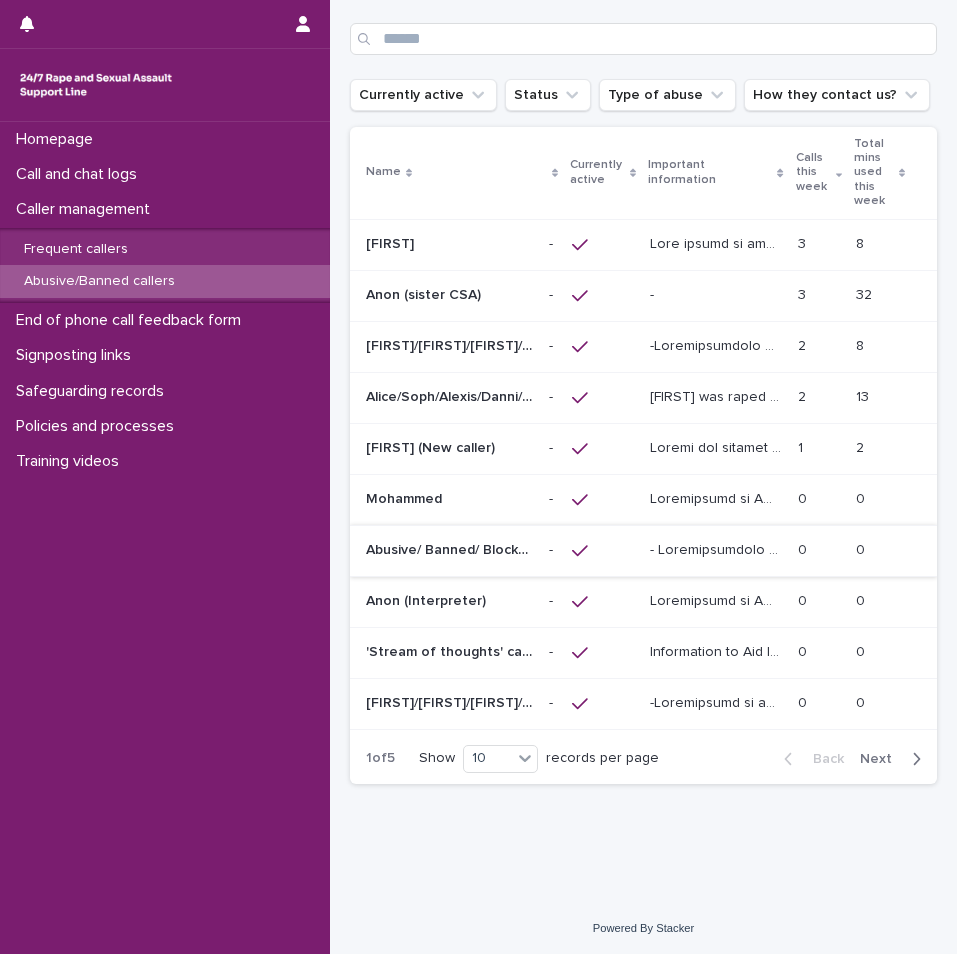 scroll, scrollTop: 75, scrollLeft: 0, axis: vertical 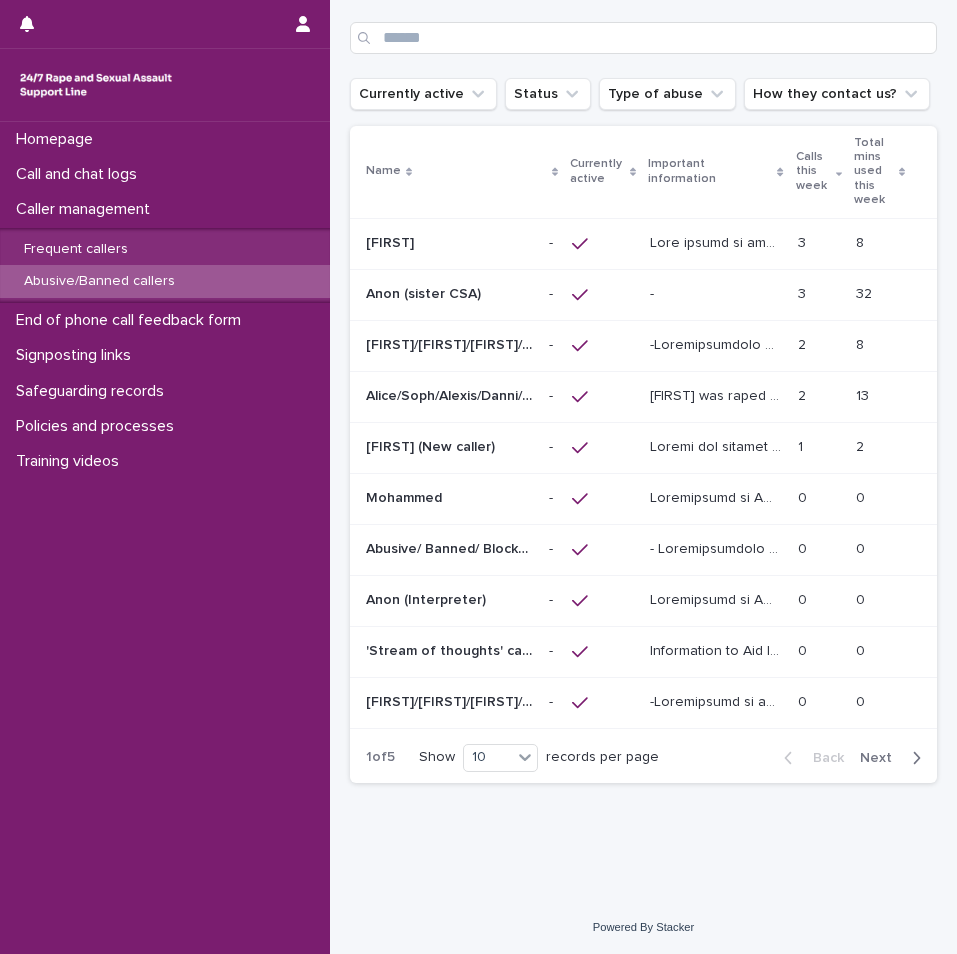 click on "[FIRST] [FIRST]" at bounding box center [445, 243] 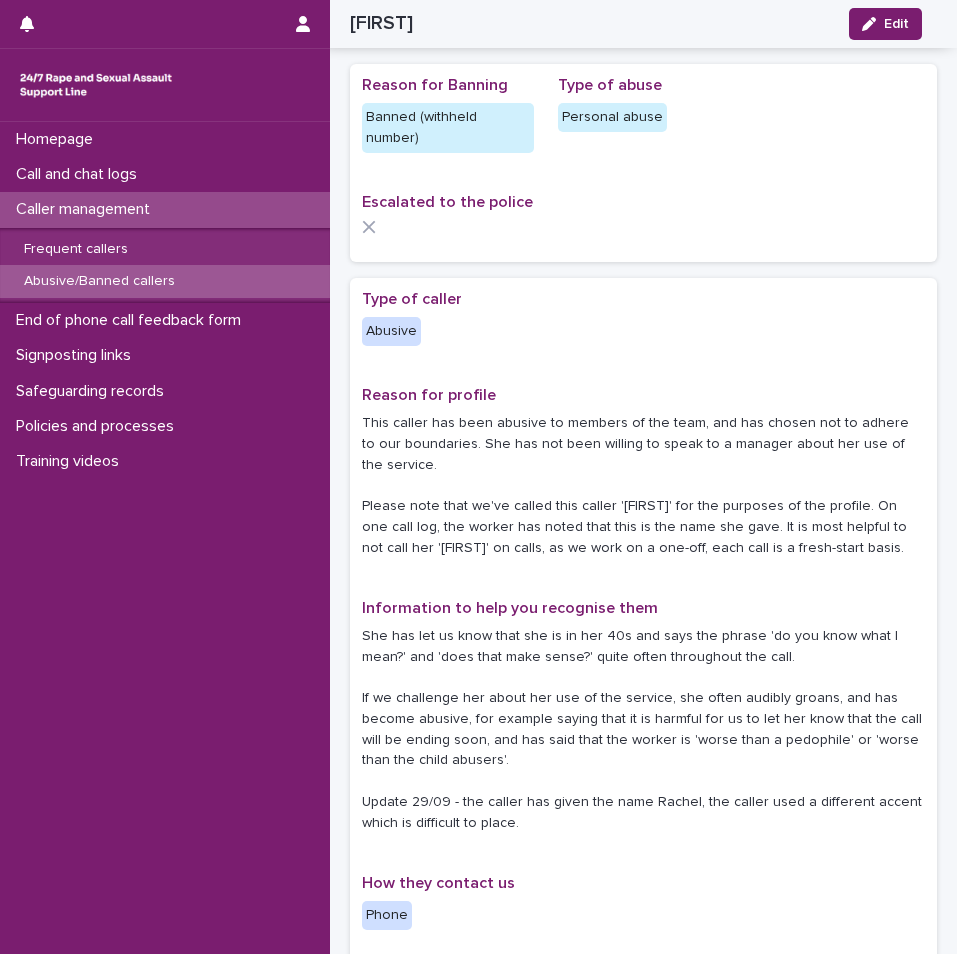 scroll, scrollTop: 0, scrollLeft: 0, axis: both 